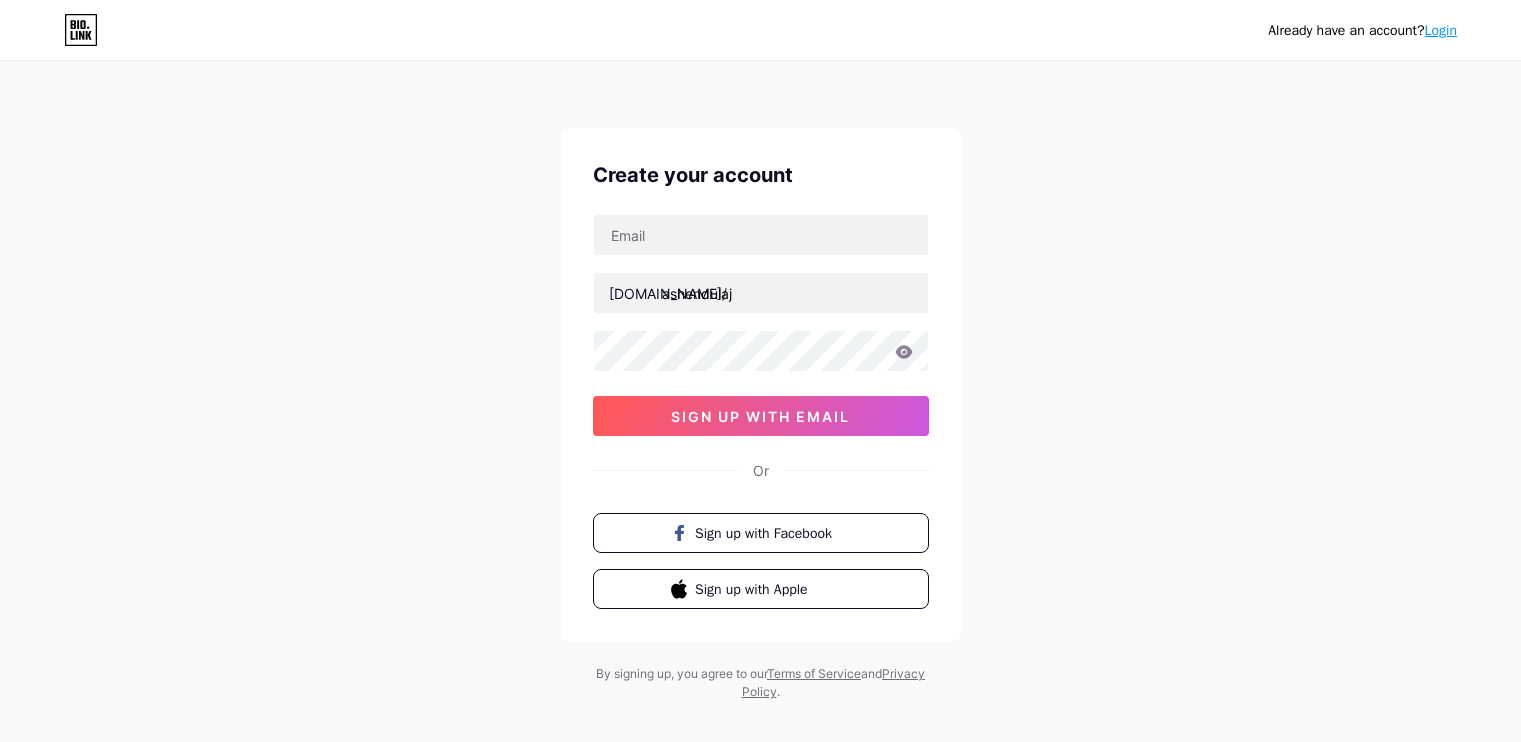 scroll, scrollTop: 0, scrollLeft: 0, axis: both 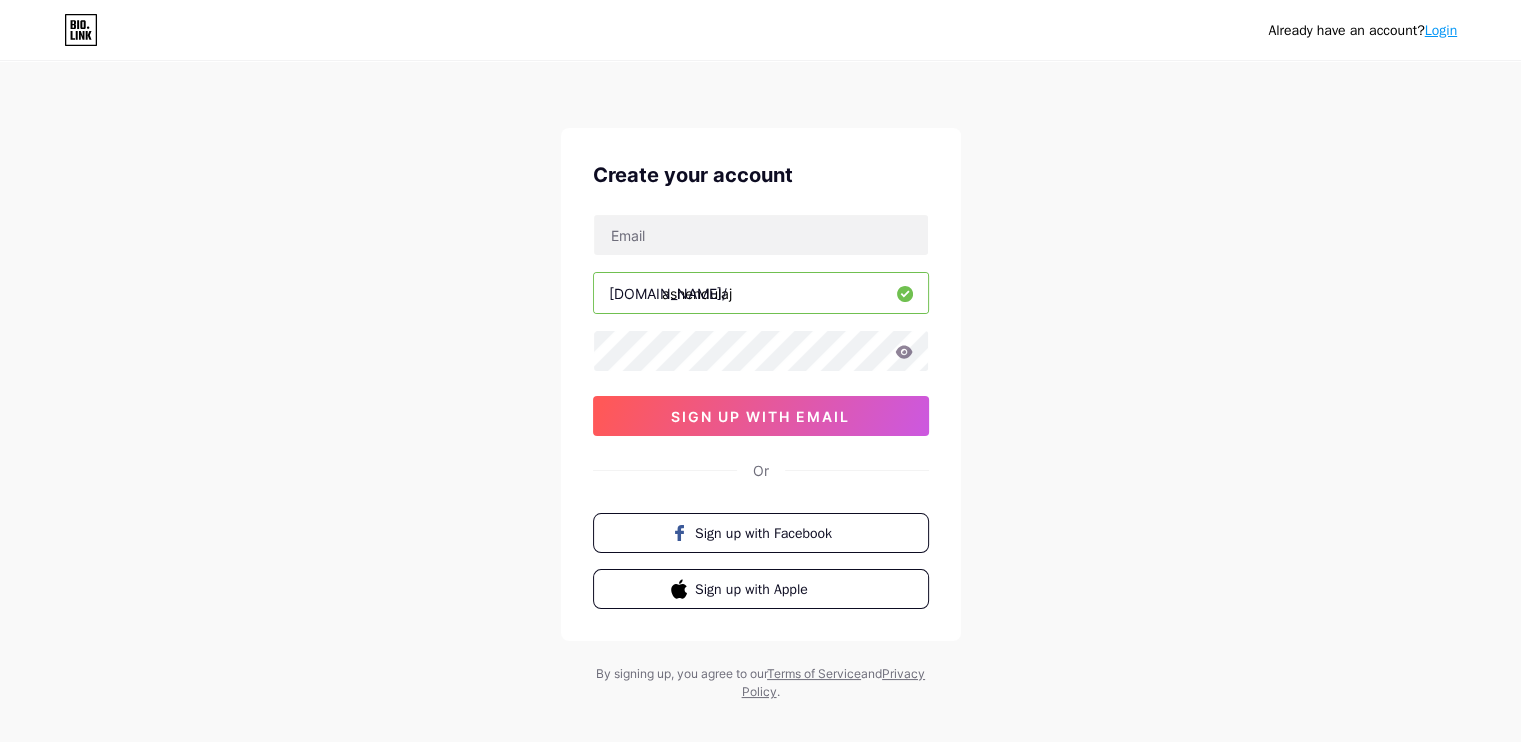 drag, startPoint x: 750, startPoint y: 291, endPoint x: 660, endPoint y: 302, distance: 90.66973 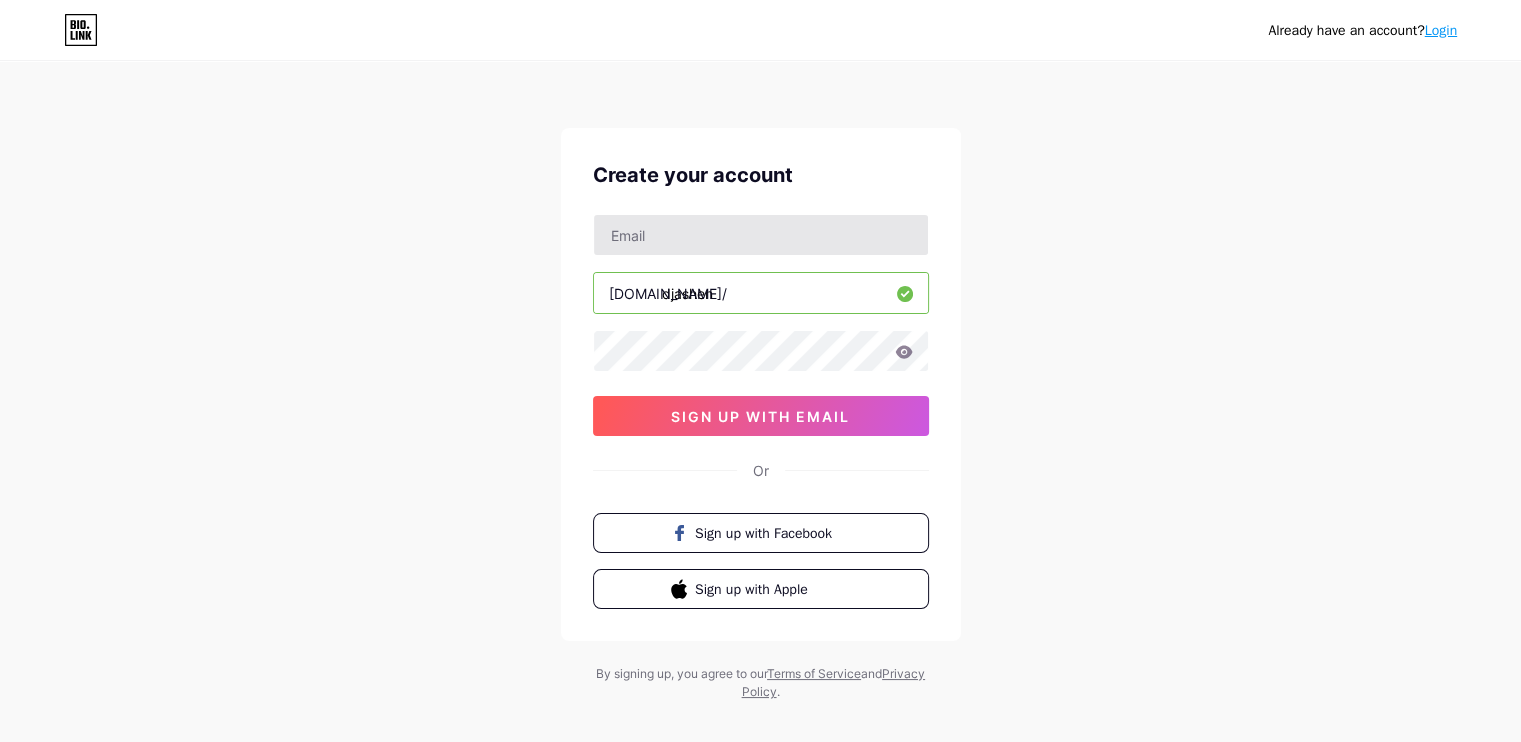 type on "djashen" 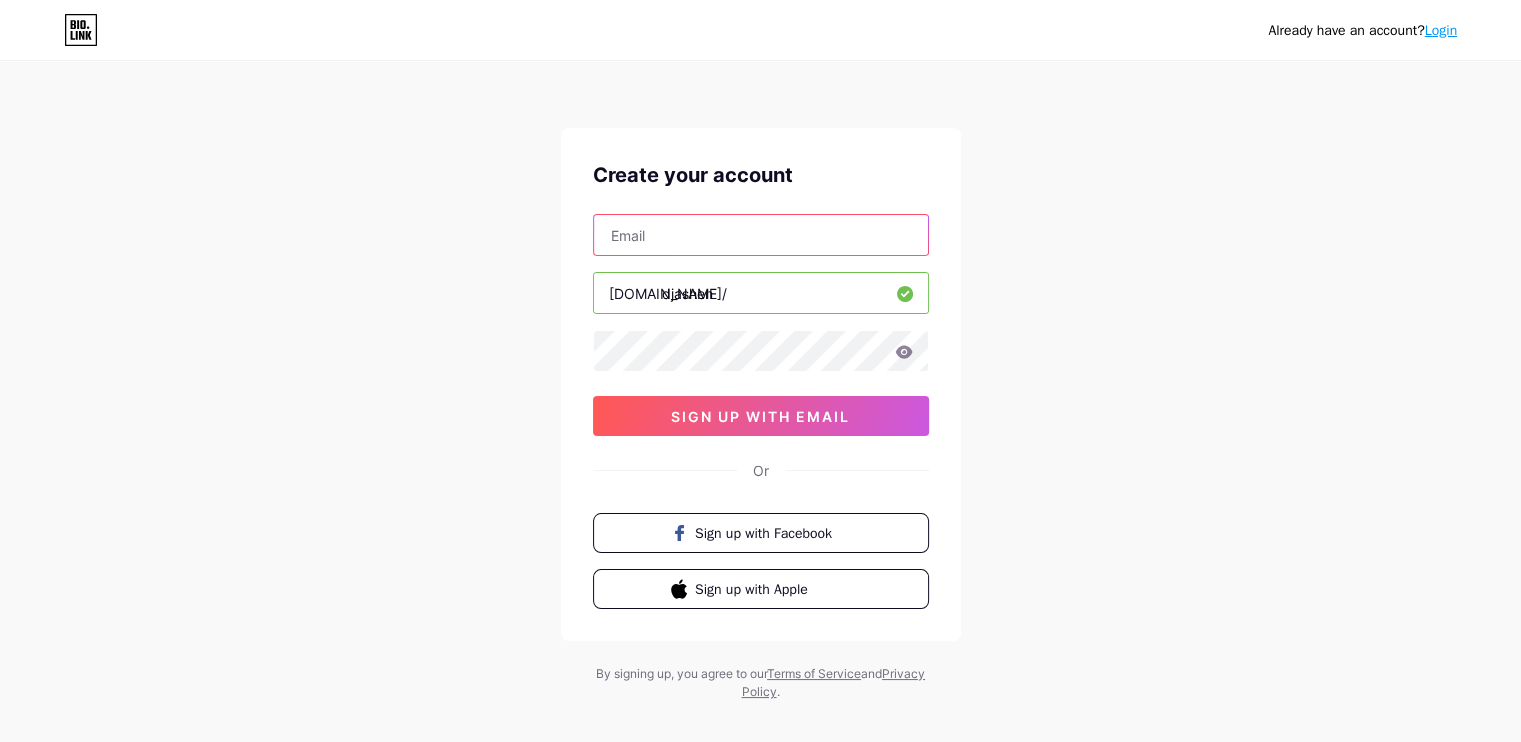 click at bounding box center [761, 235] 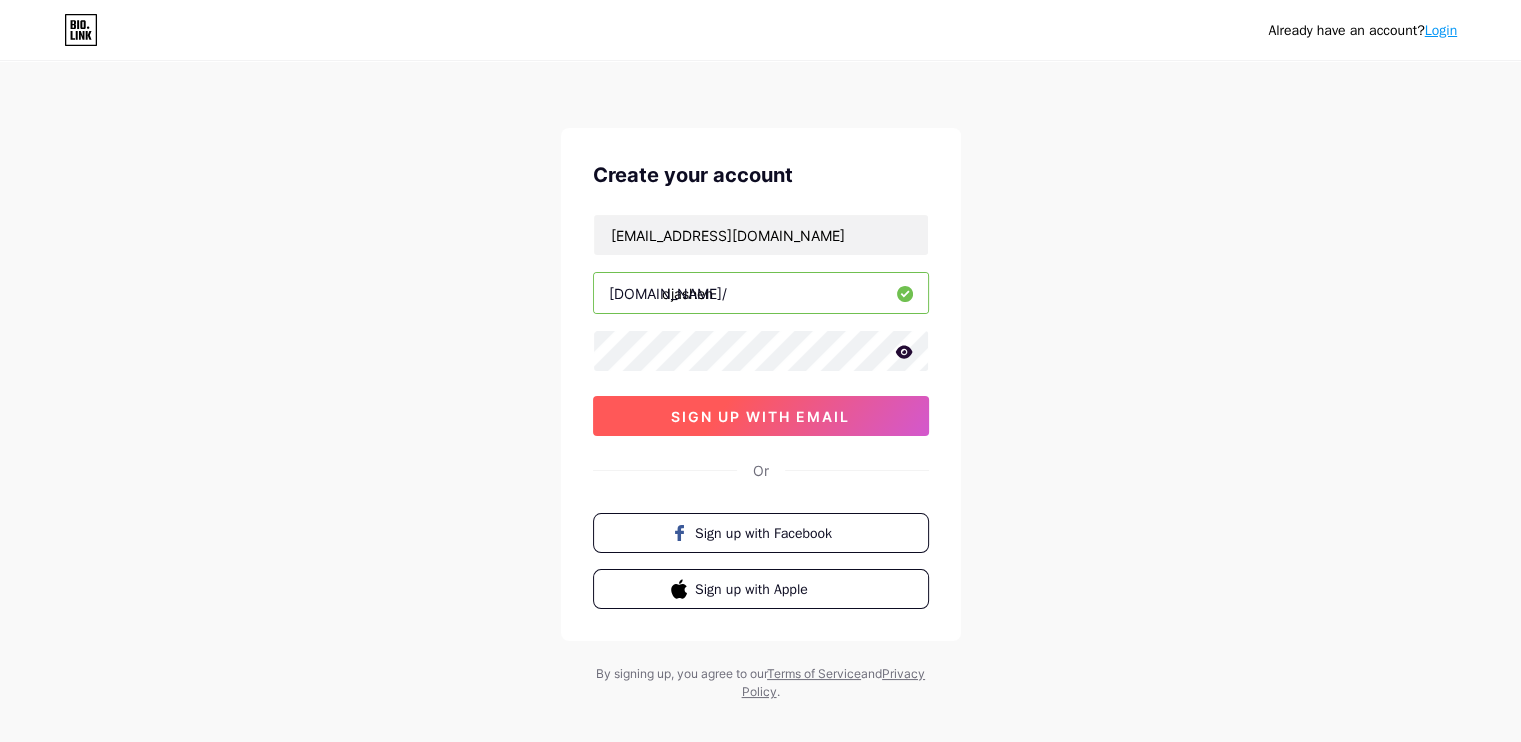click on "sign up with email" at bounding box center [761, 416] 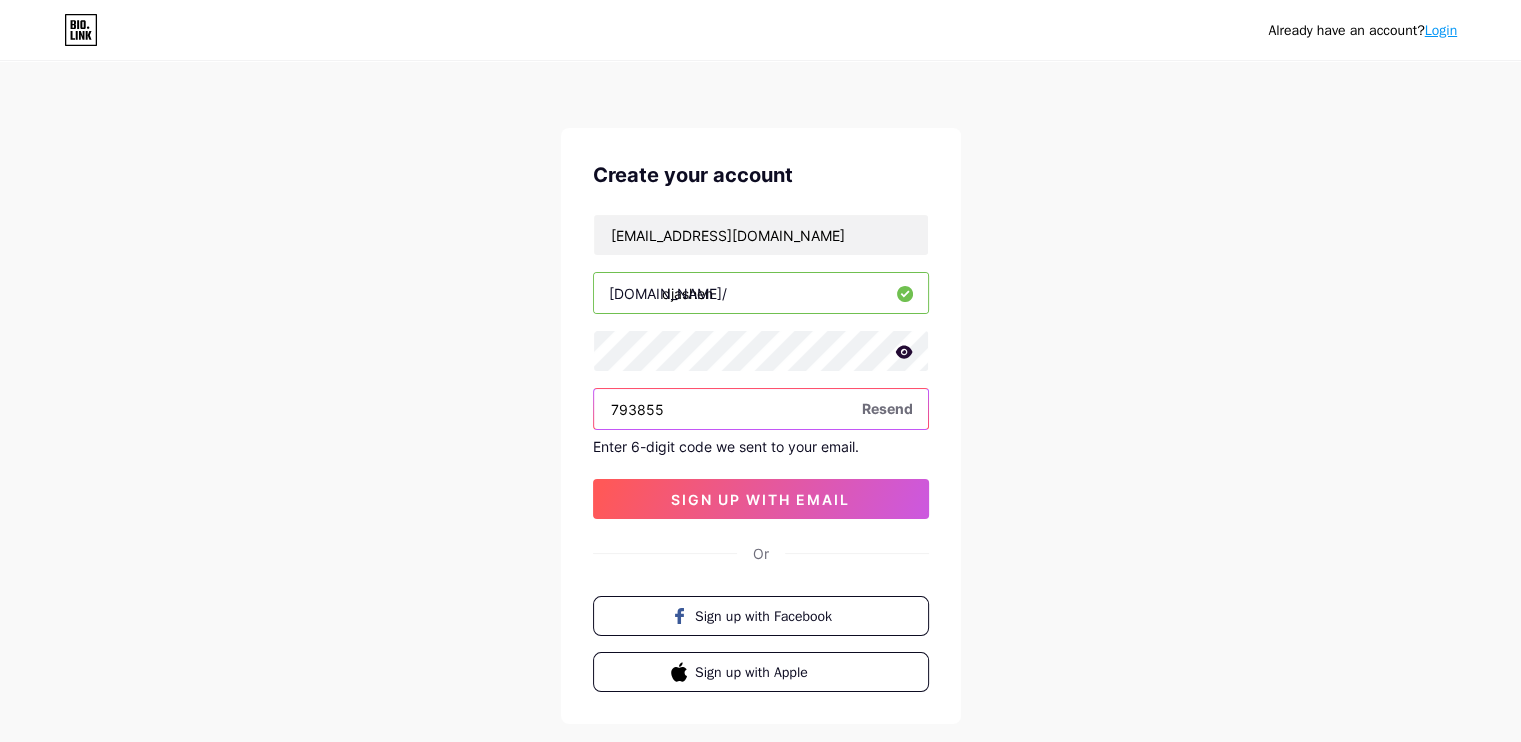 type on "793855" 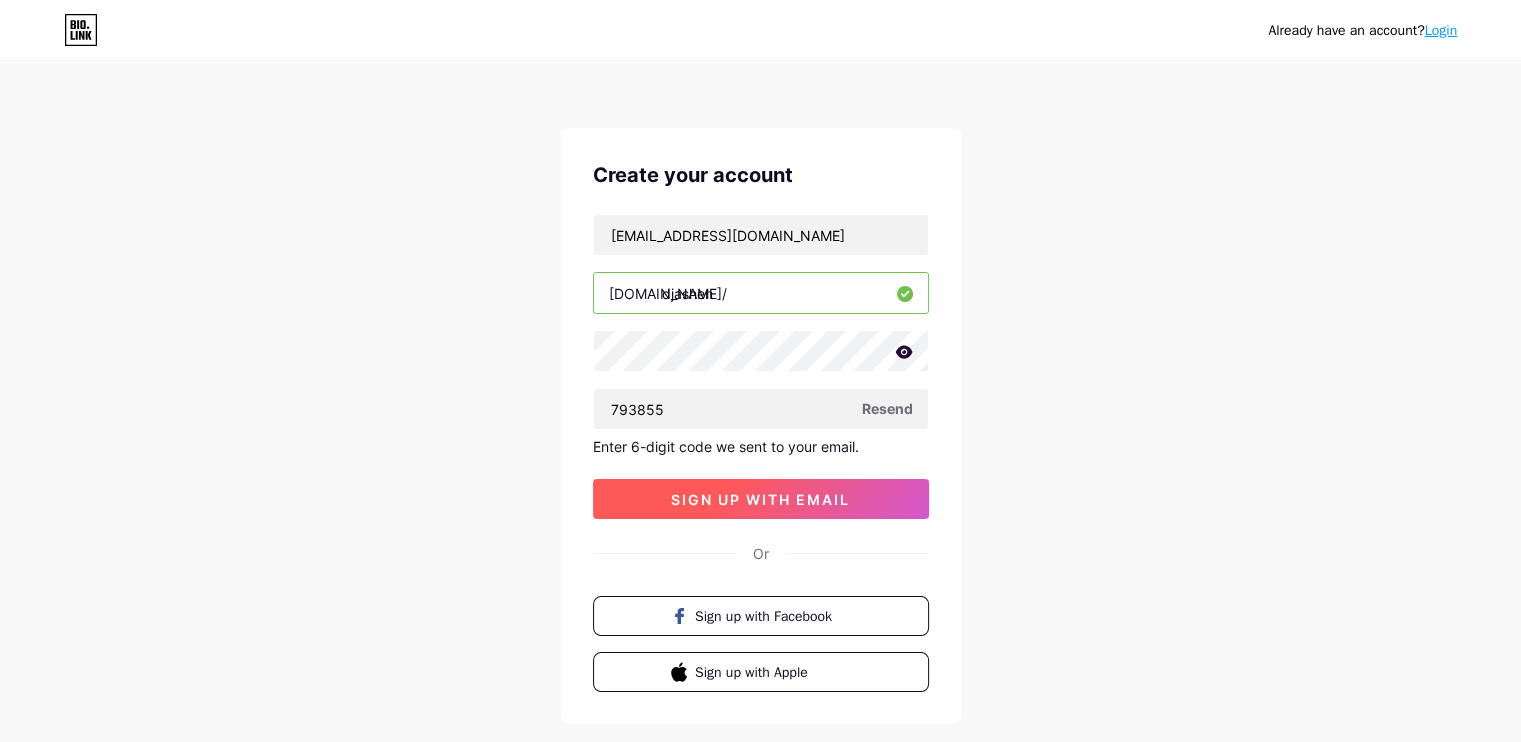 click on "sign up with email" at bounding box center [760, 499] 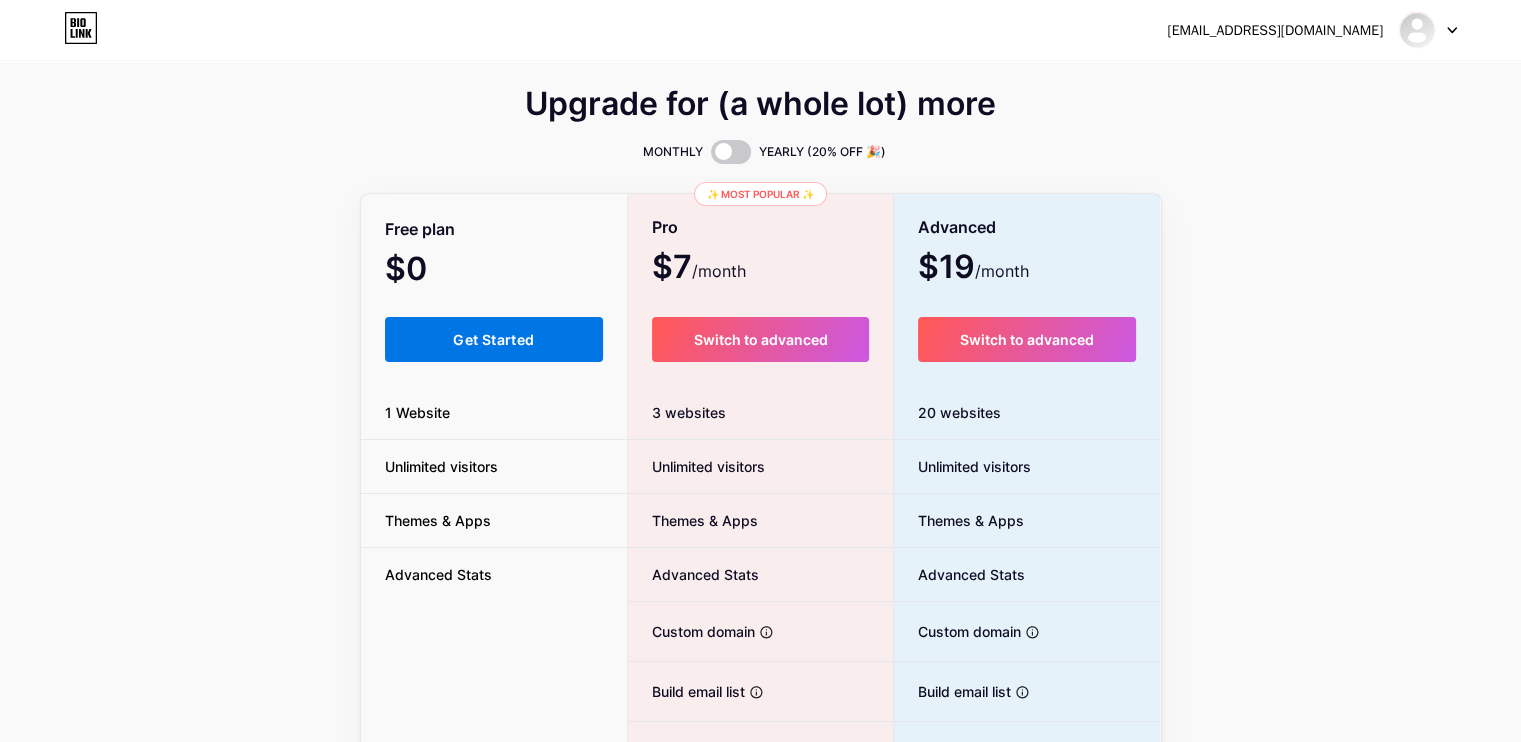 click on "Get Started" at bounding box center (494, 339) 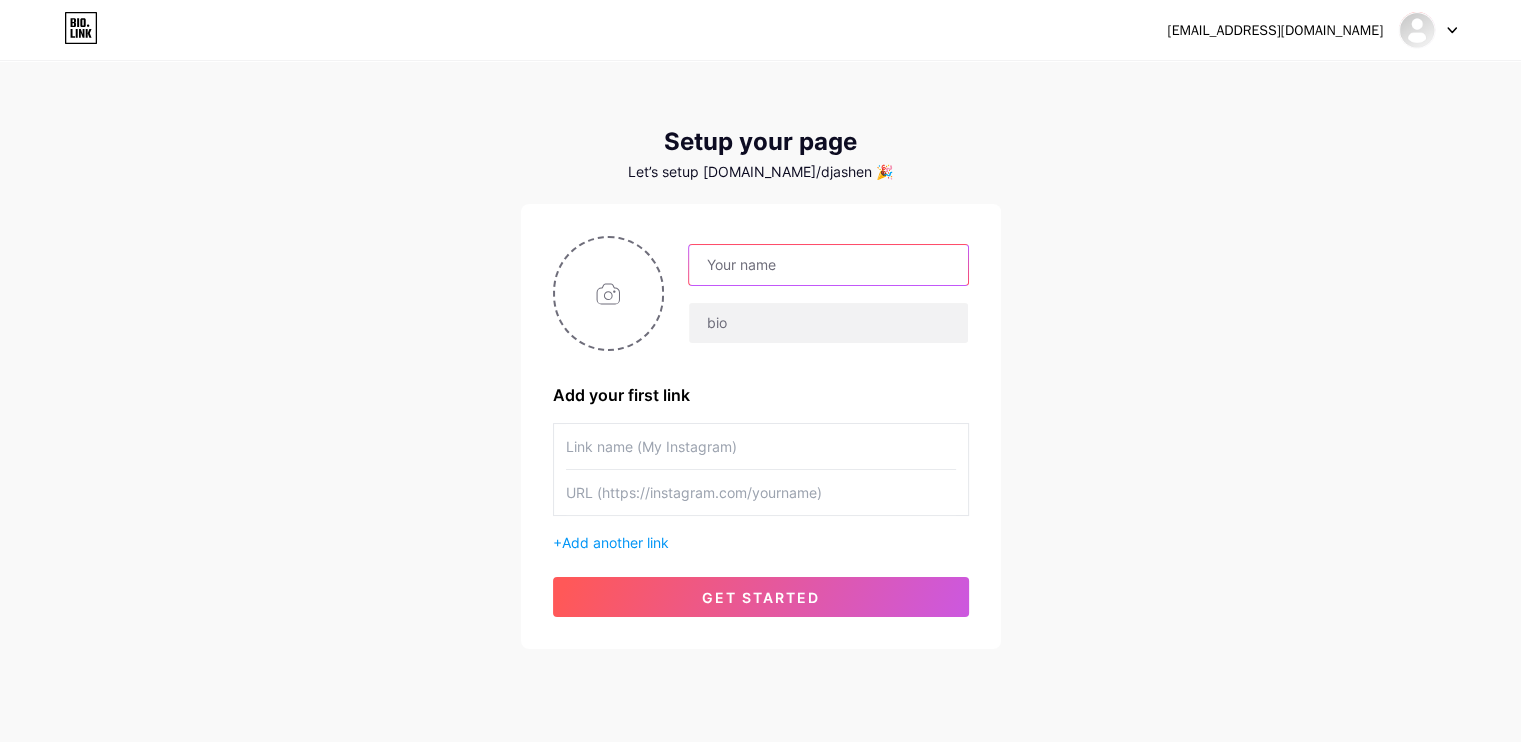 click at bounding box center (828, 265) 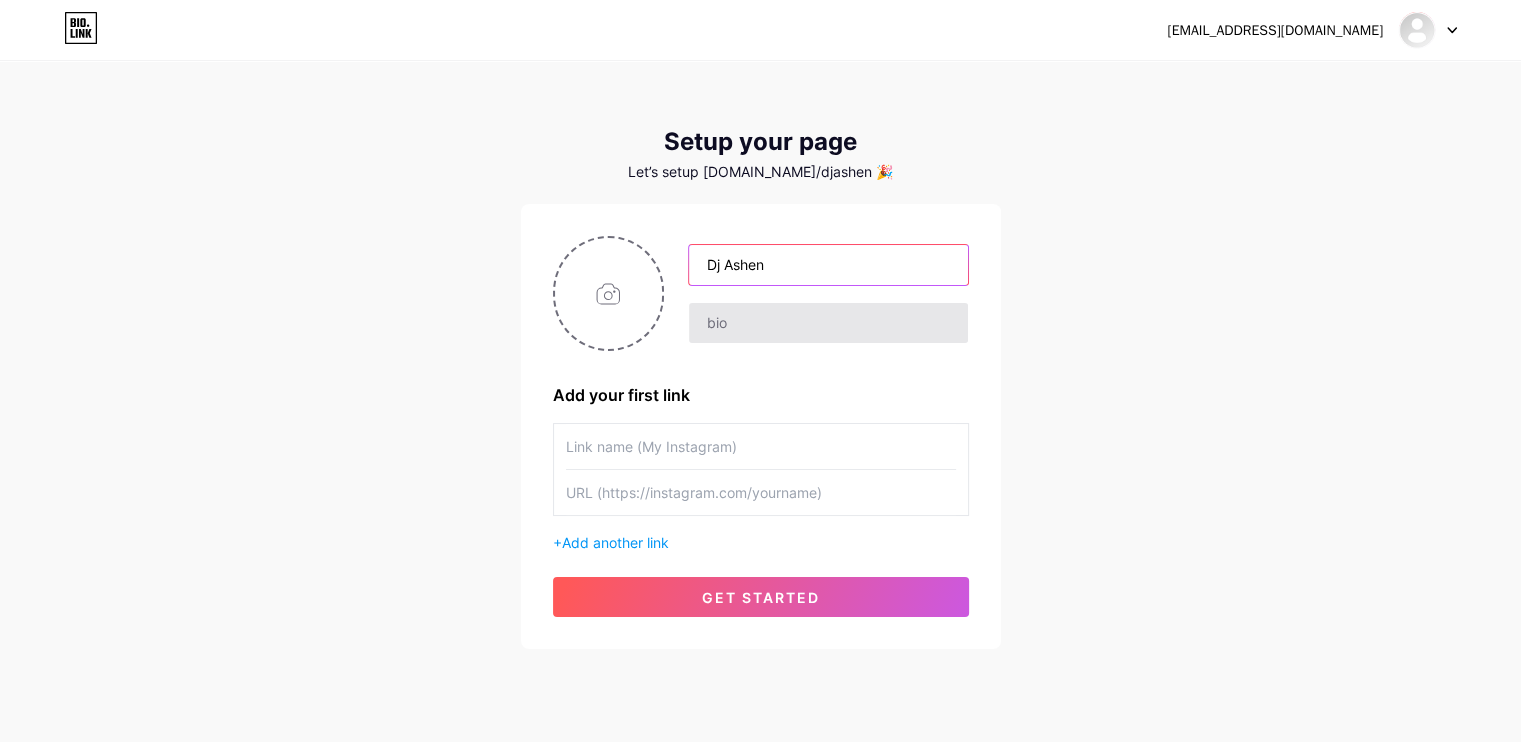 type on "Dj Ashen" 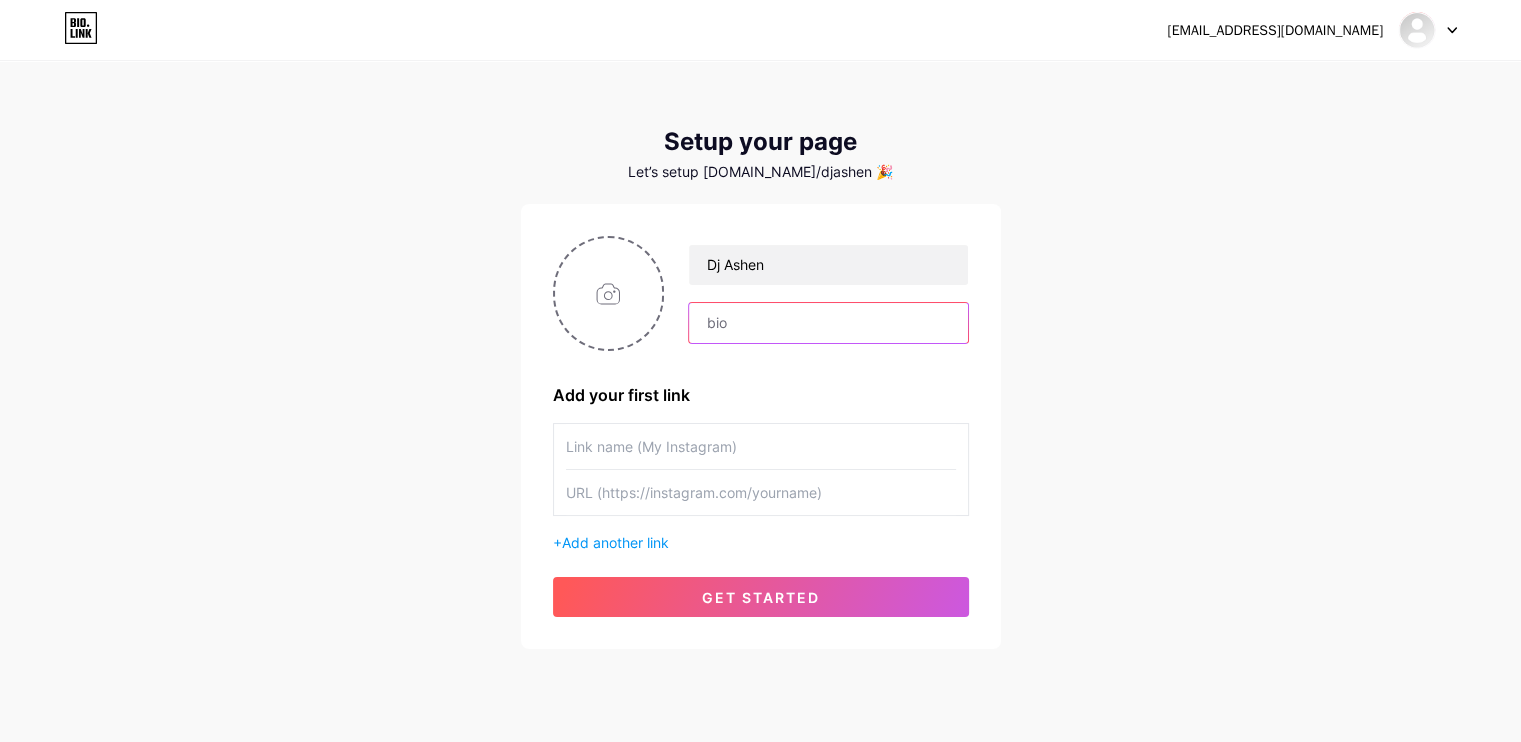 click at bounding box center (828, 323) 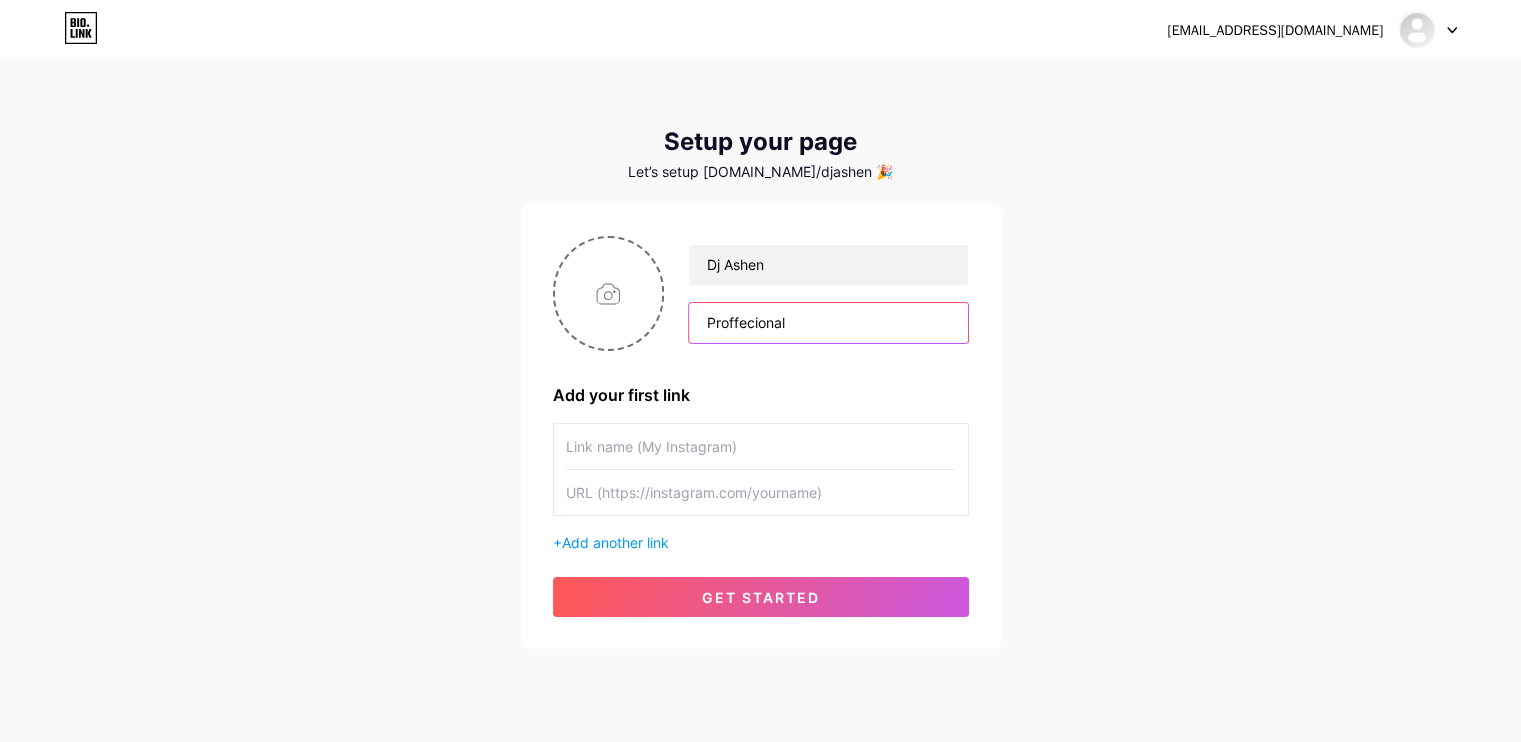 click on "Proffecional" at bounding box center [828, 323] 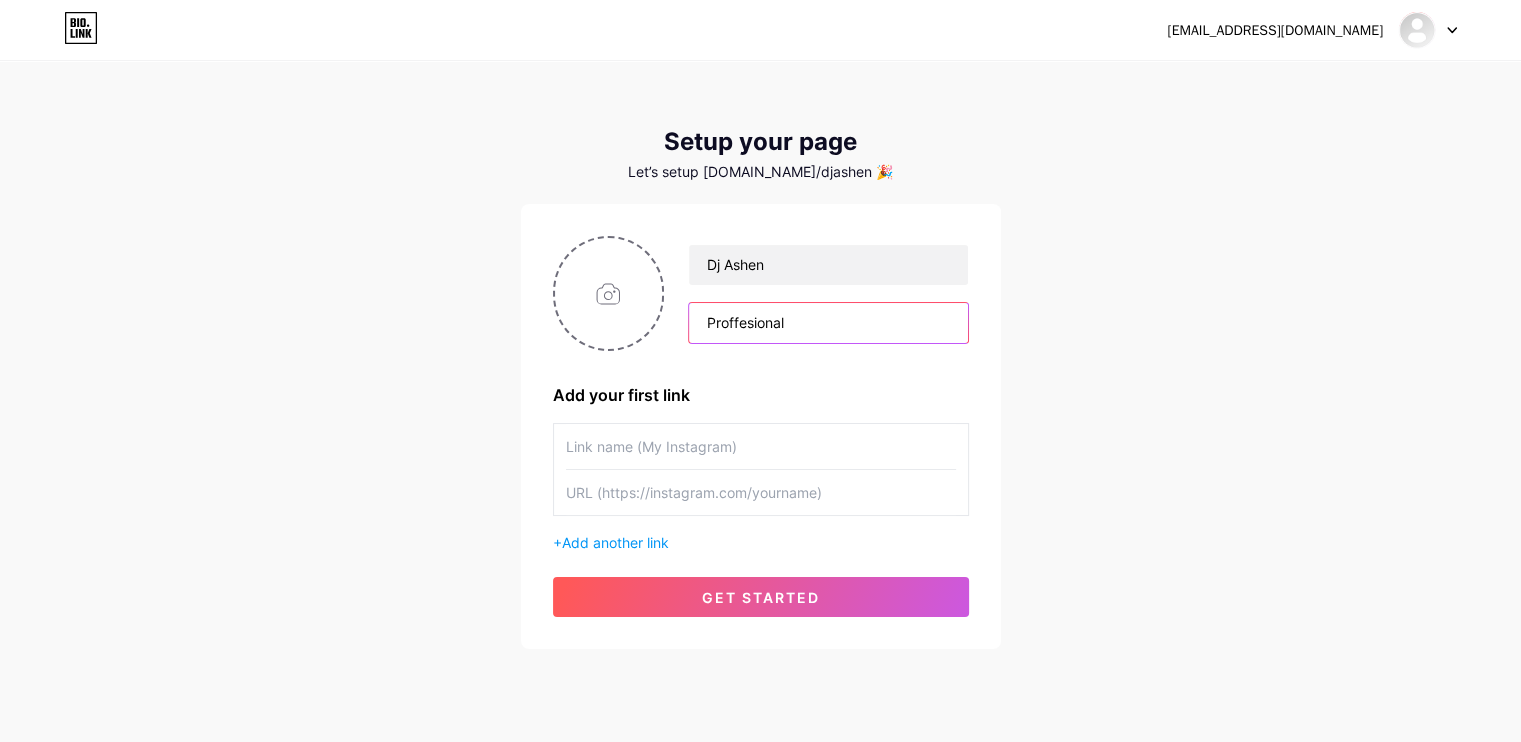 click on "Proffesional" at bounding box center [828, 323] 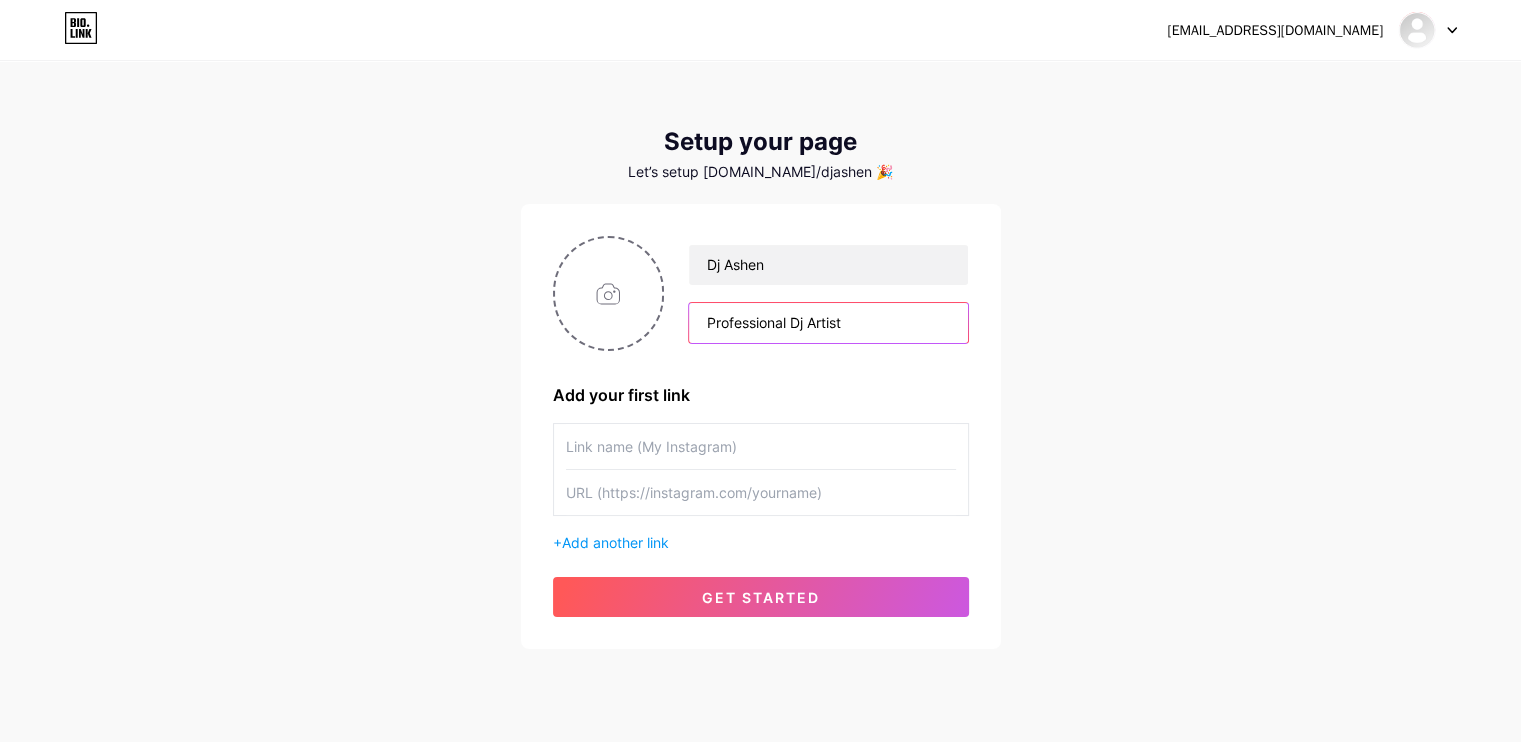 type on "Professional Dj Artist" 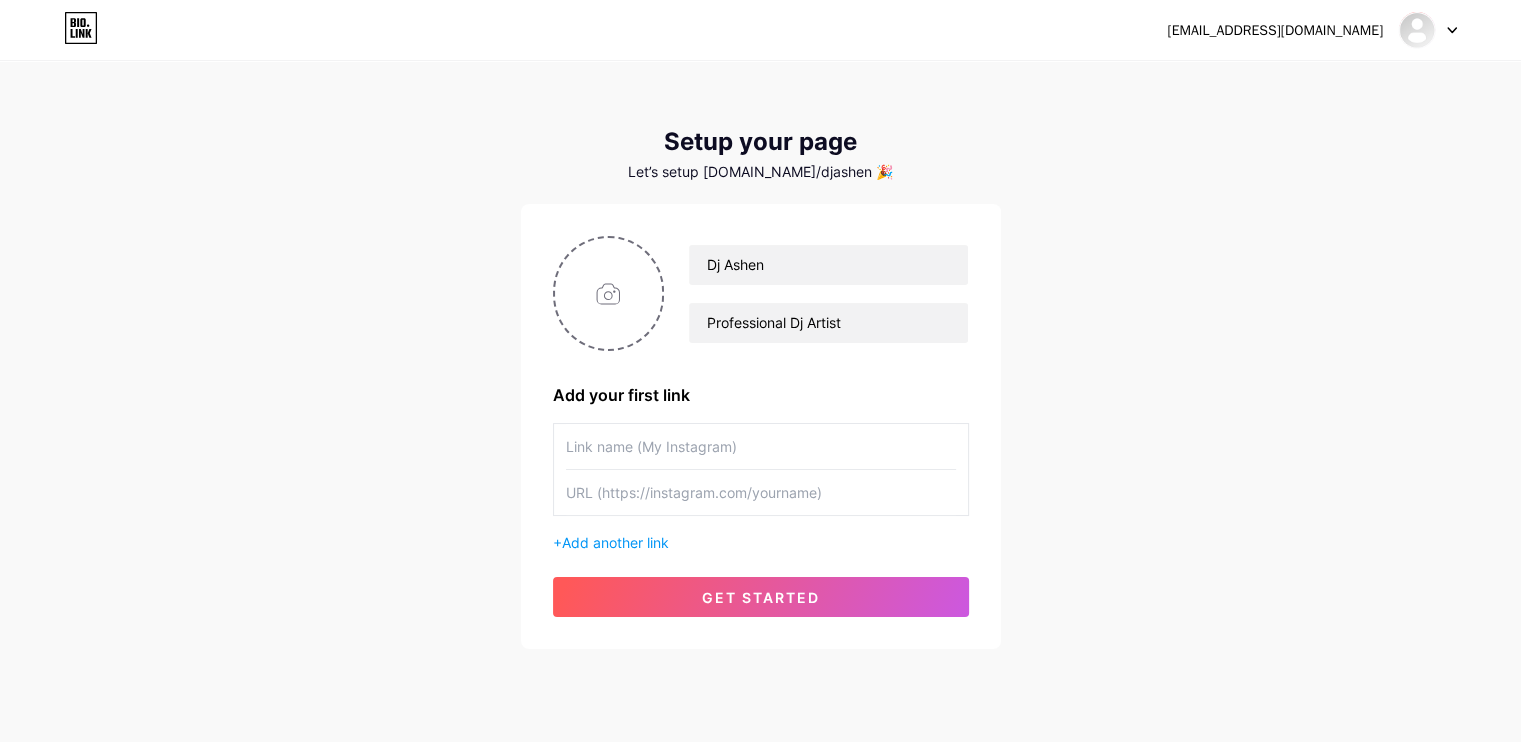 click at bounding box center [761, 446] 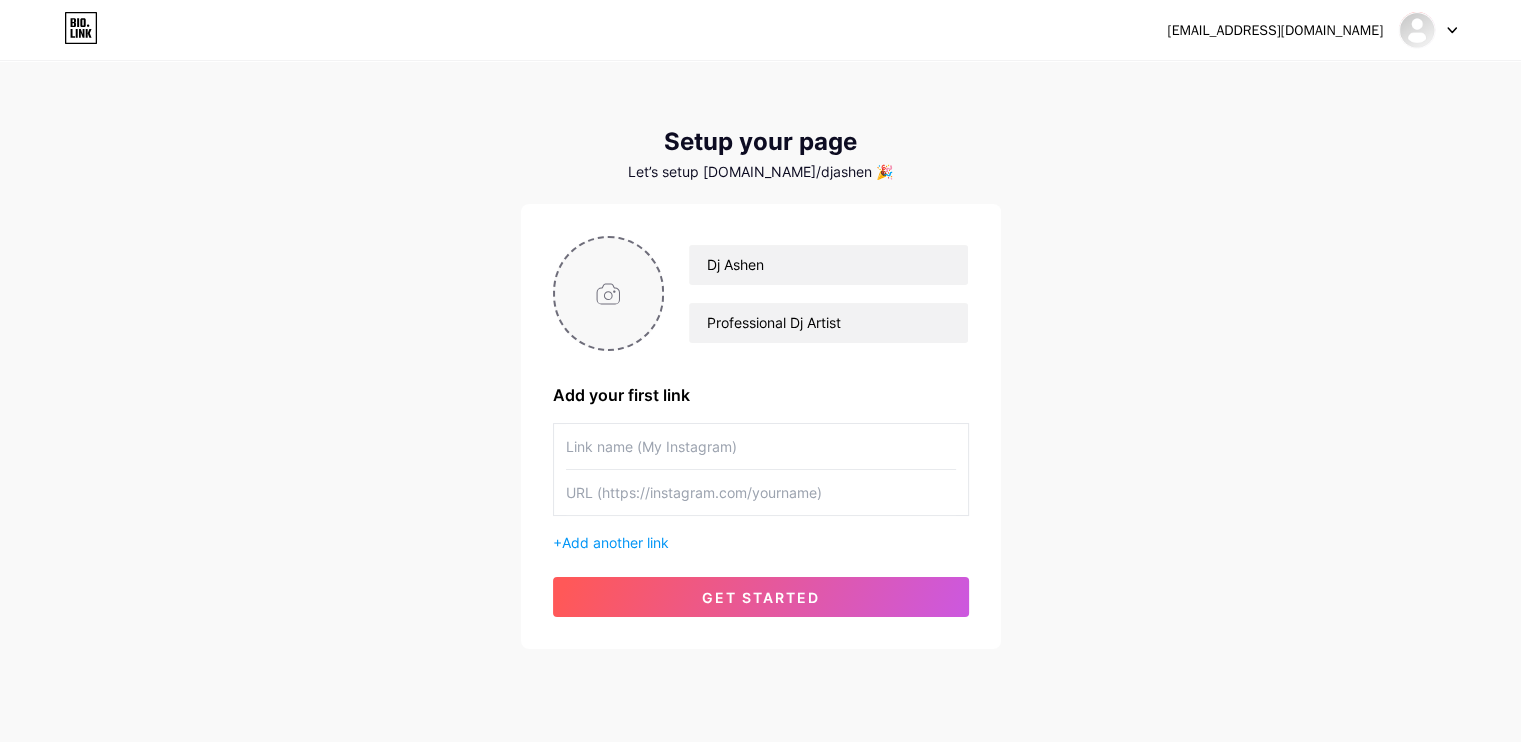click at bounding box center (609, 293) 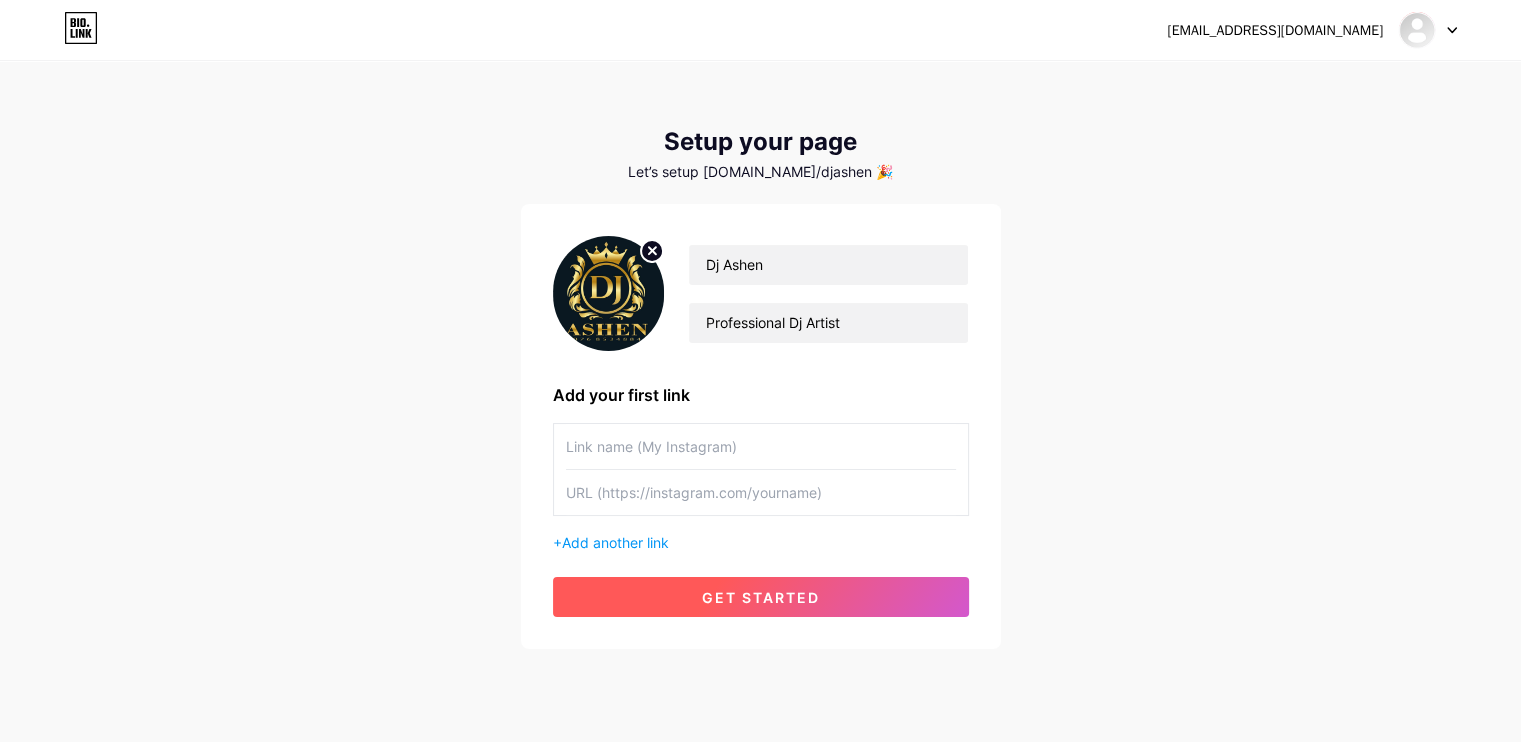 click on "get started" at bounding box center (761, 597) 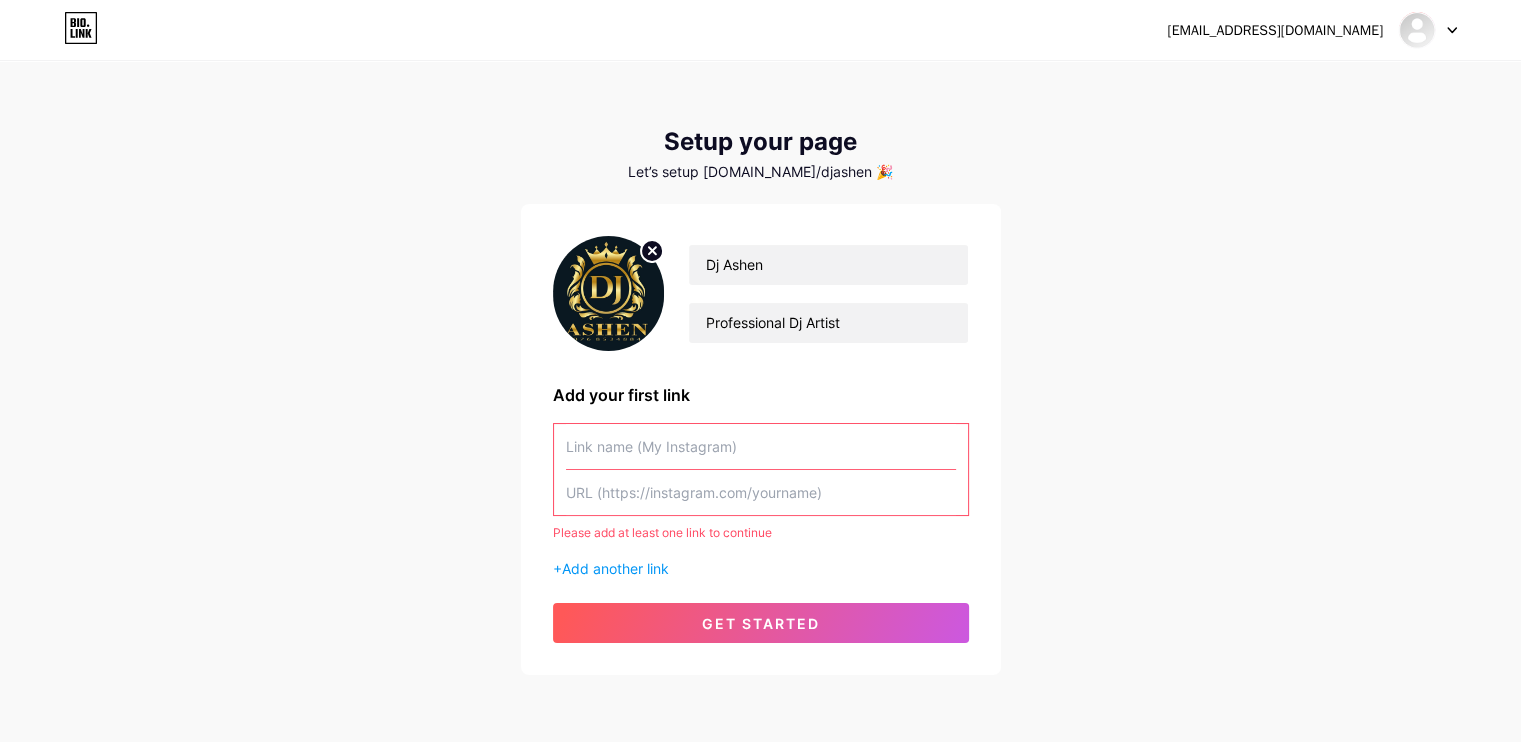 click at bounding box center [761, 446] 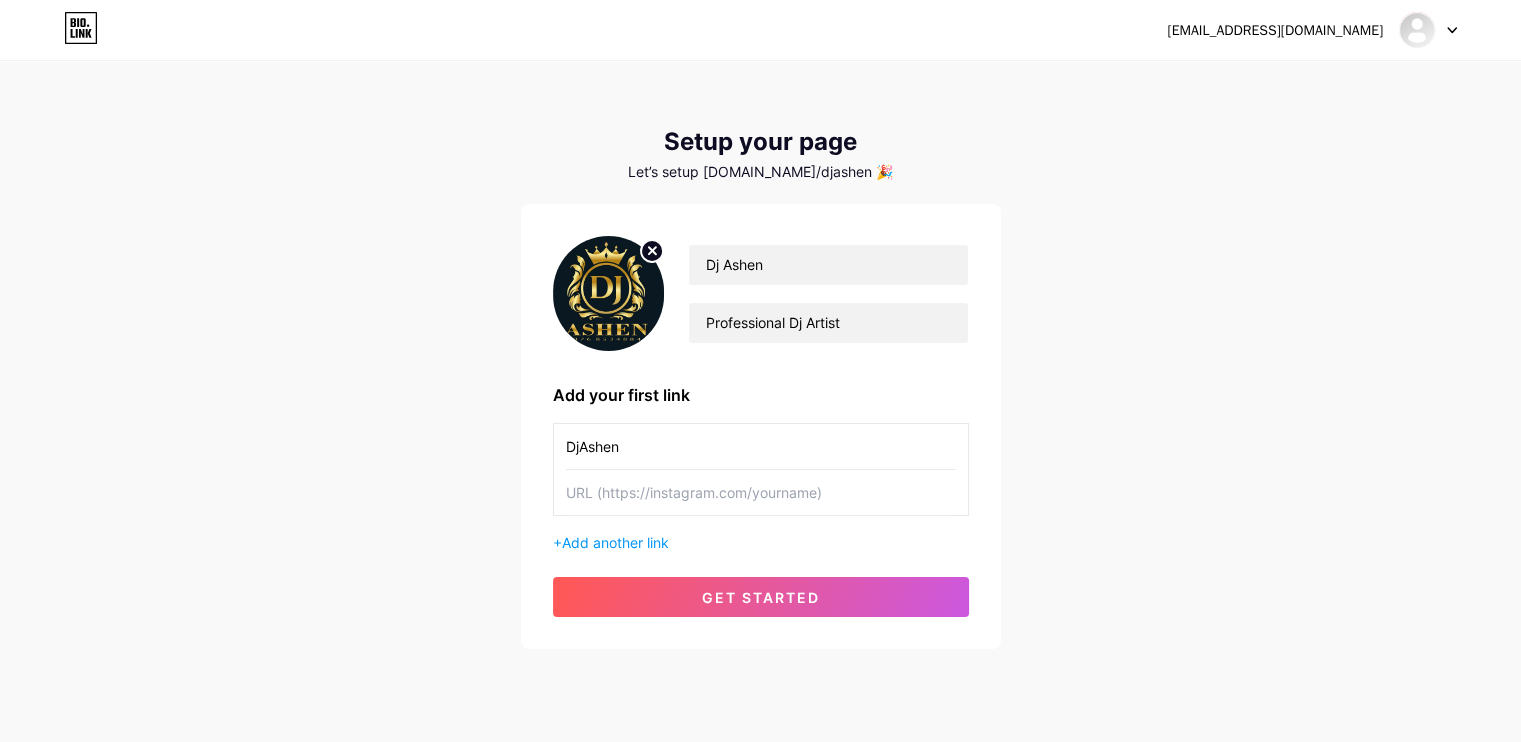 click on "DjAshen" at bounding box center (761, 446) 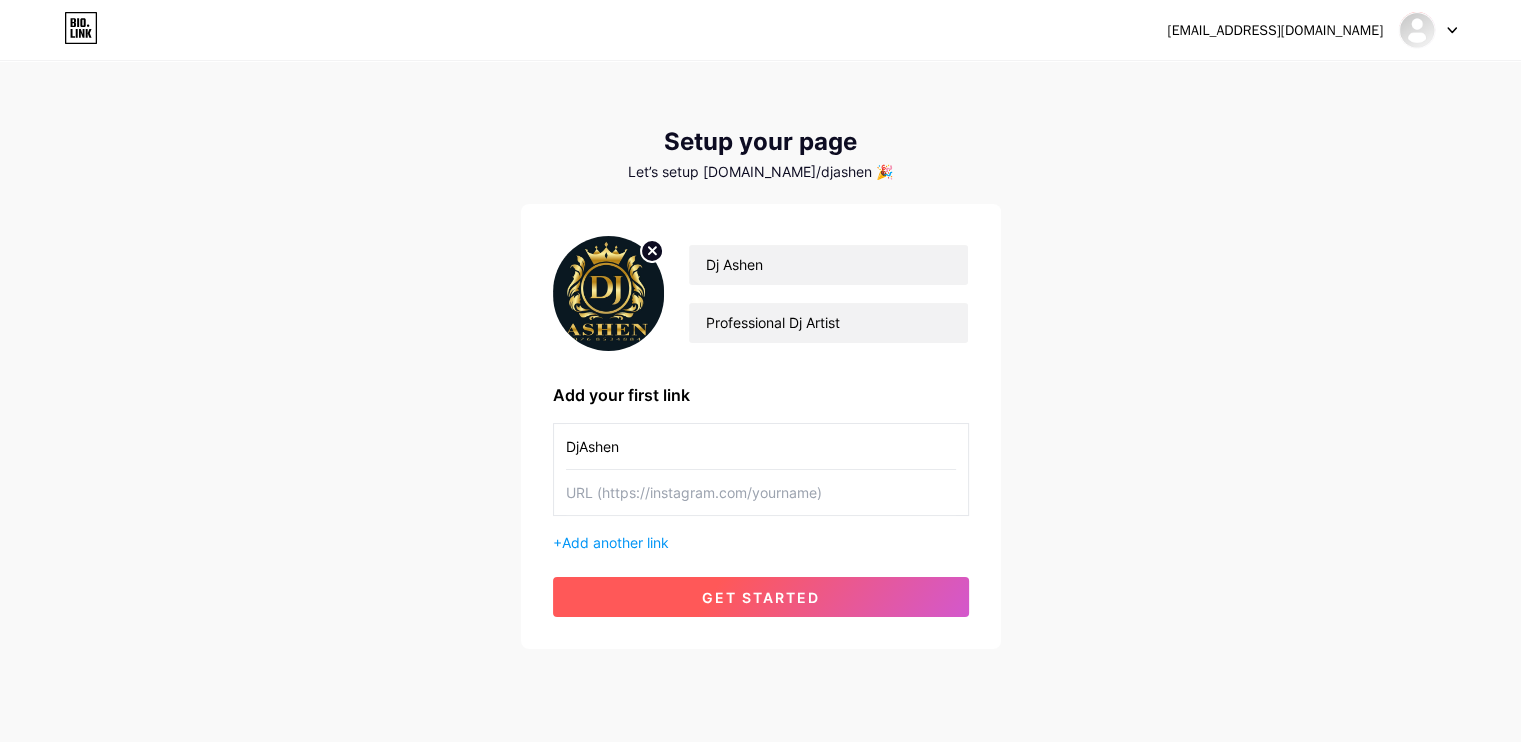 click on "get started" at bounding box center [761, 597] 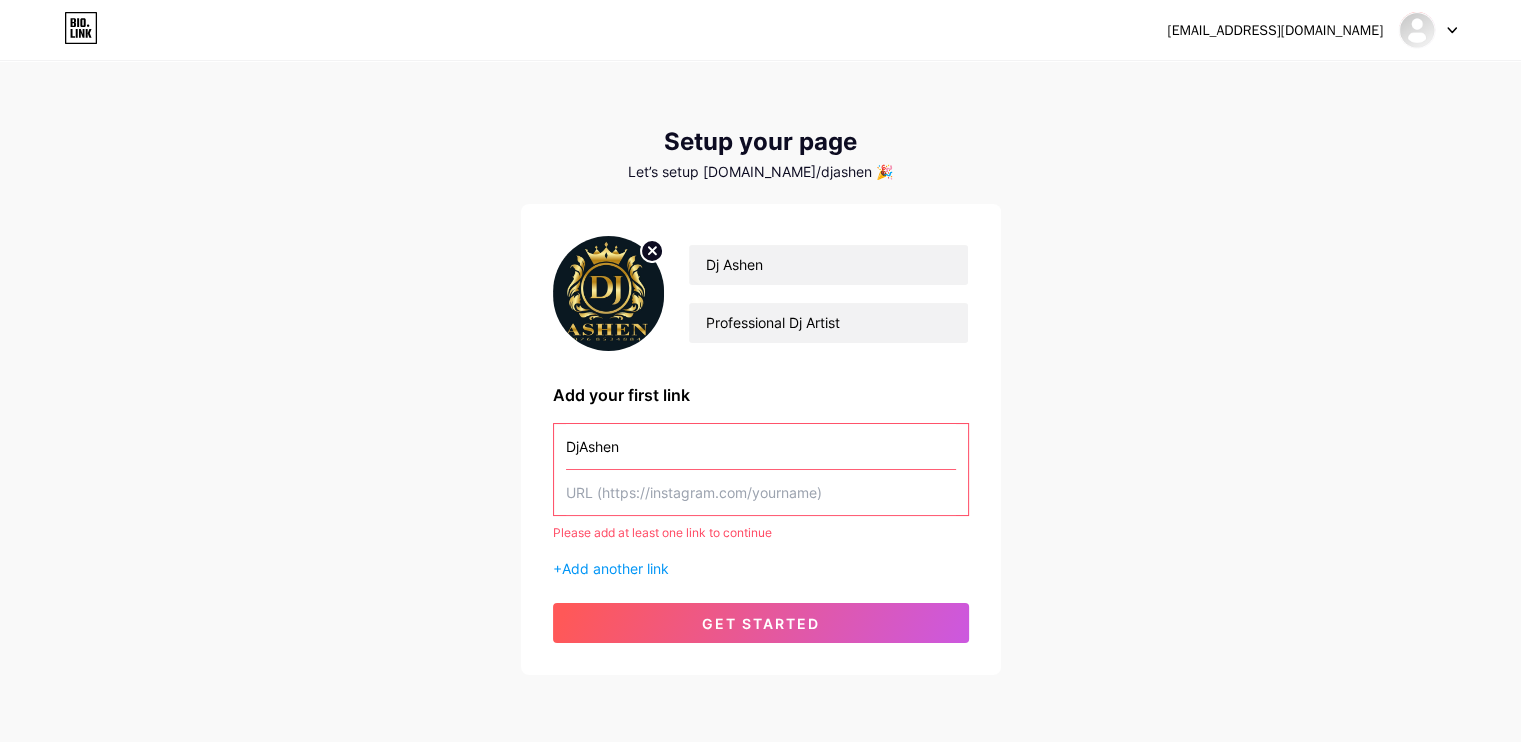 click at bounding box center [761, 492] 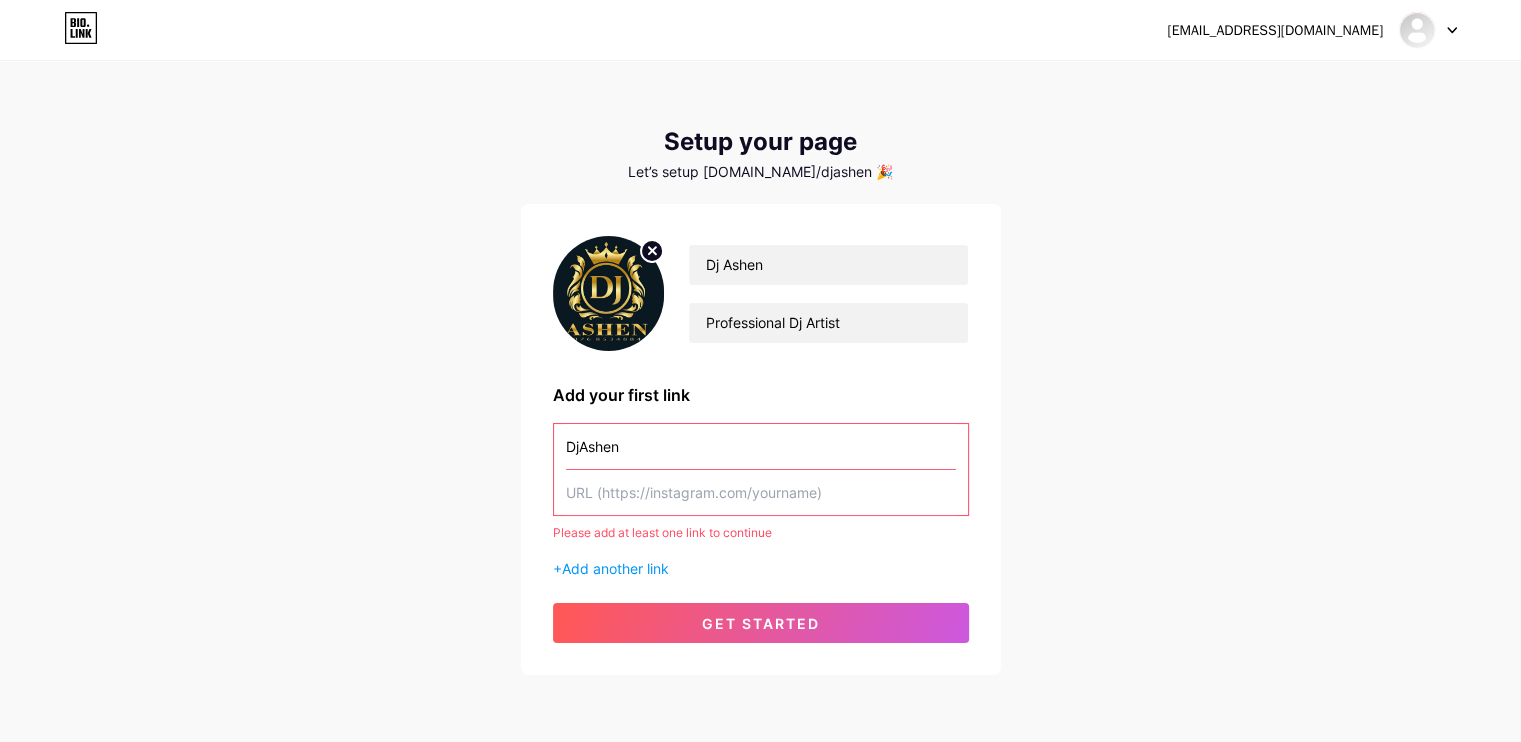 paste on "[URL][DOMAIN_NAME]" 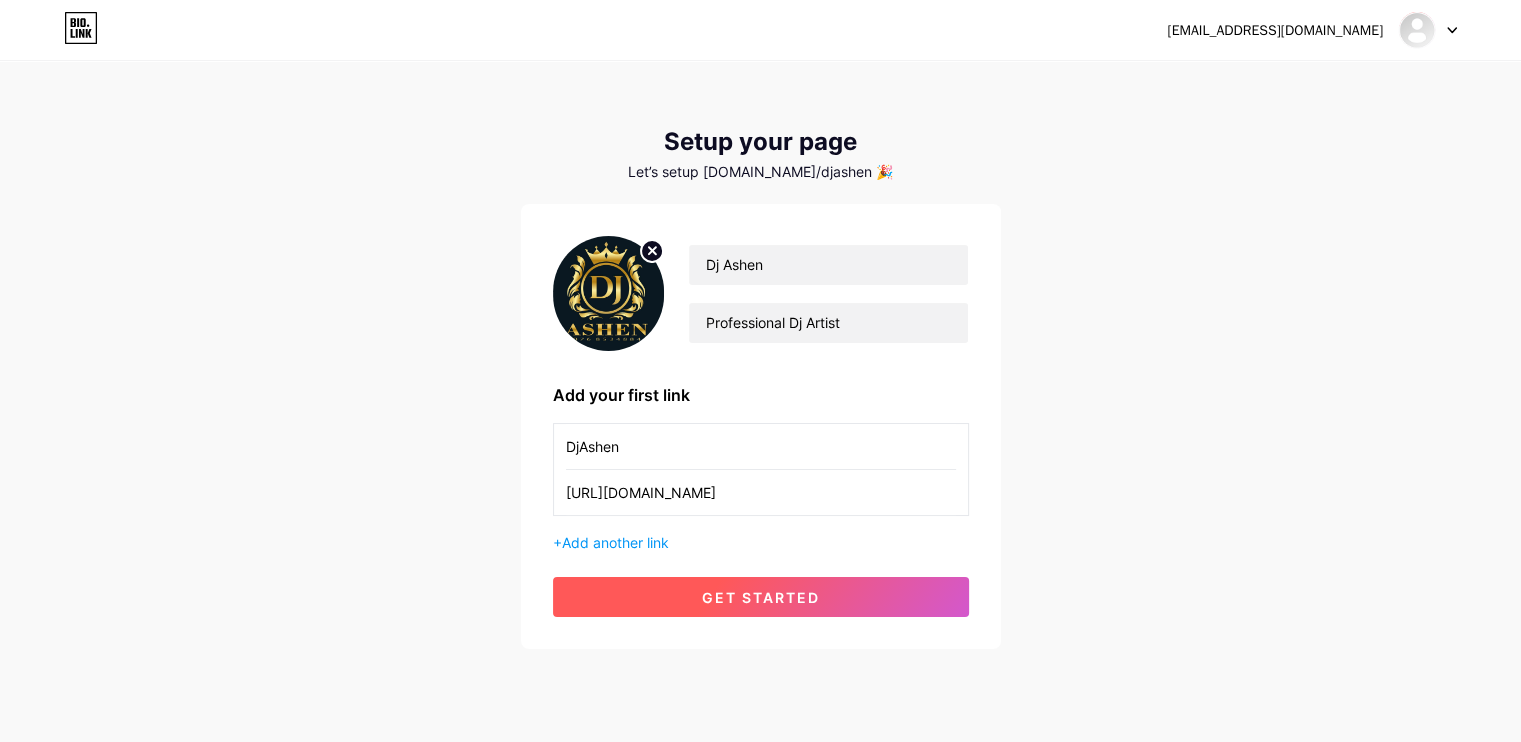 type on "[URL][DOMAIN_NAME]" 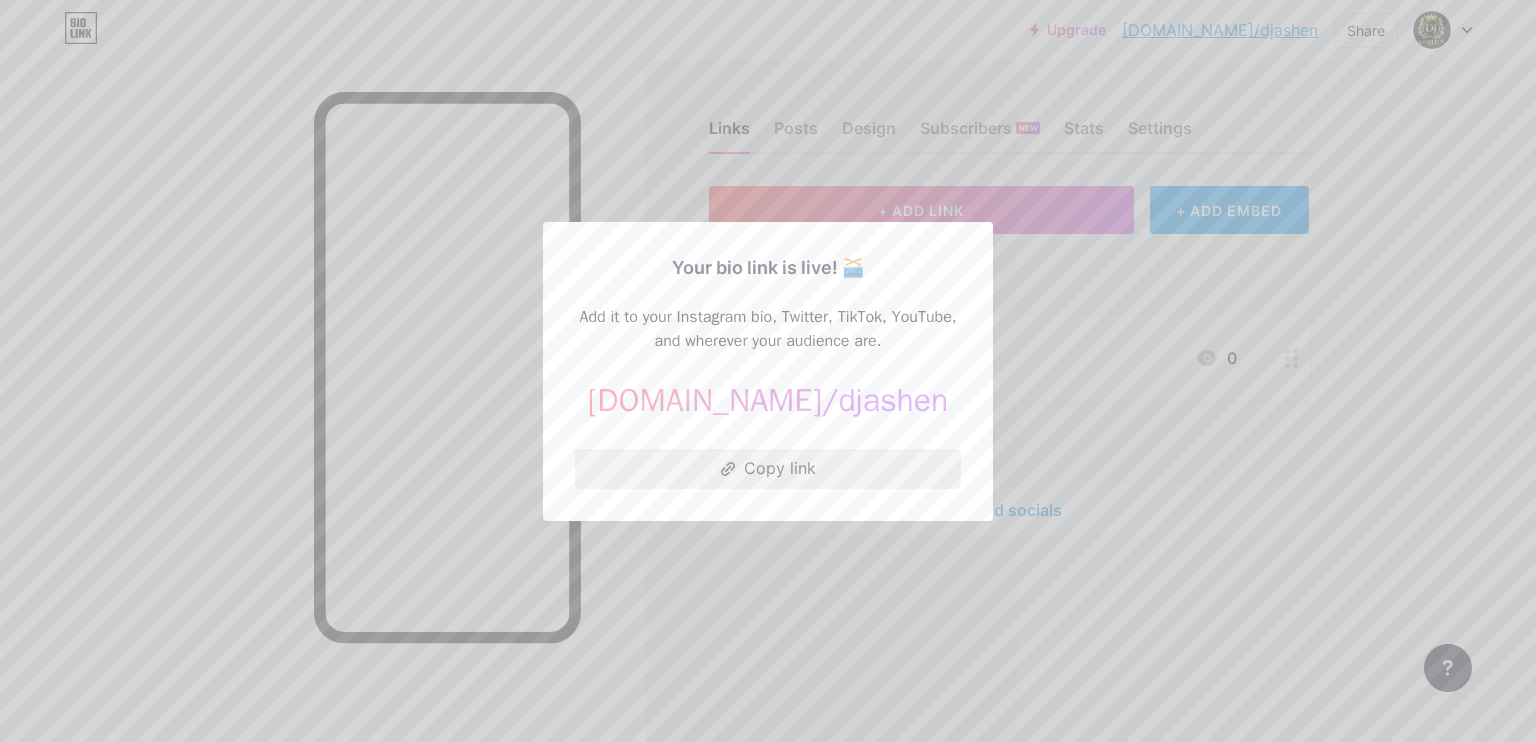 click on "Copy link" at bounding box center [768, 469] 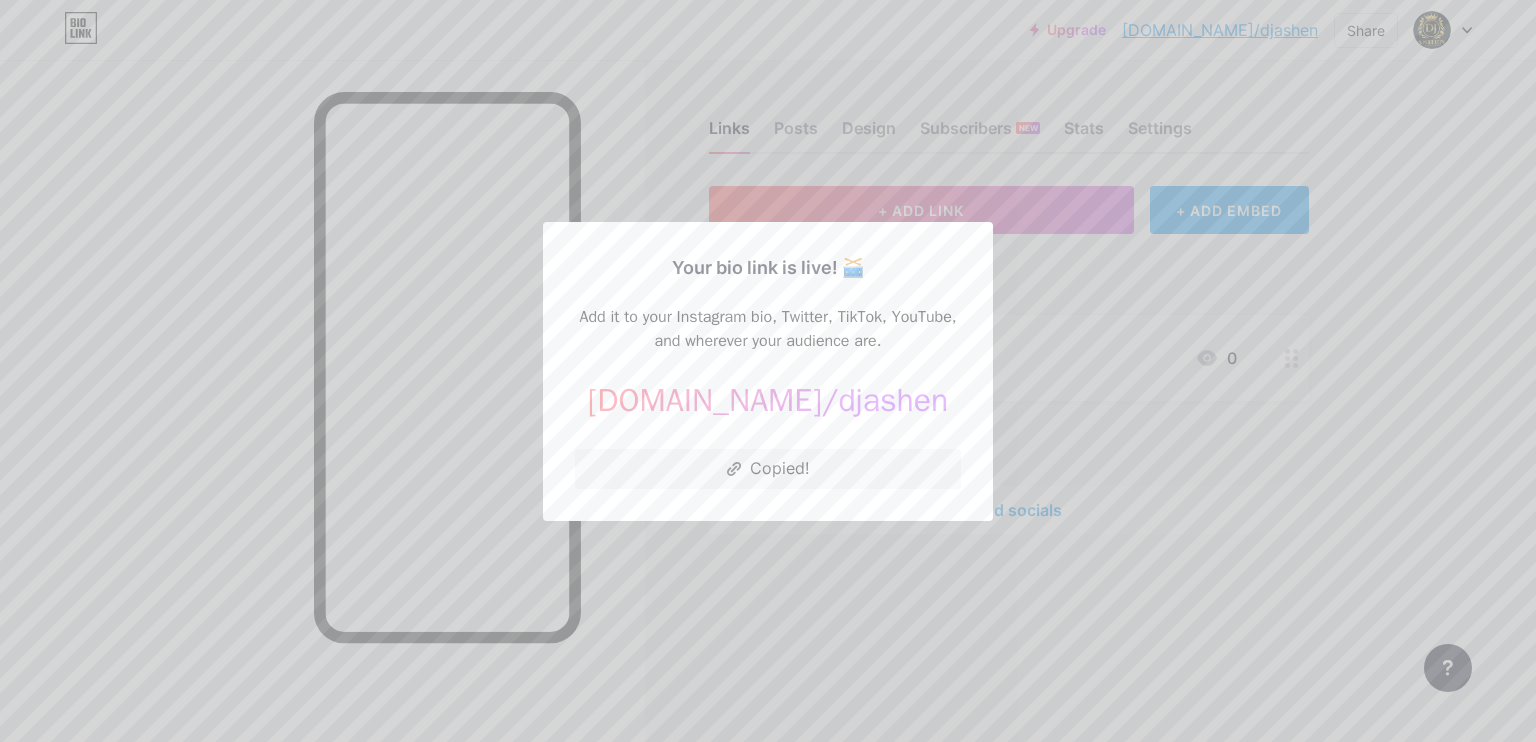 click at bounding box center (768, 371) 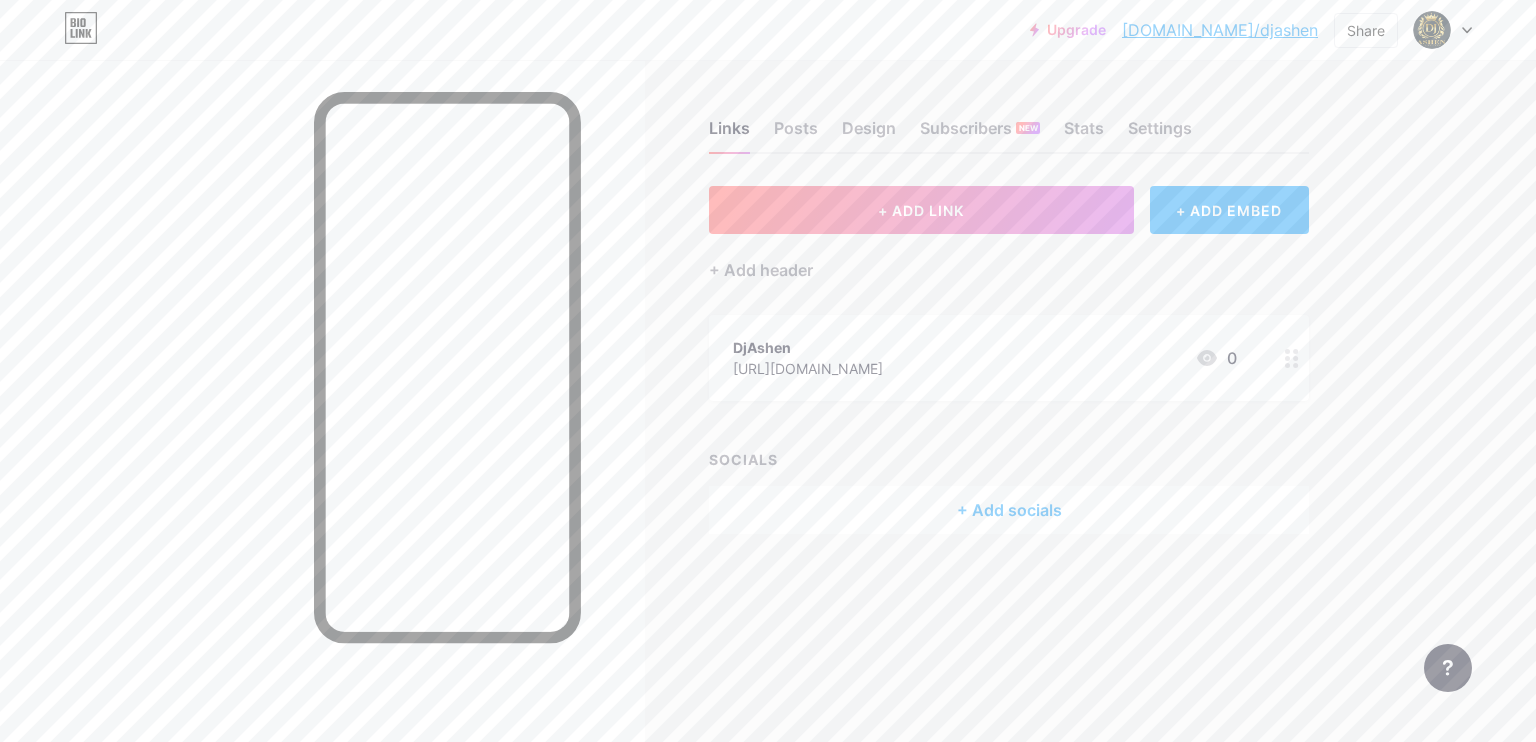 click 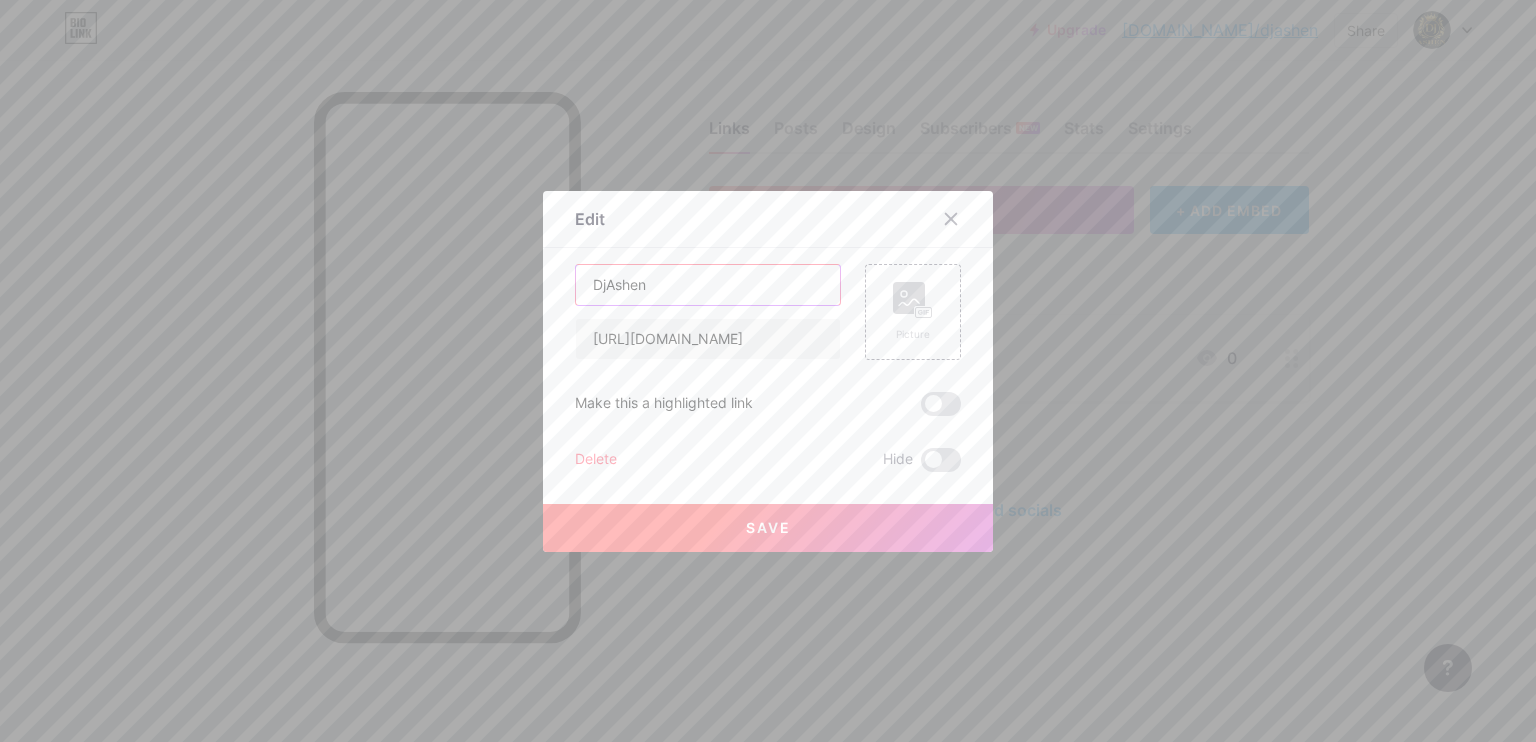 click on "DjAshen" at bounding box center [708, 285] 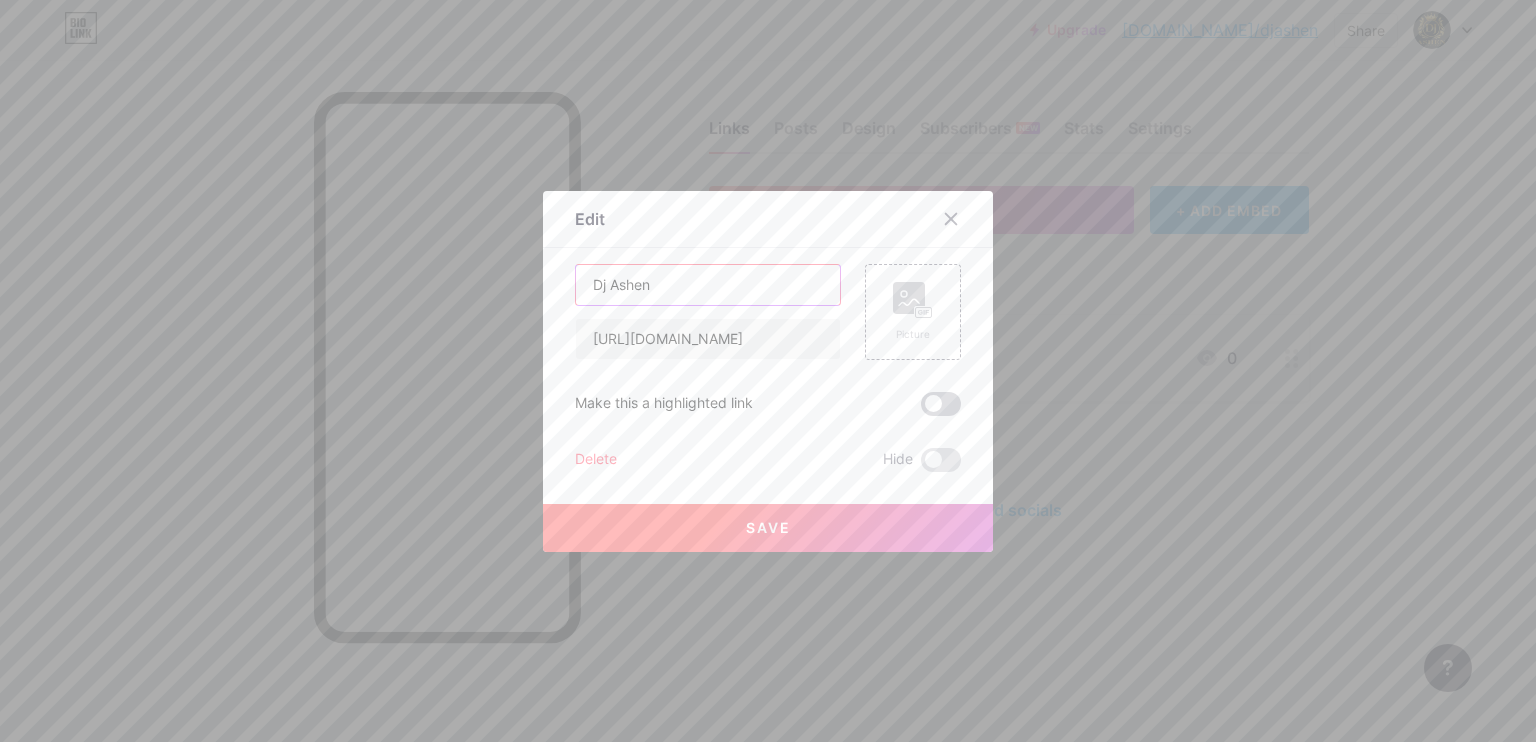 type on "Dj Ashen" 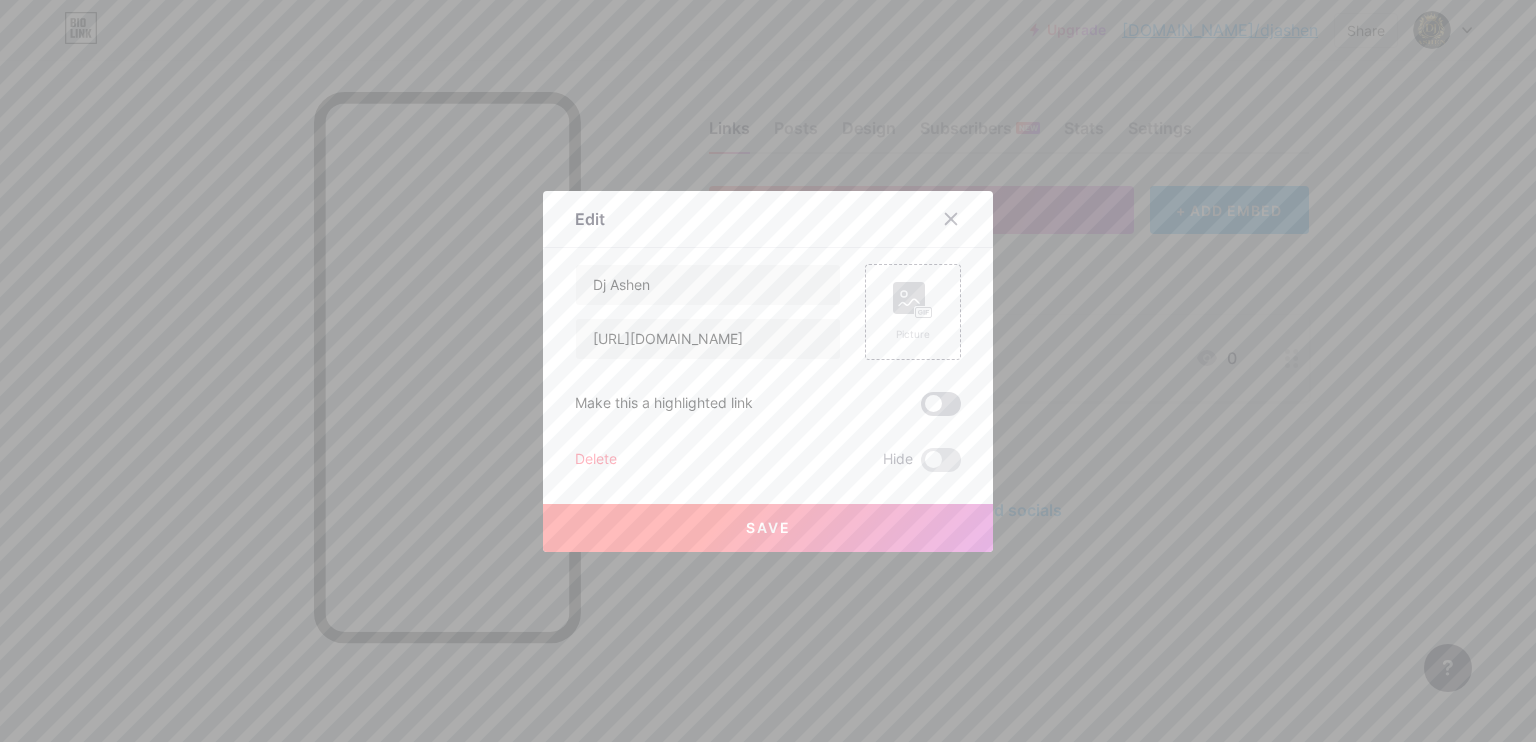 click at bounding box center [941, 404] 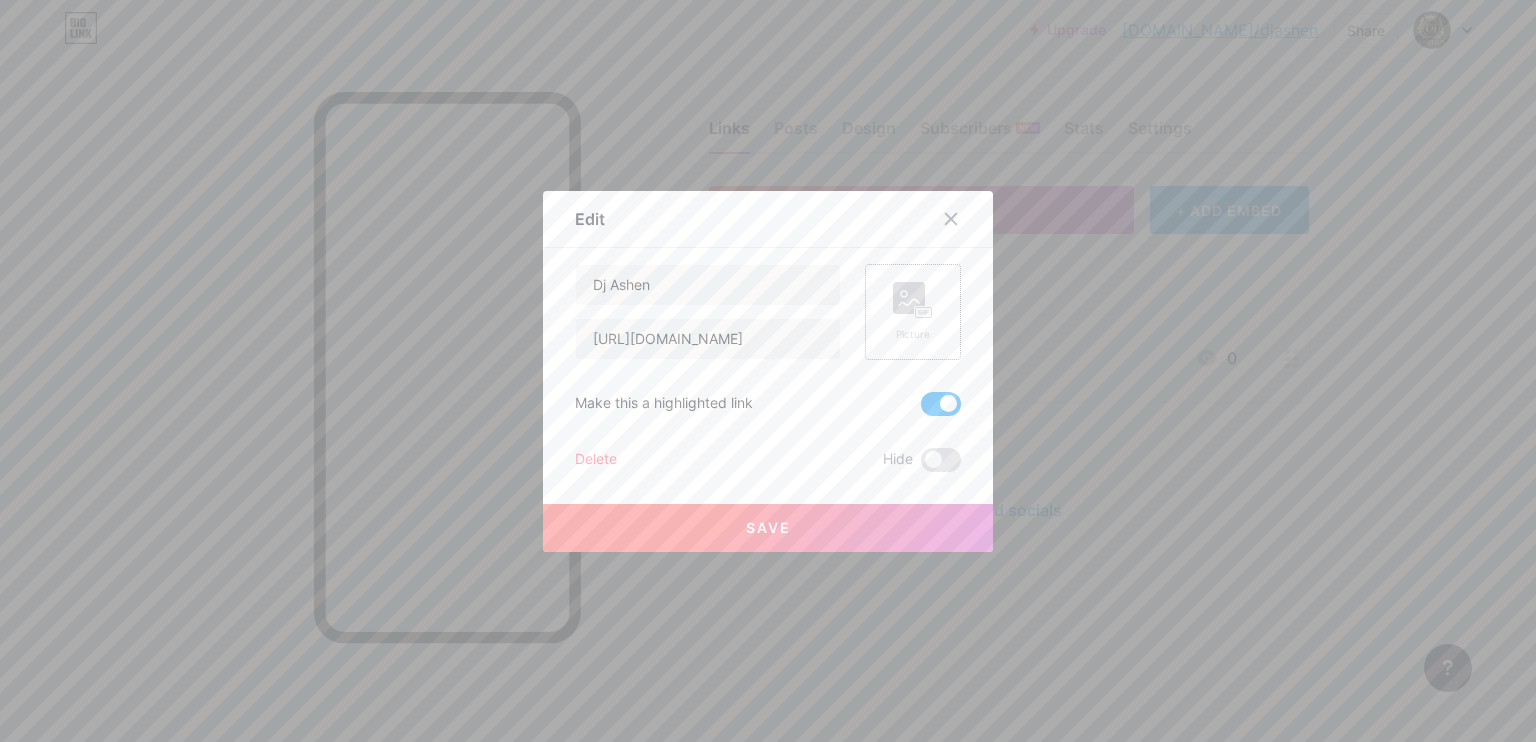 click 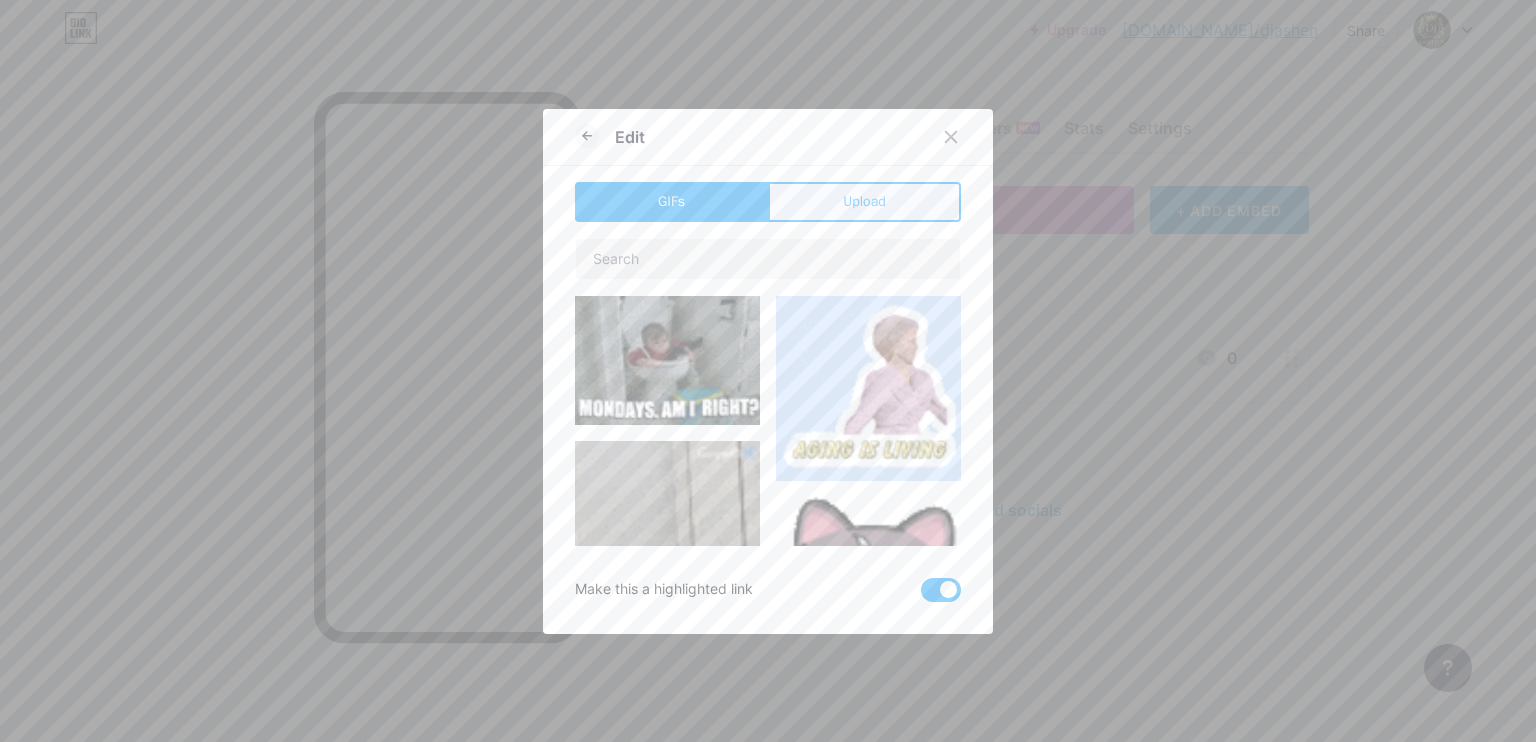 click on "Upload" at bounding box center [864, 202] 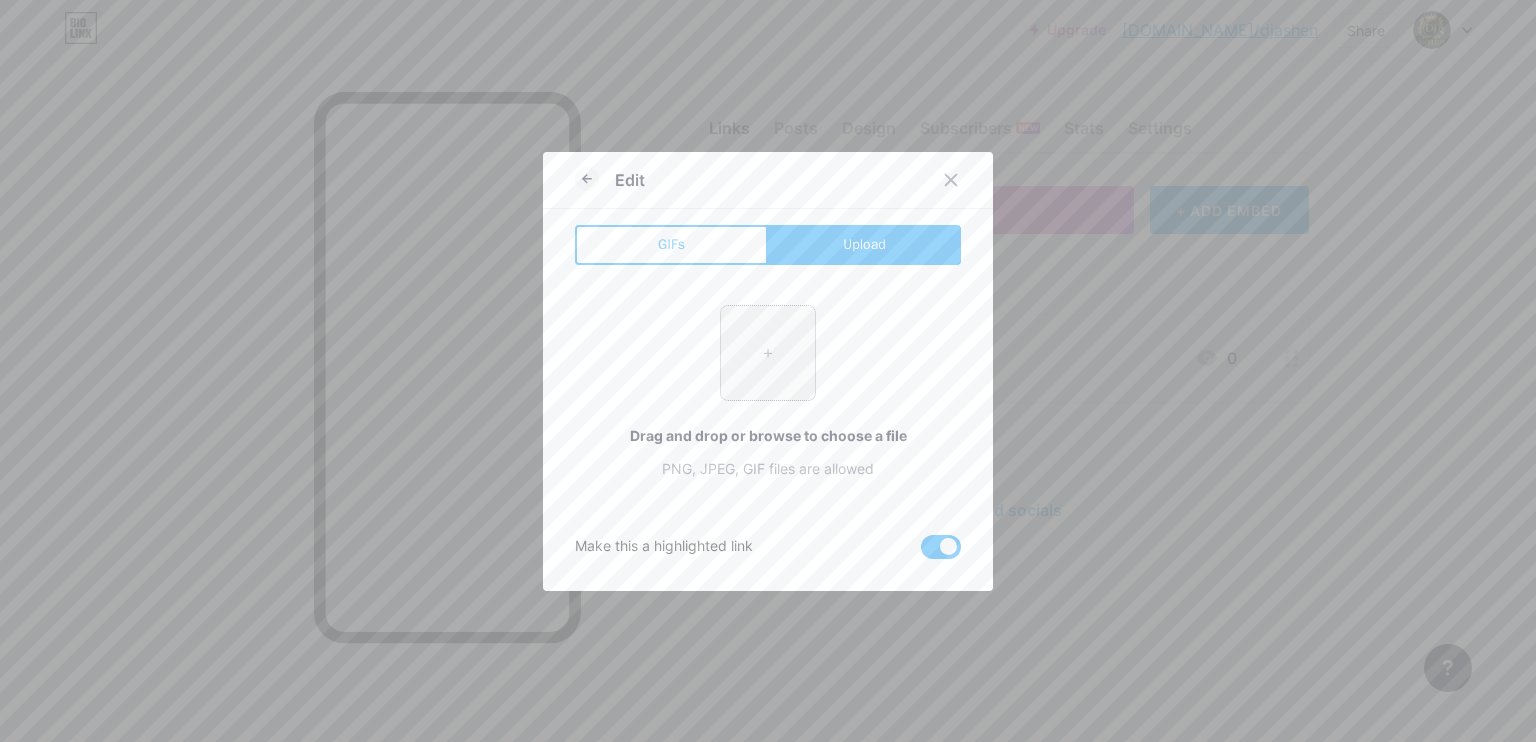 click at bounding box center (768, 353) 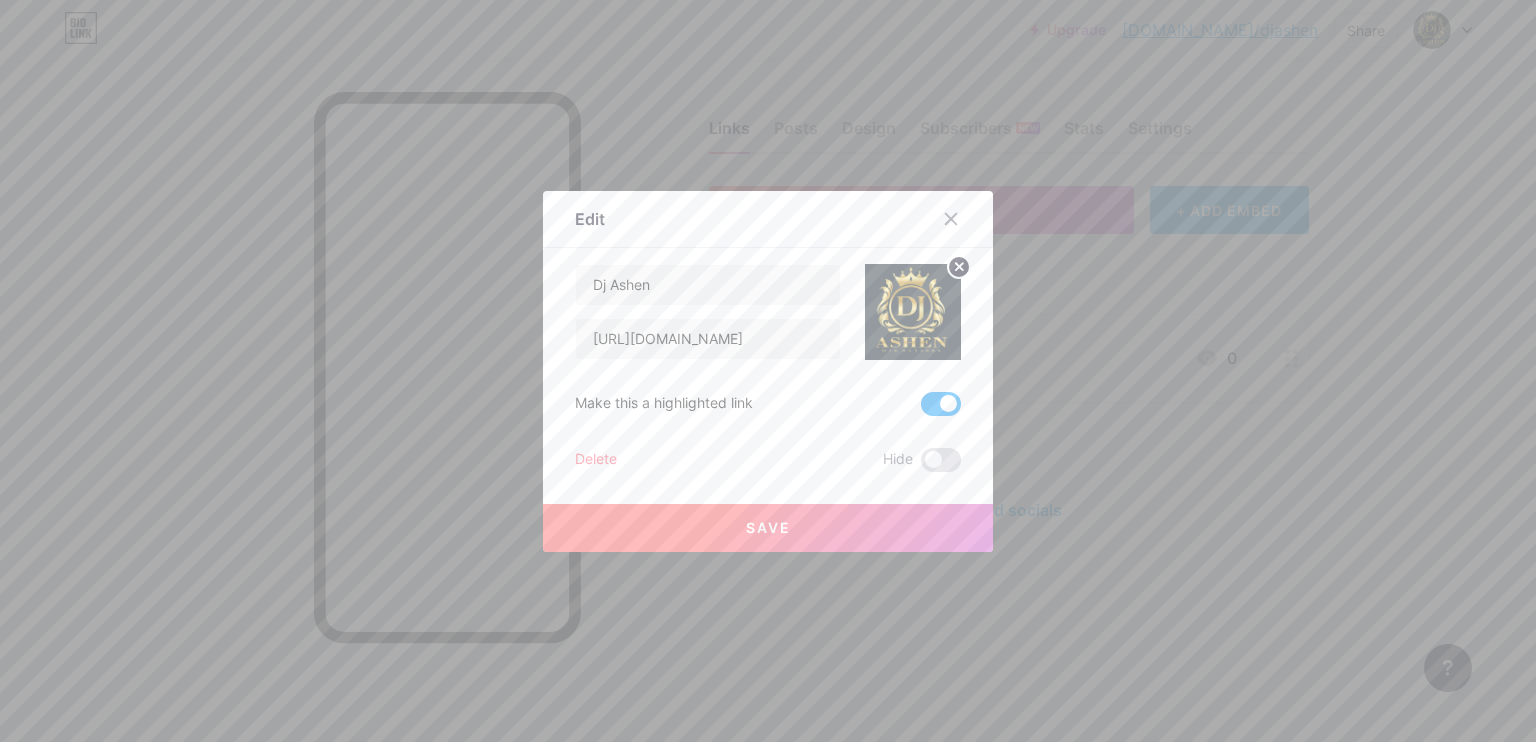 click on "Save" at bounding box center (768, 528) 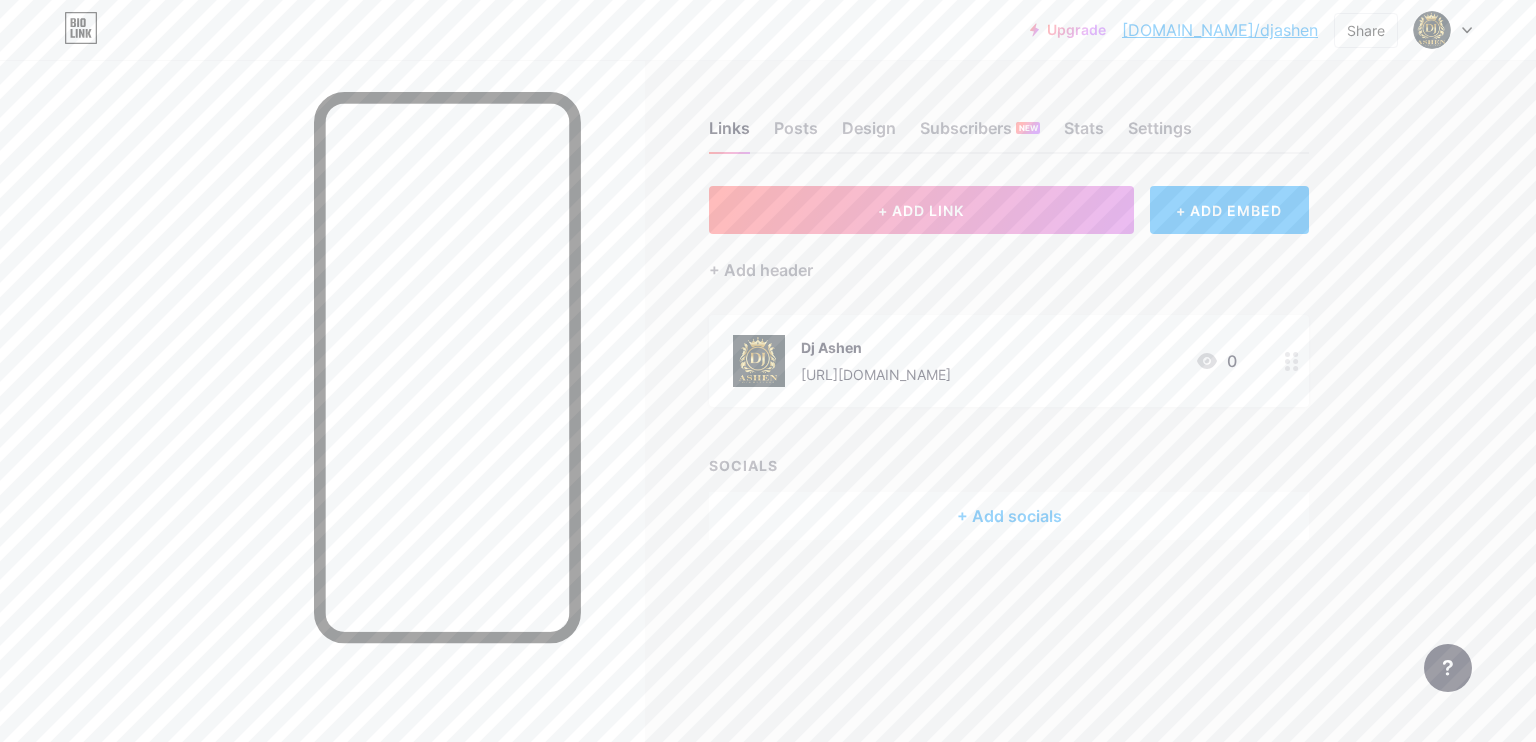 click 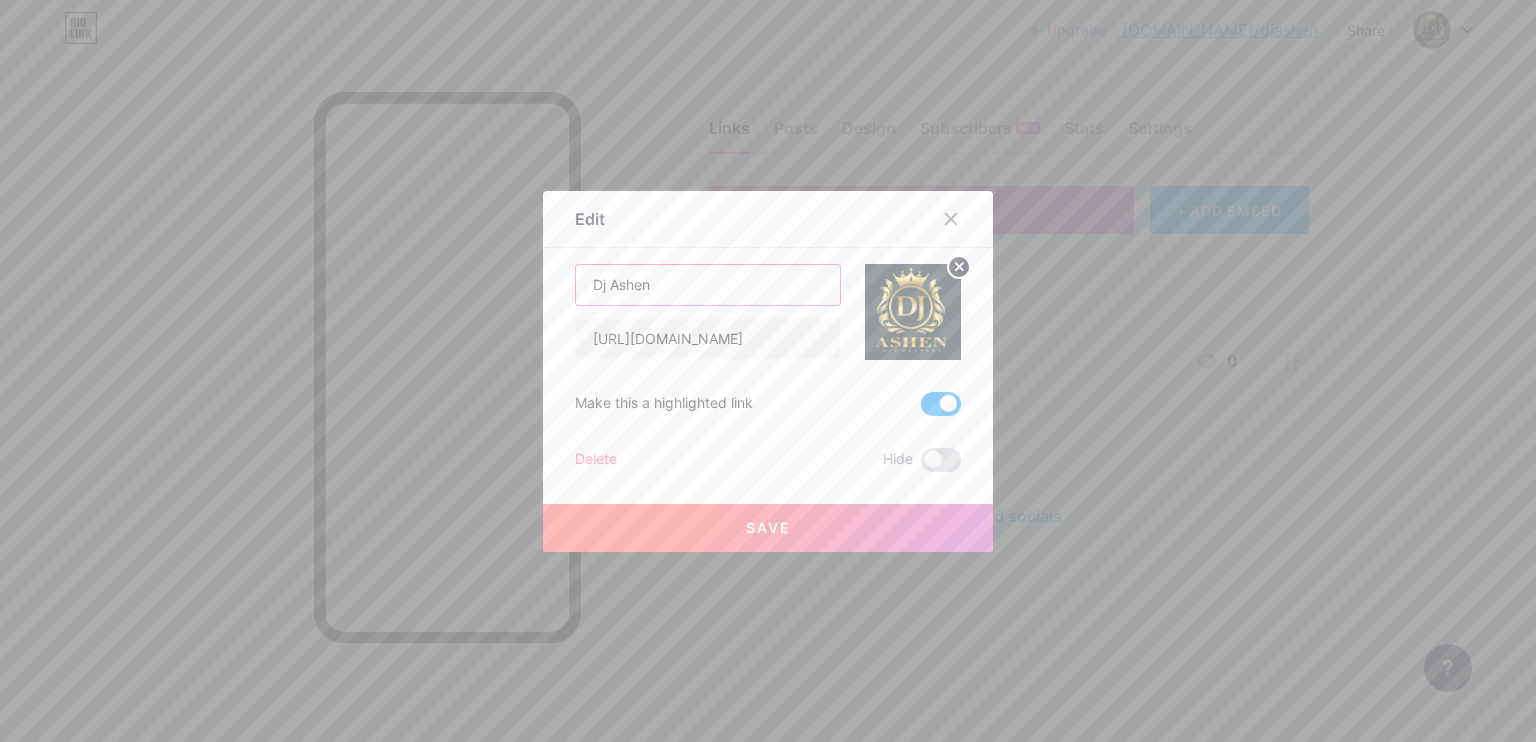 click on "Dj Ashen" at bounding box center [708, 285] 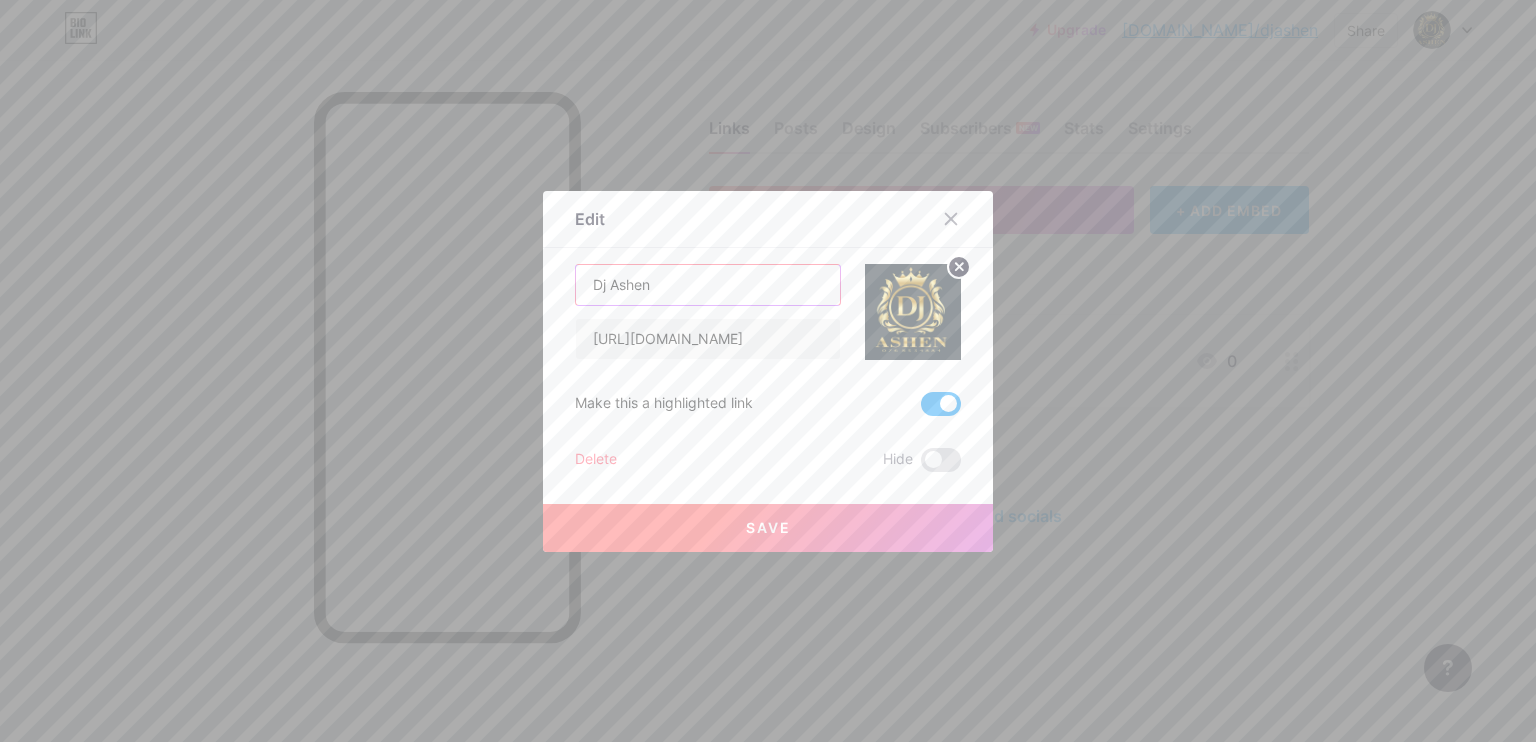 drag, startPoint x: 660, startPoint y: 285, endPoint x: 531, endPoint y: 284, distance: 129.00388 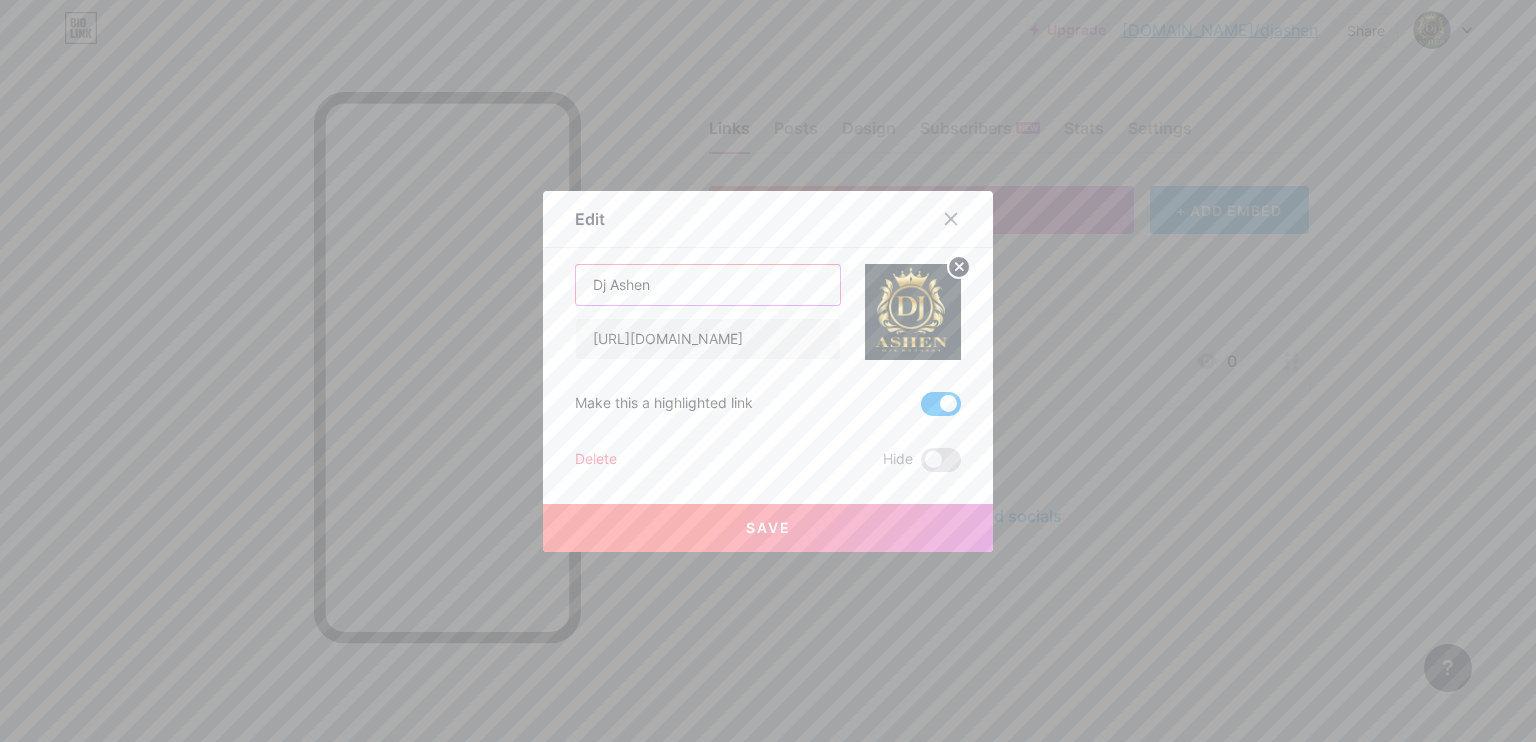 click on "Edit           Content
YouTube
Play YouTube video without leaving your page.
ADD
Vimeo
Play Vimeo video without leaving your page.
ADD
Tiktok
Grow your TikTok following
ADD
Tweet
Embed a tweet.
ADD
Reddit
Showcase your Reddit profile
ADD
Spotify
Embed Spotify to play the preview of a track.
ADD
Twitch
Play Twitch video without leaving your page.
ADD
SoundCloud" at bounding box center [768, 371] 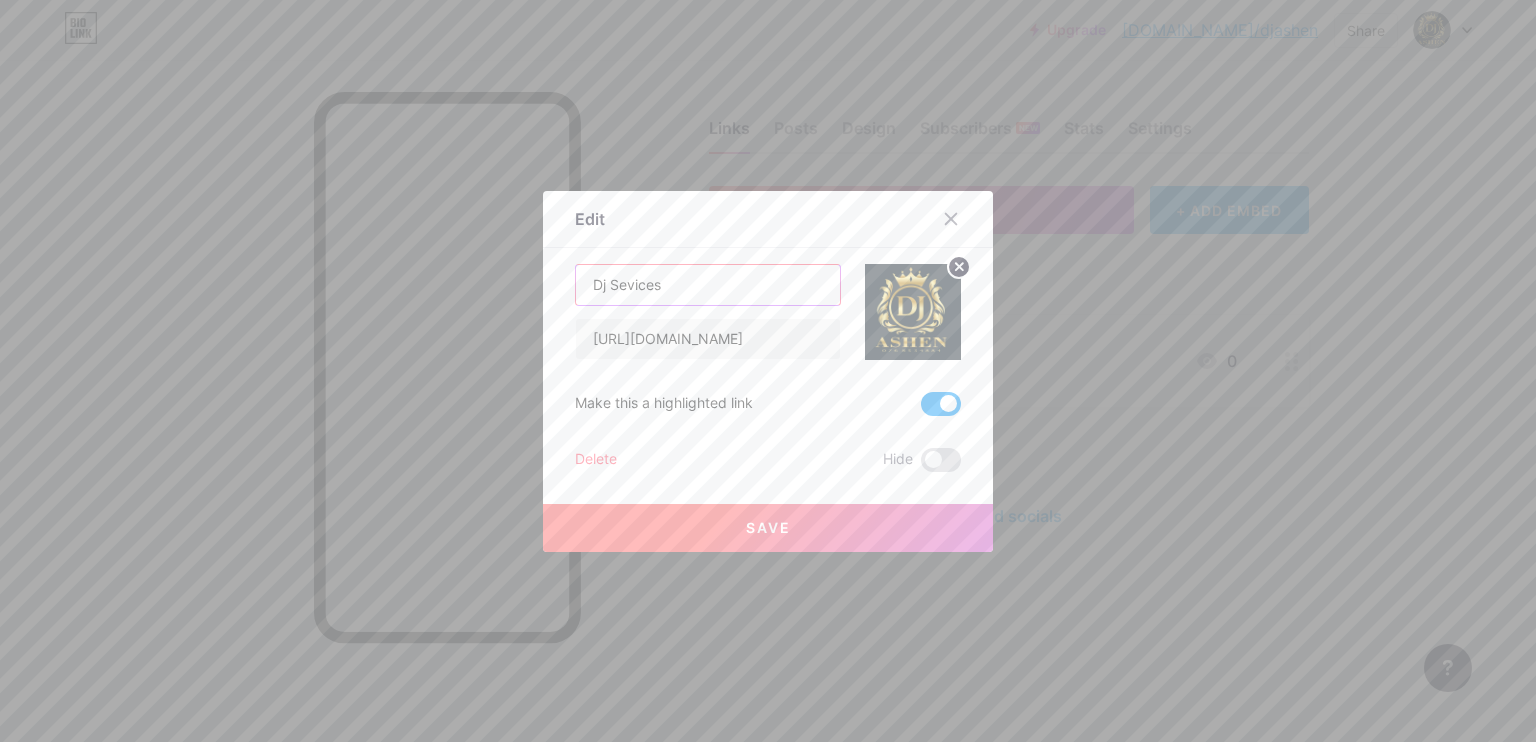 click on "Dj Sevices" at bounding box center [708, 285] 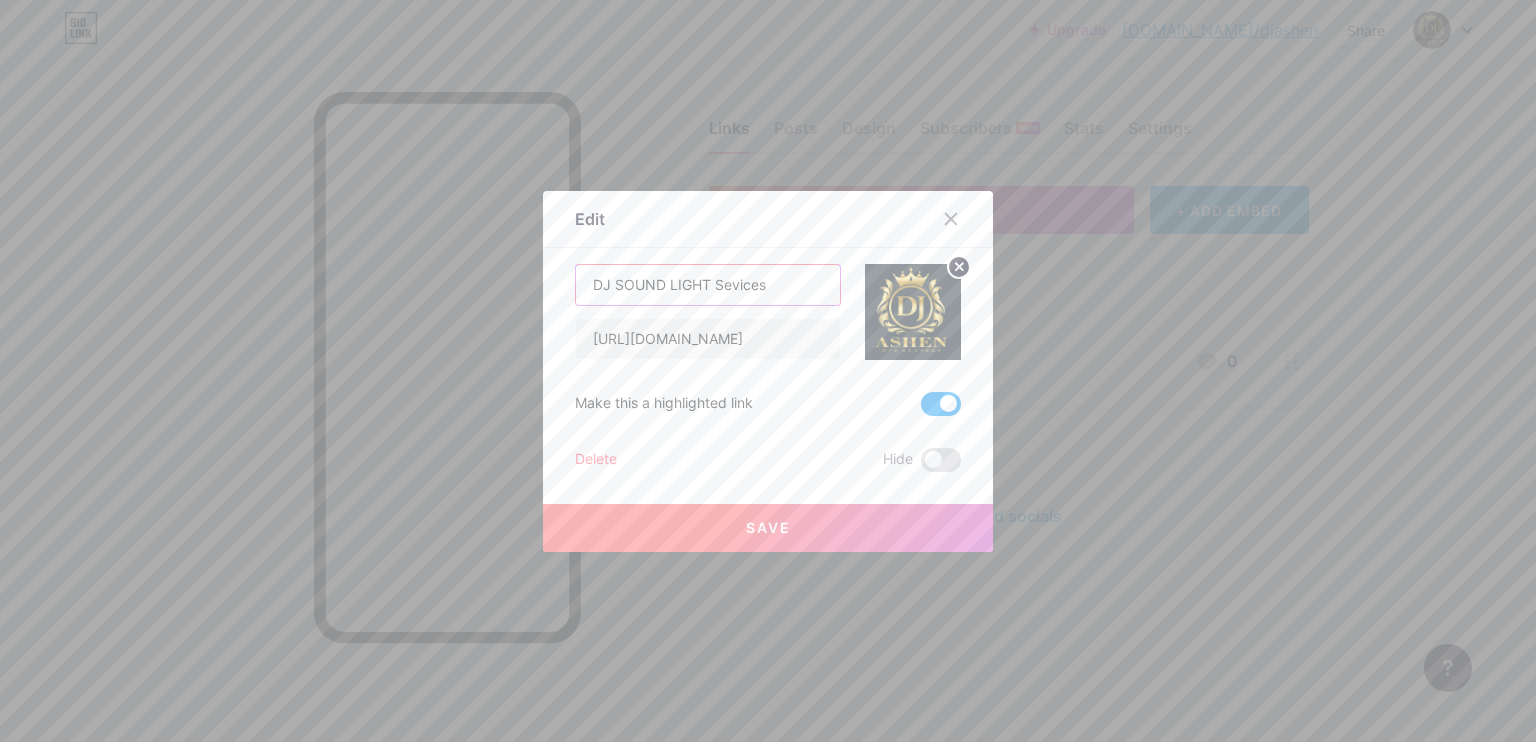 drag, startPoint x: 759, startPoint y: 284, endPoint x: 708, endPoint y: 286, distance: 51.0392 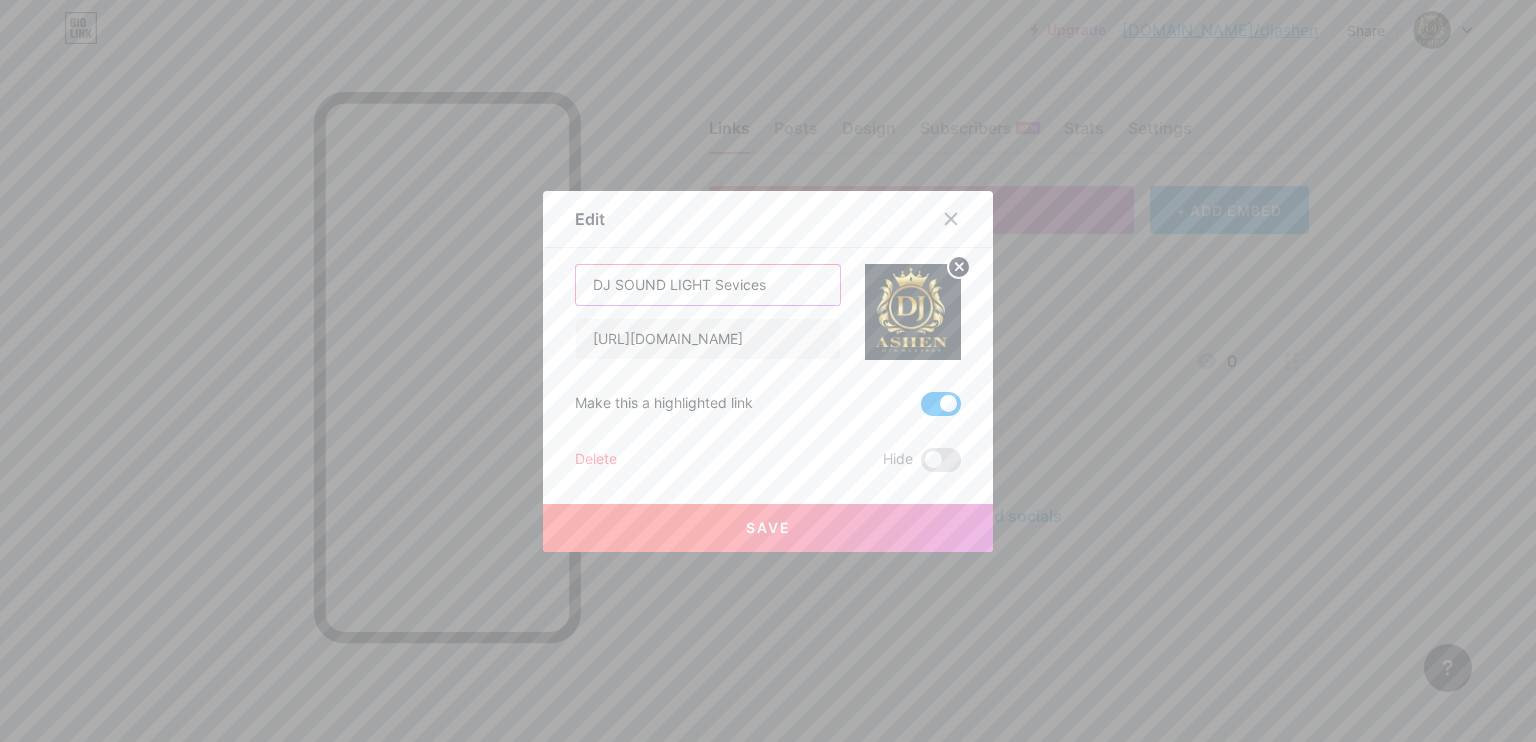 click on "DJ SOUND LIGHT Sevices" at bounding box center [708, 285] 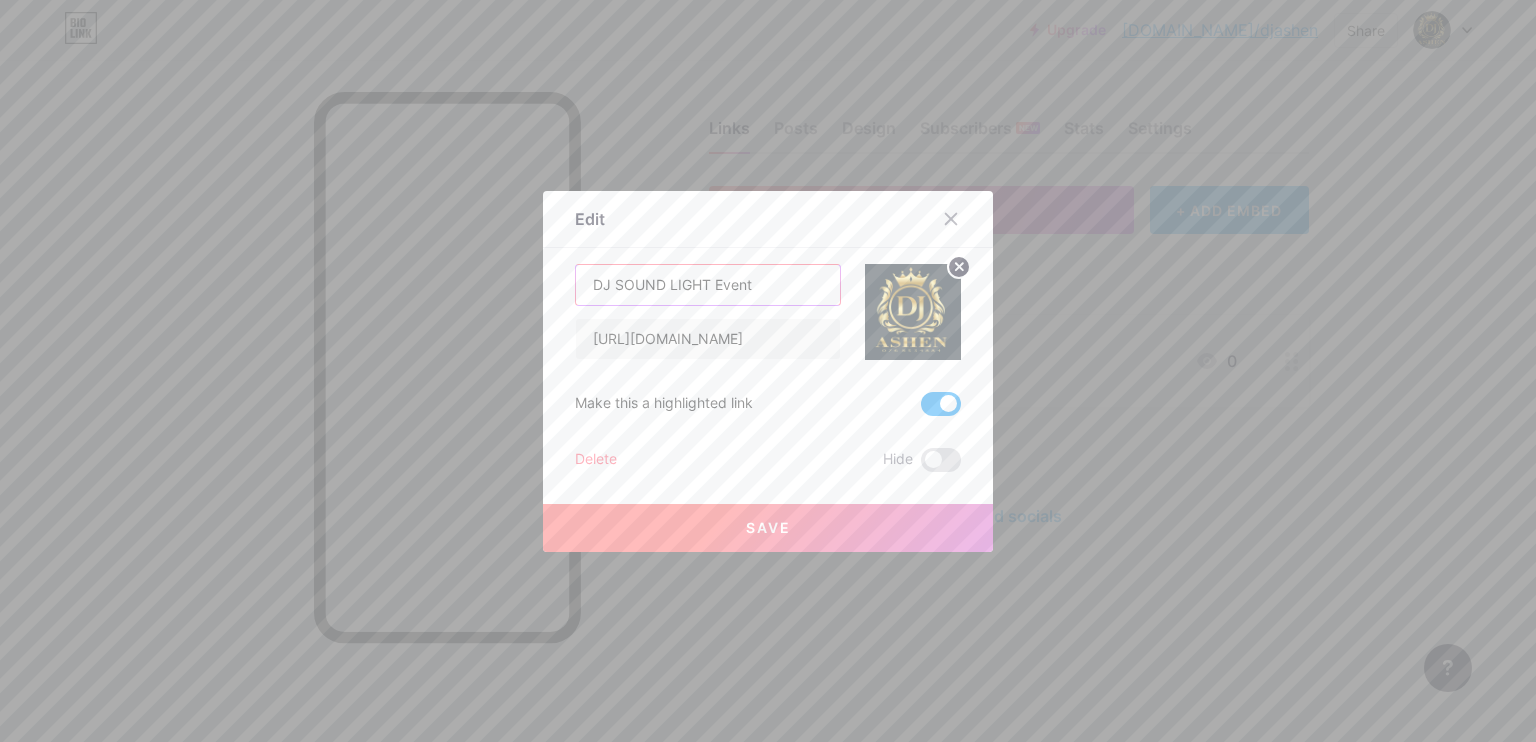 click on "DJ SOUND LIGHT Event" at bounding box center [708, 285] 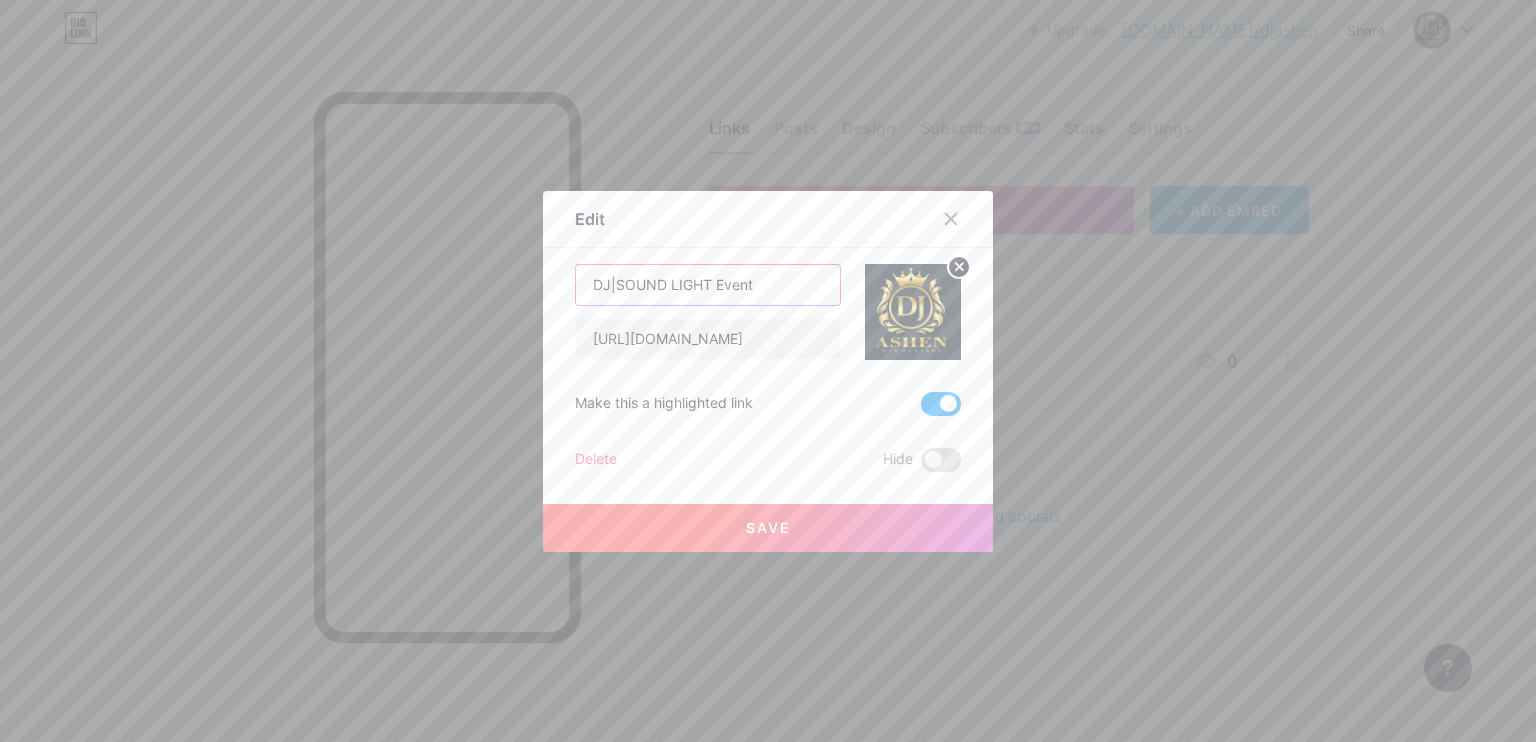 click on "DJ|SOUND LIGHT Event" at bounding box center (708, 285) 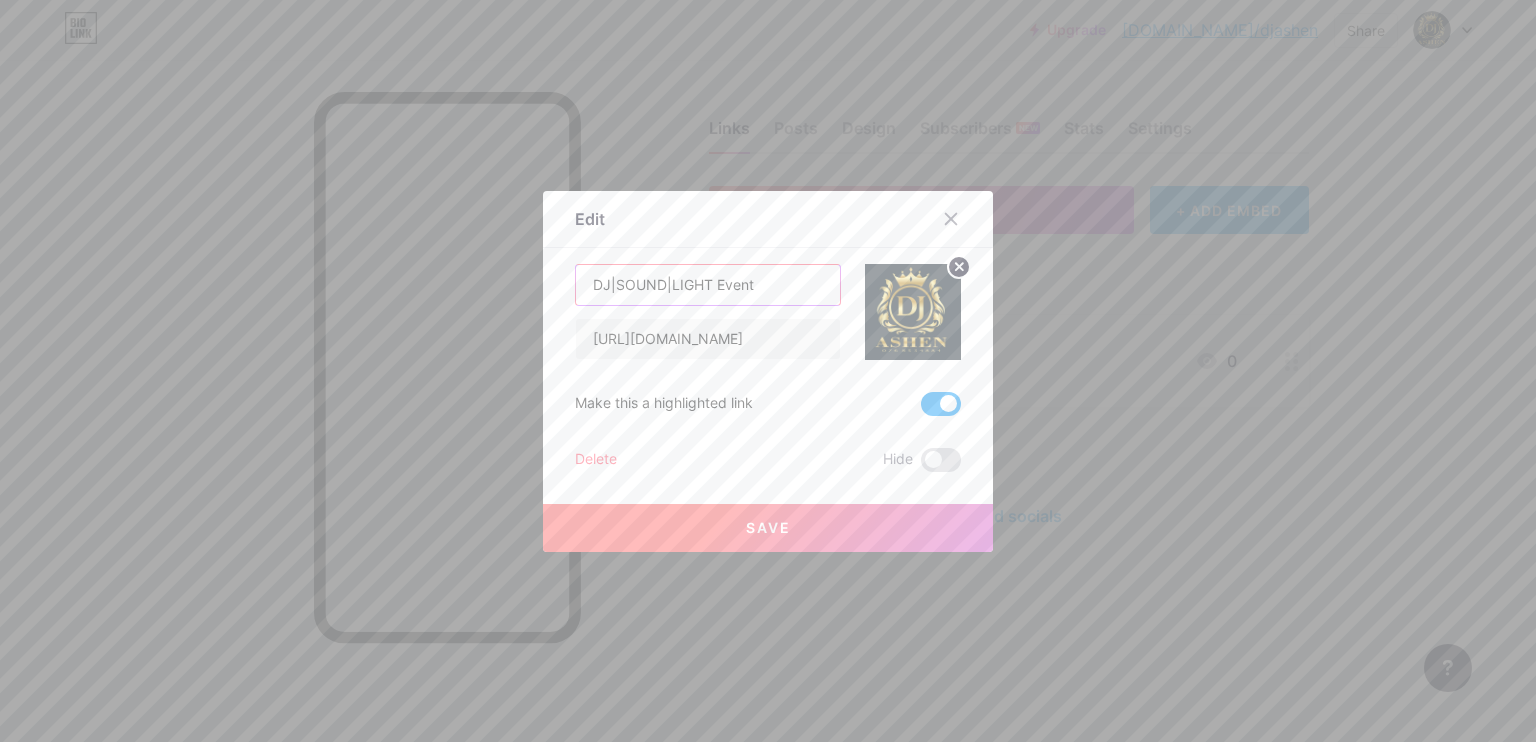 click on "DJ|SOUND|LIGHT Event" at bounding box center (708, 285) 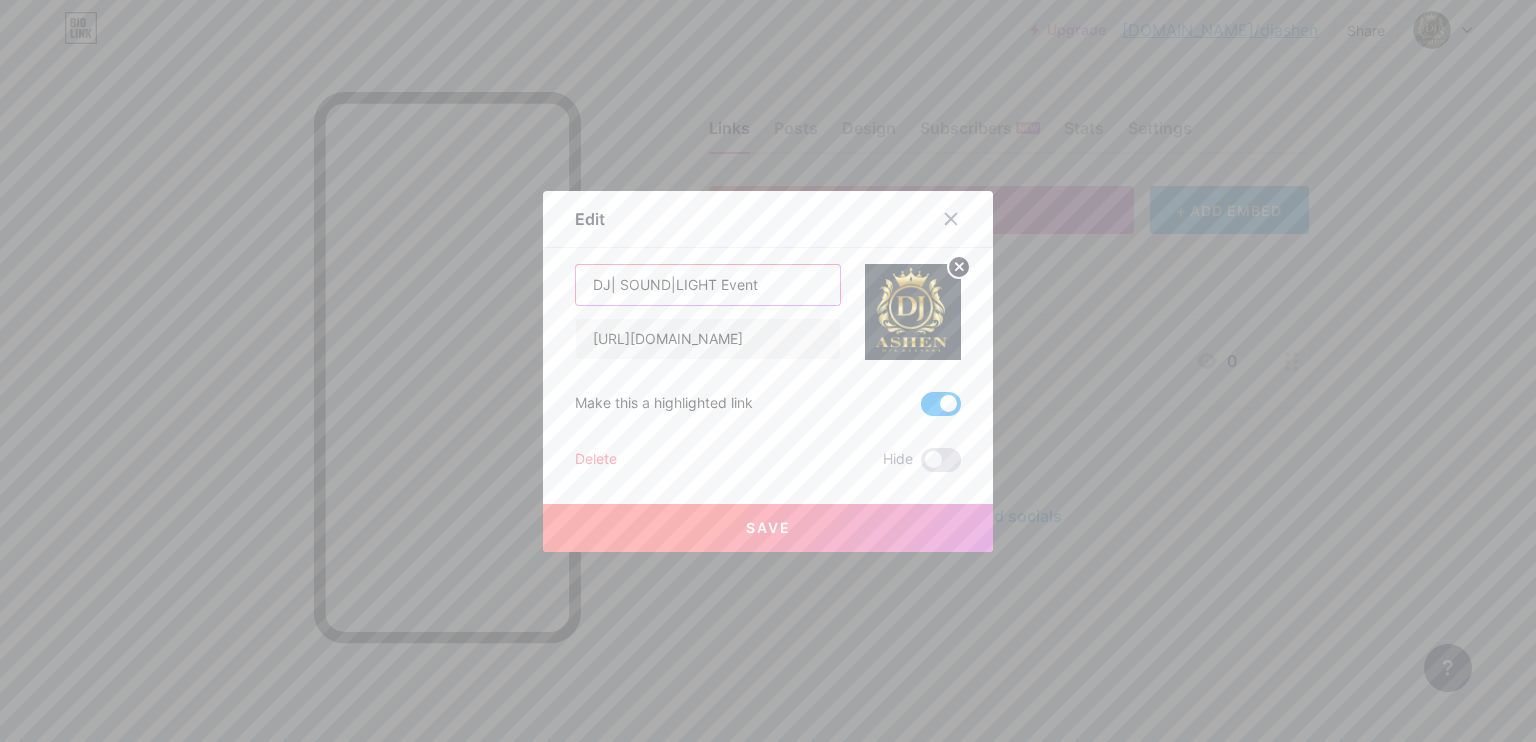 click on "DJ| SOUND|LIGHT Event" at bounding box center (708, 285) 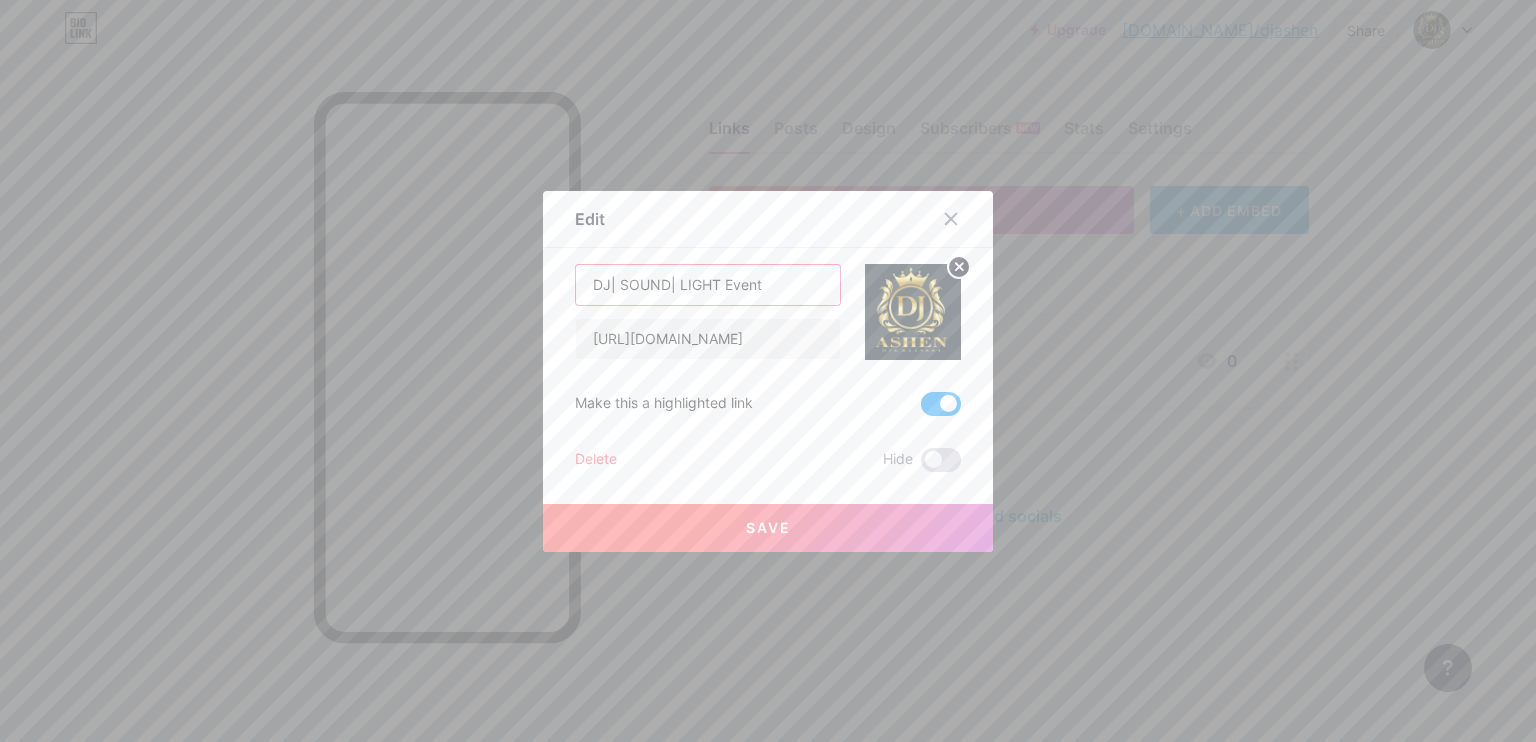 click on "DJ| SOUND| LIGHT Event" at bounding box center [708, 285] 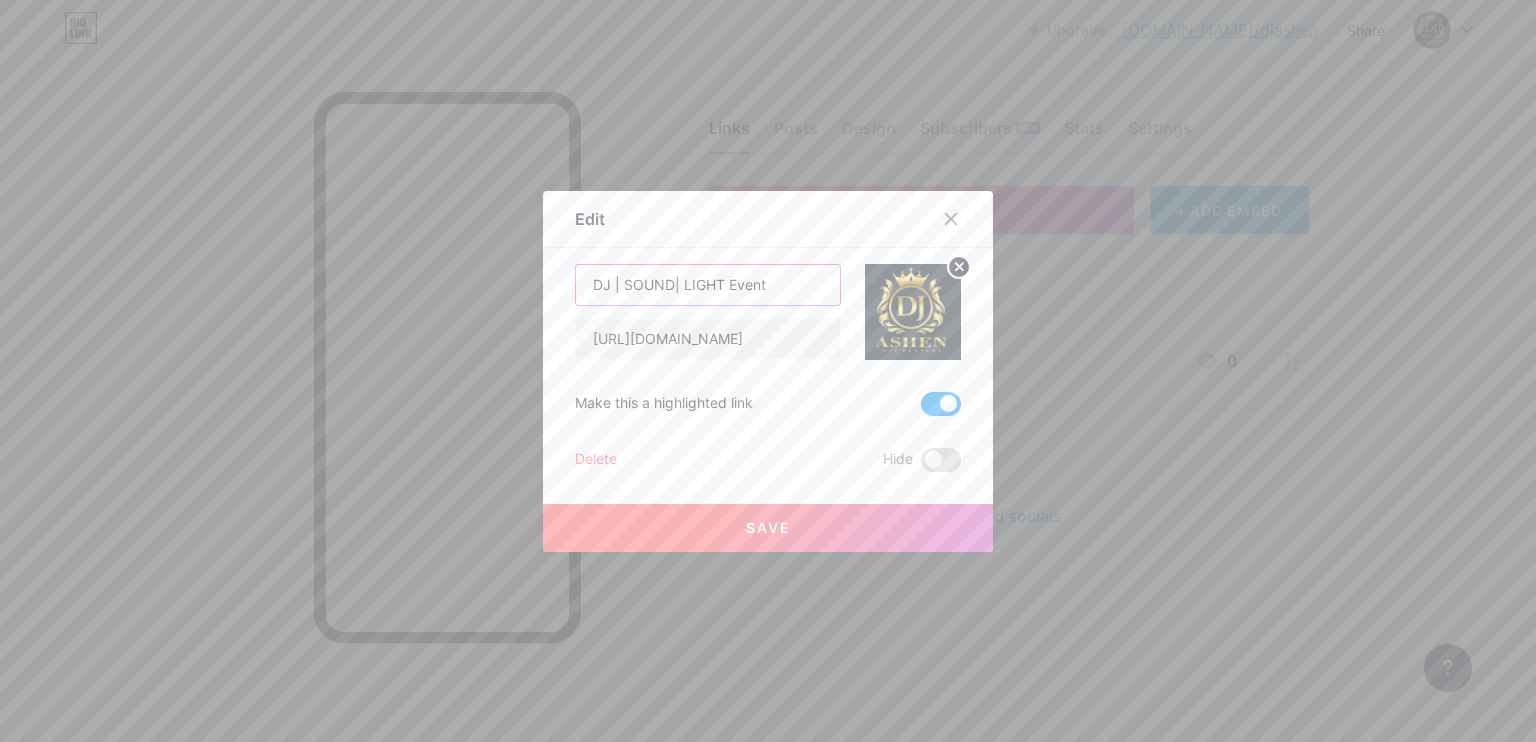 click on "DJ | SOUND| LIGHT Event" at bounding box center (708, 285) 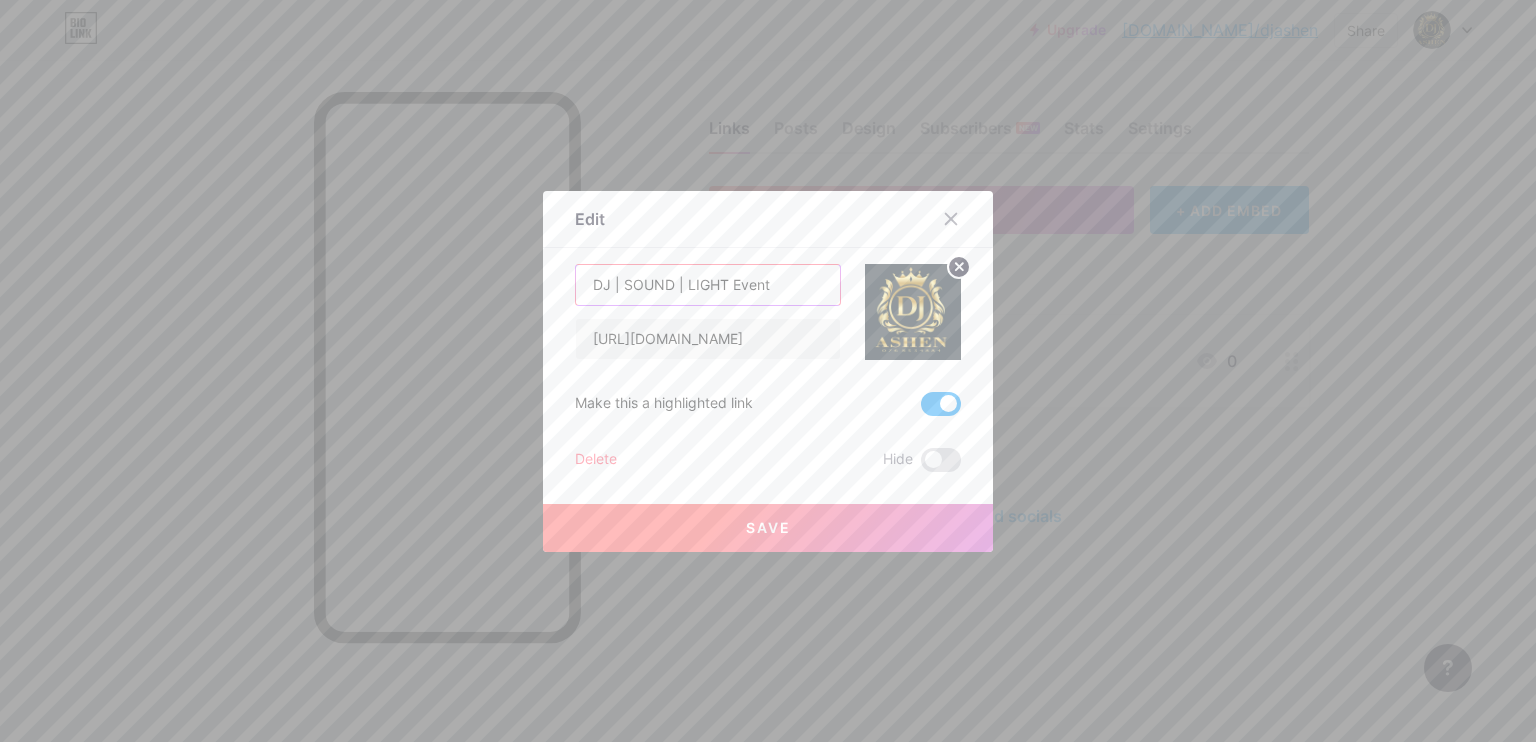 type on "DJ | SOUND | LIGHT Event" 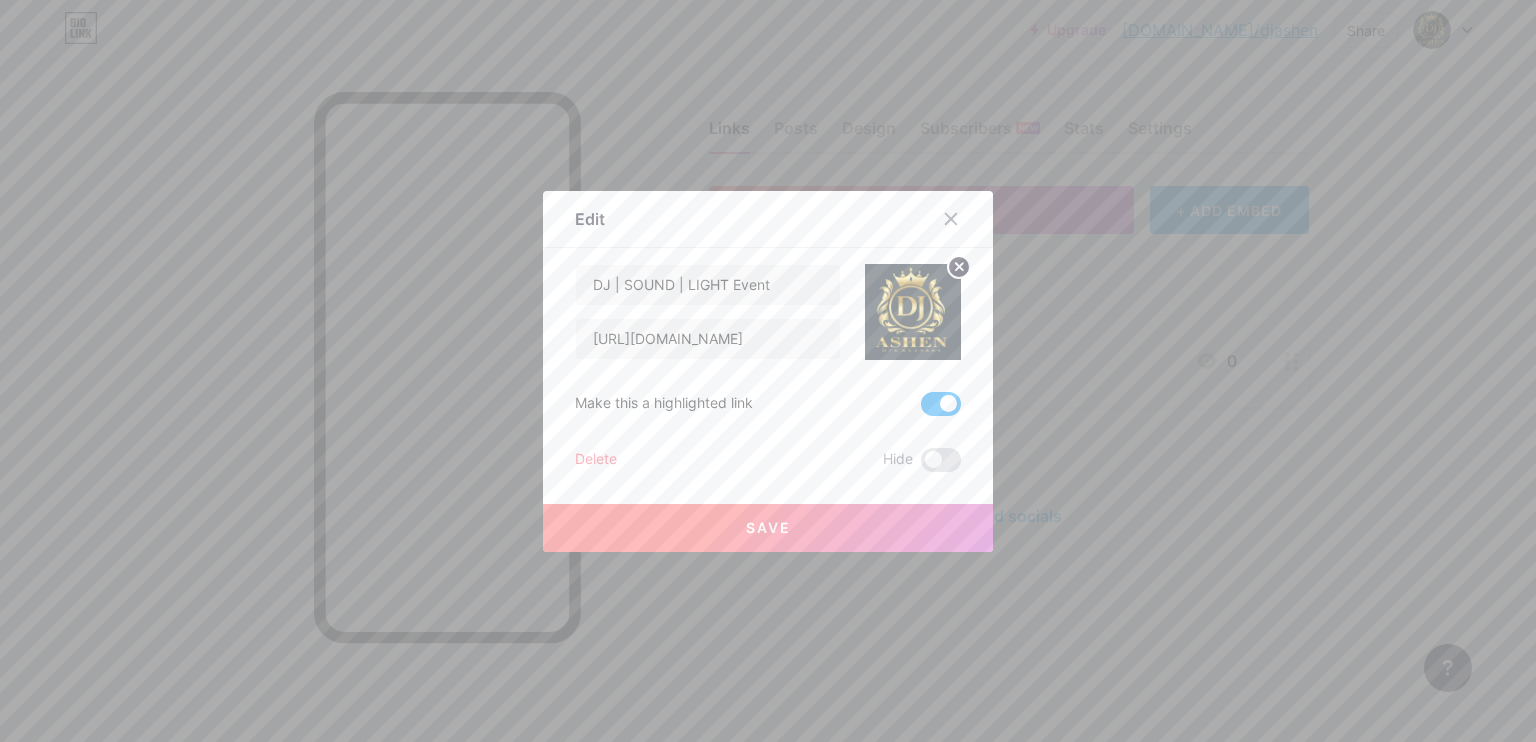click on "Save" at bounding box center [768, 527] 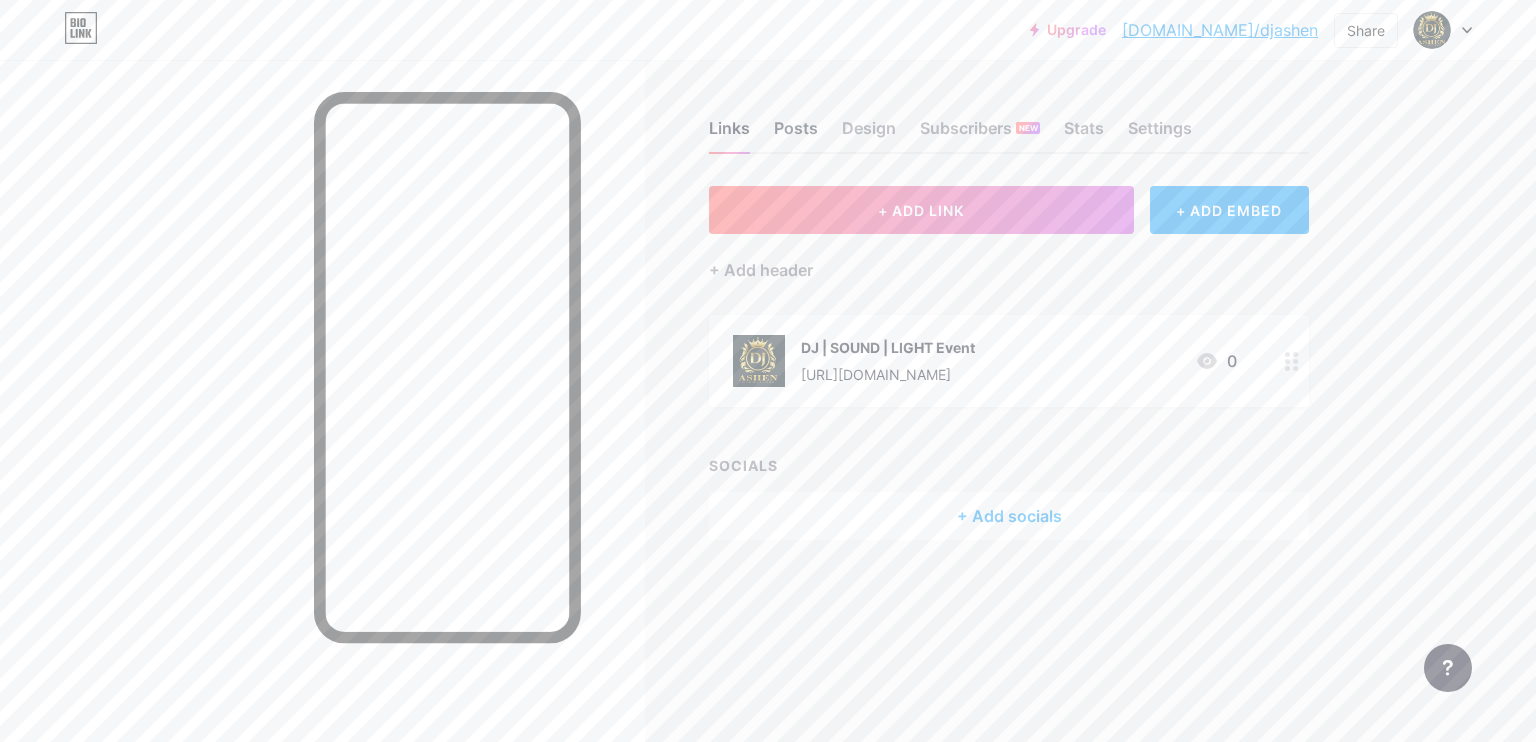click on "Posts" at bounding box center (796, 134) 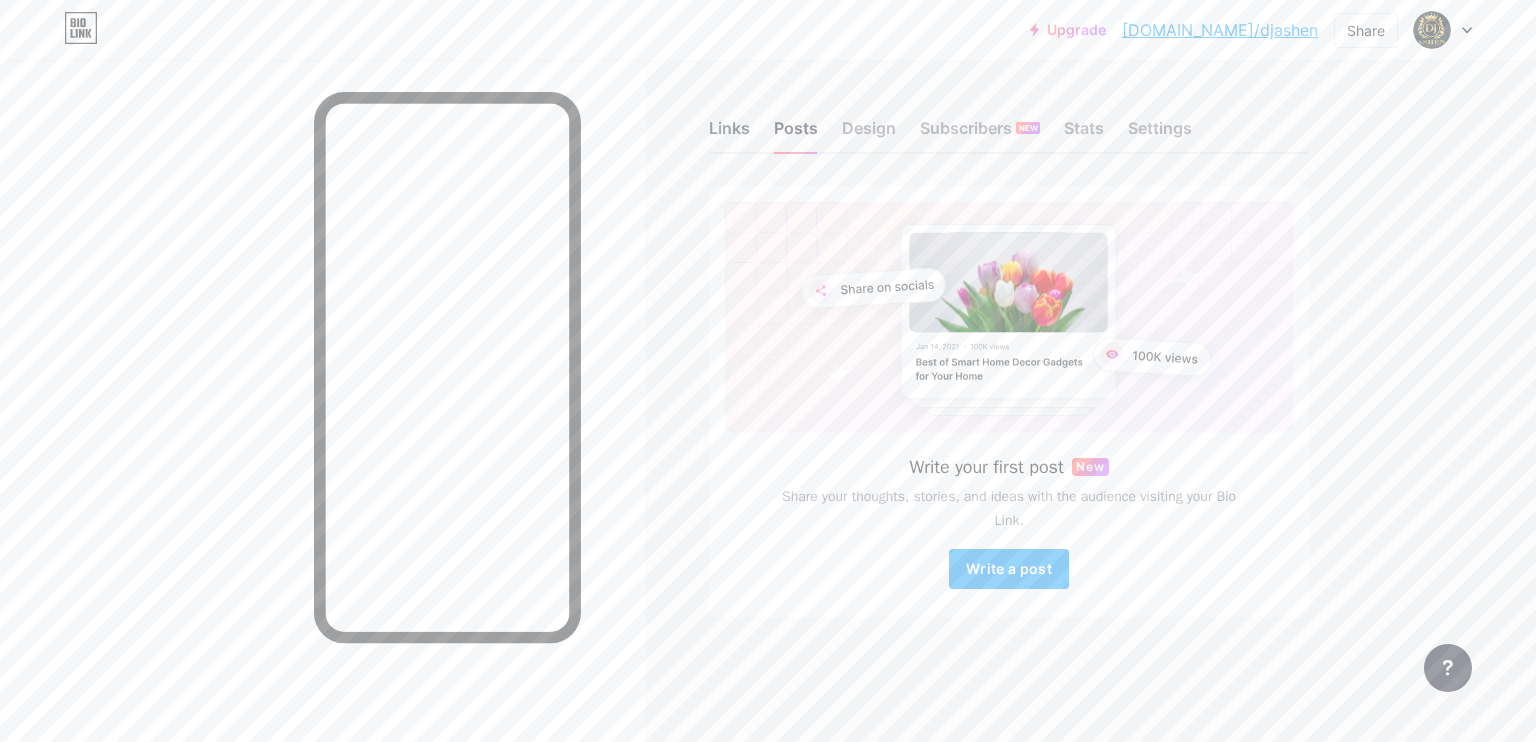 click on "Links" at bounding box center (729, 134) 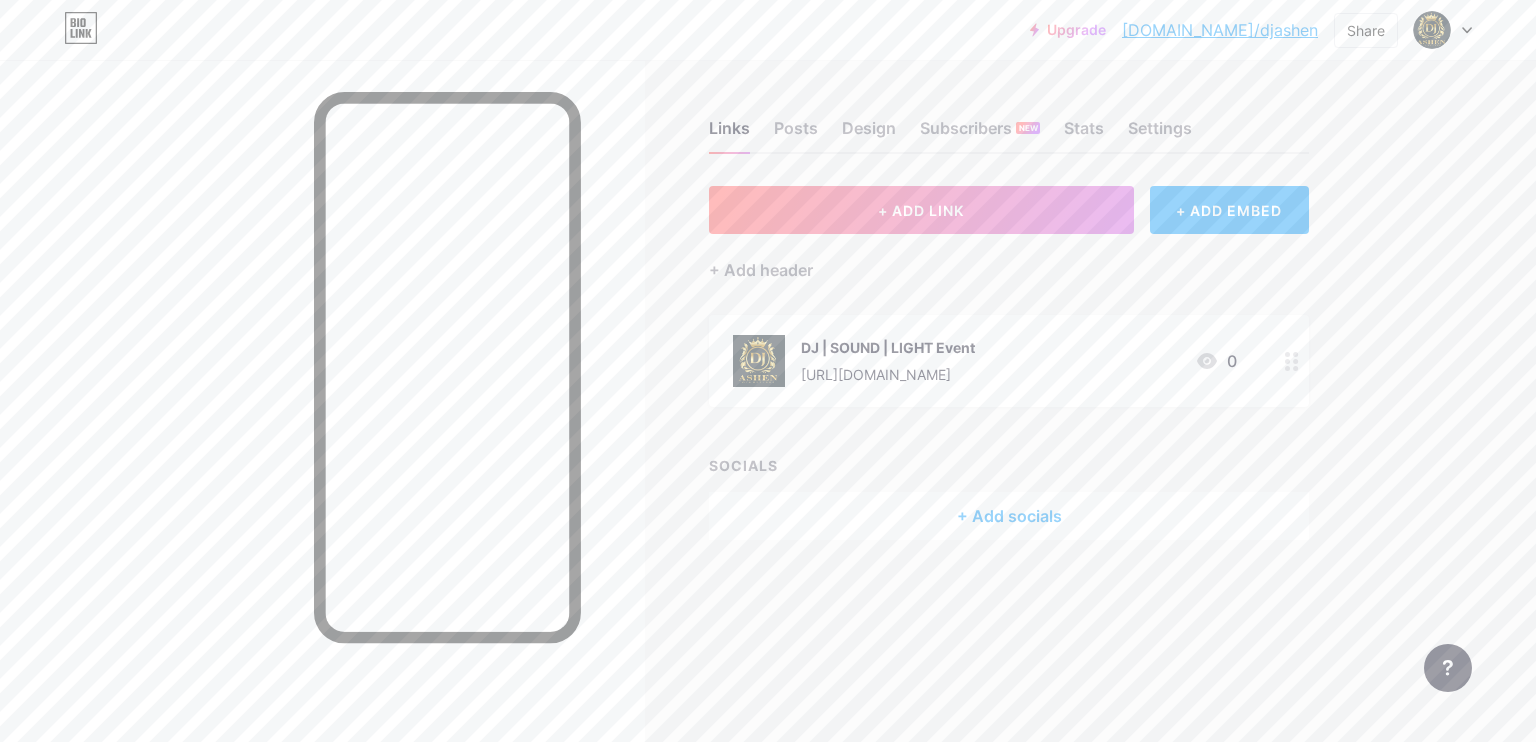 click at bounding box center (1292, 361) 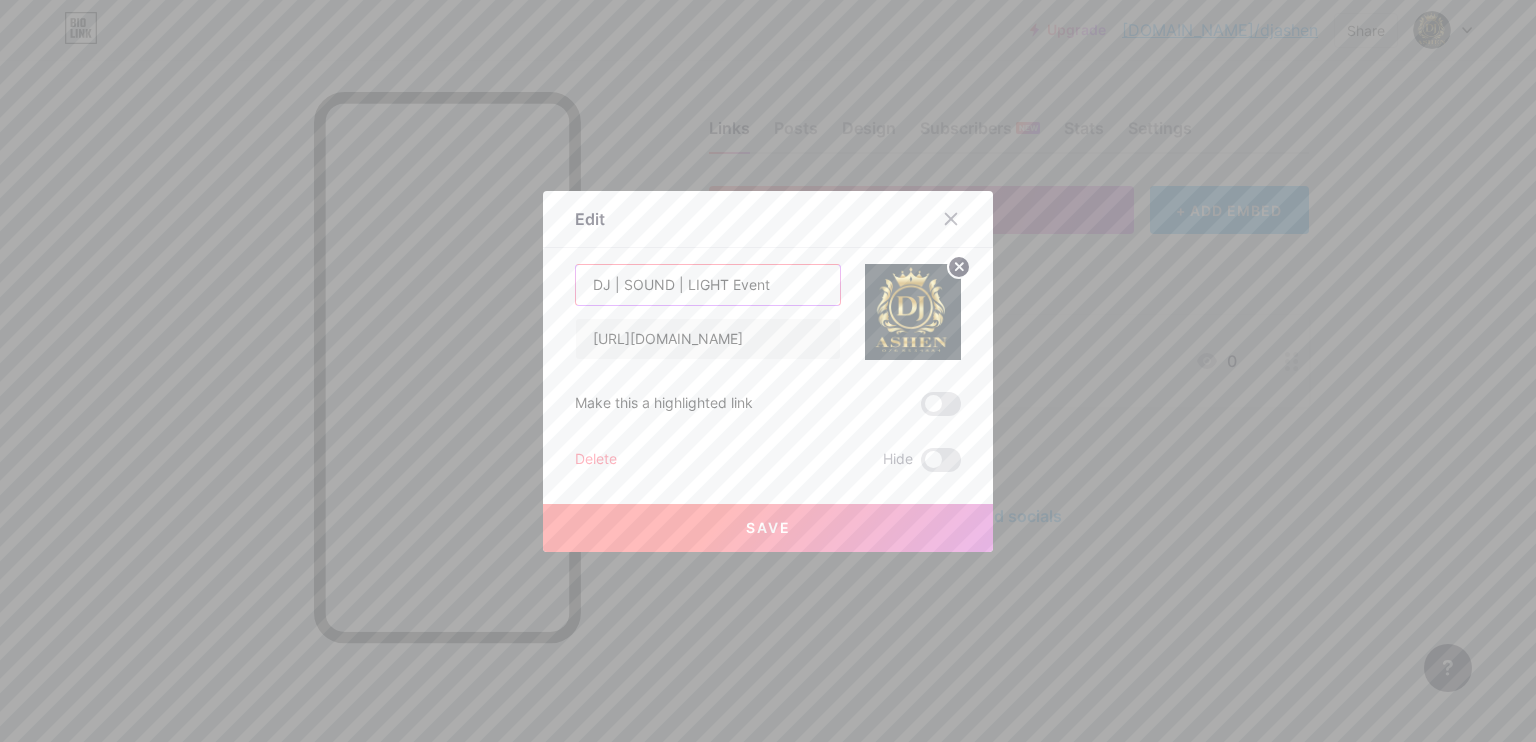 drag, startPoint x: 760, startPoint y: 281, endPoint x: 522, endPoint y: 284, distance: 238.0189 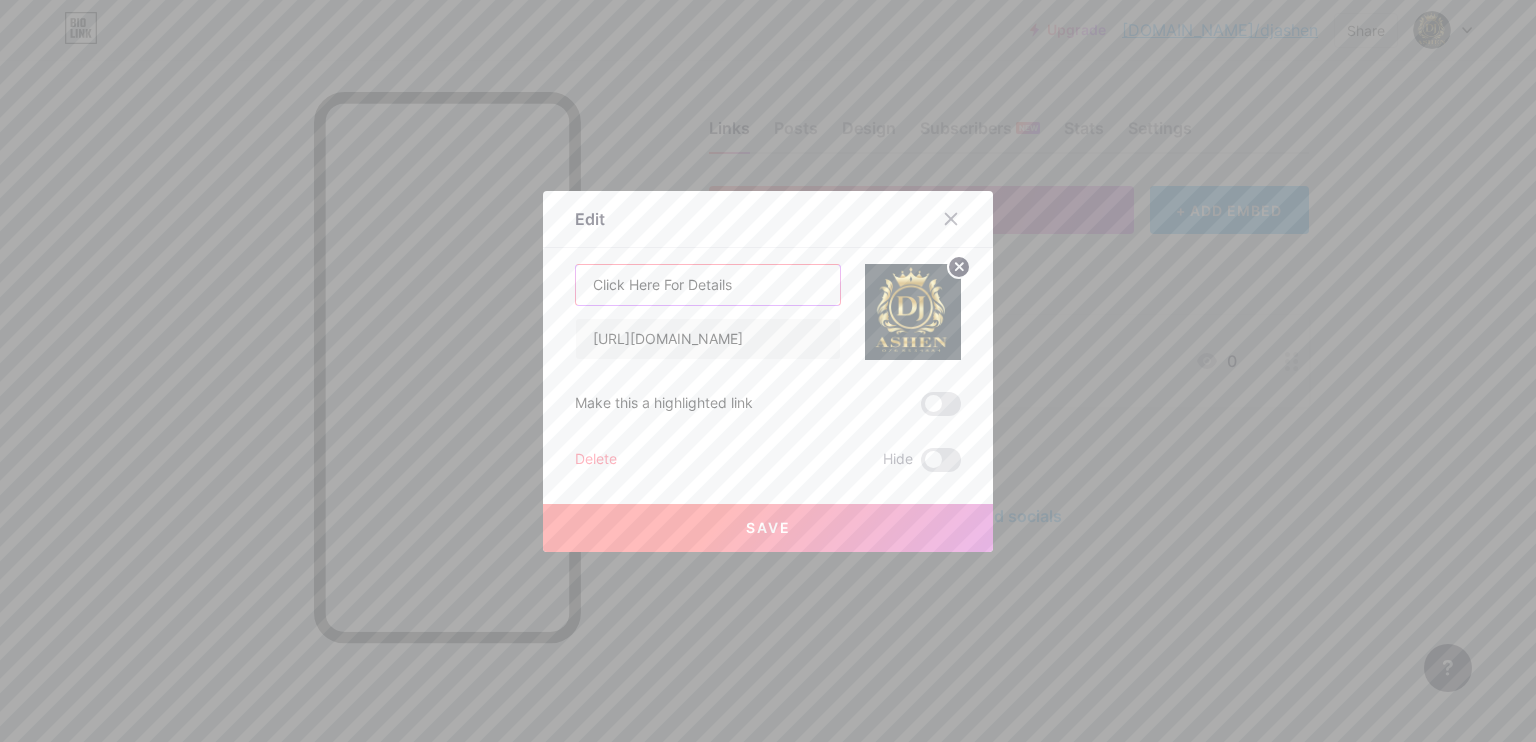 click on "Click Here For Details" at bounding box center [708, 285] 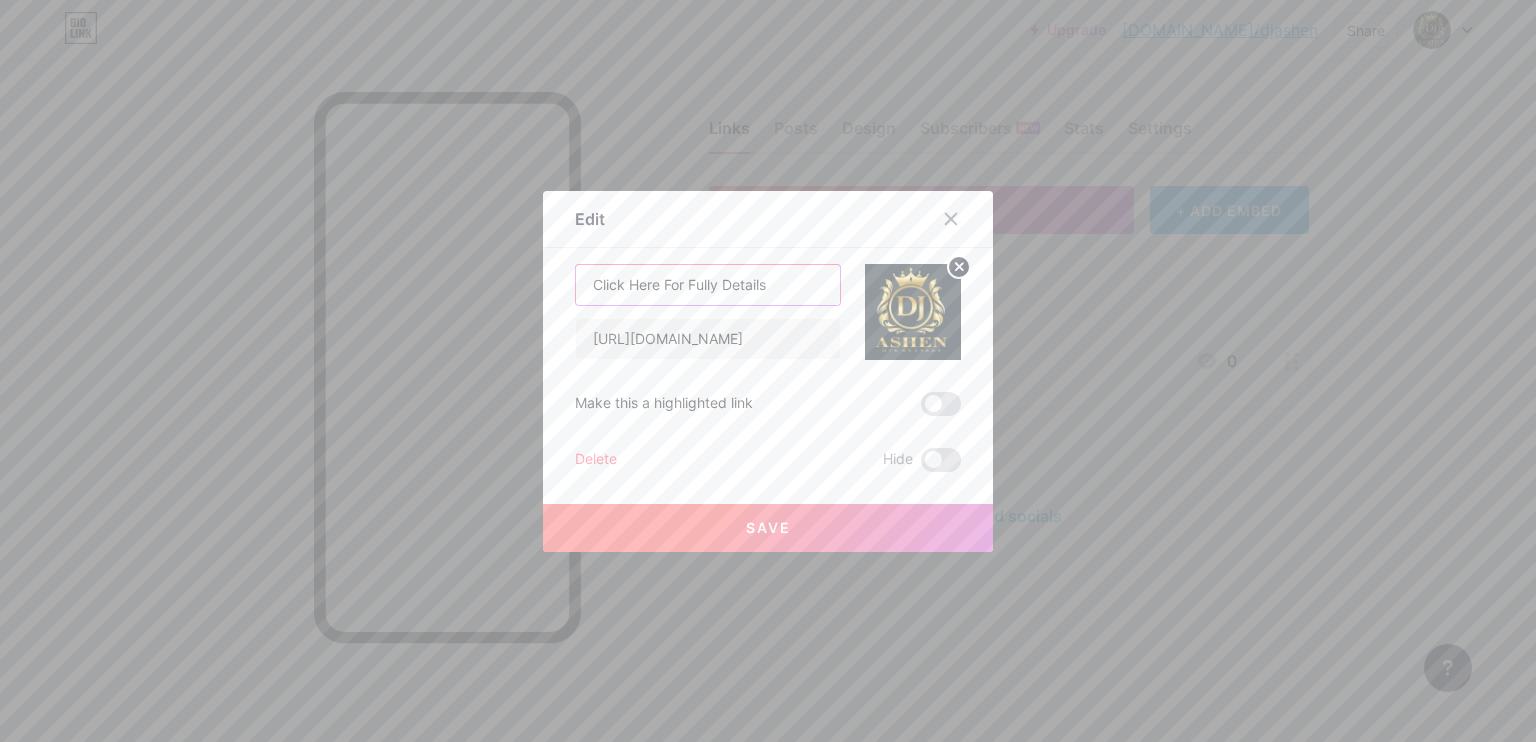 click on "Click Here For Fully Details" at bounding box center [708, 285] 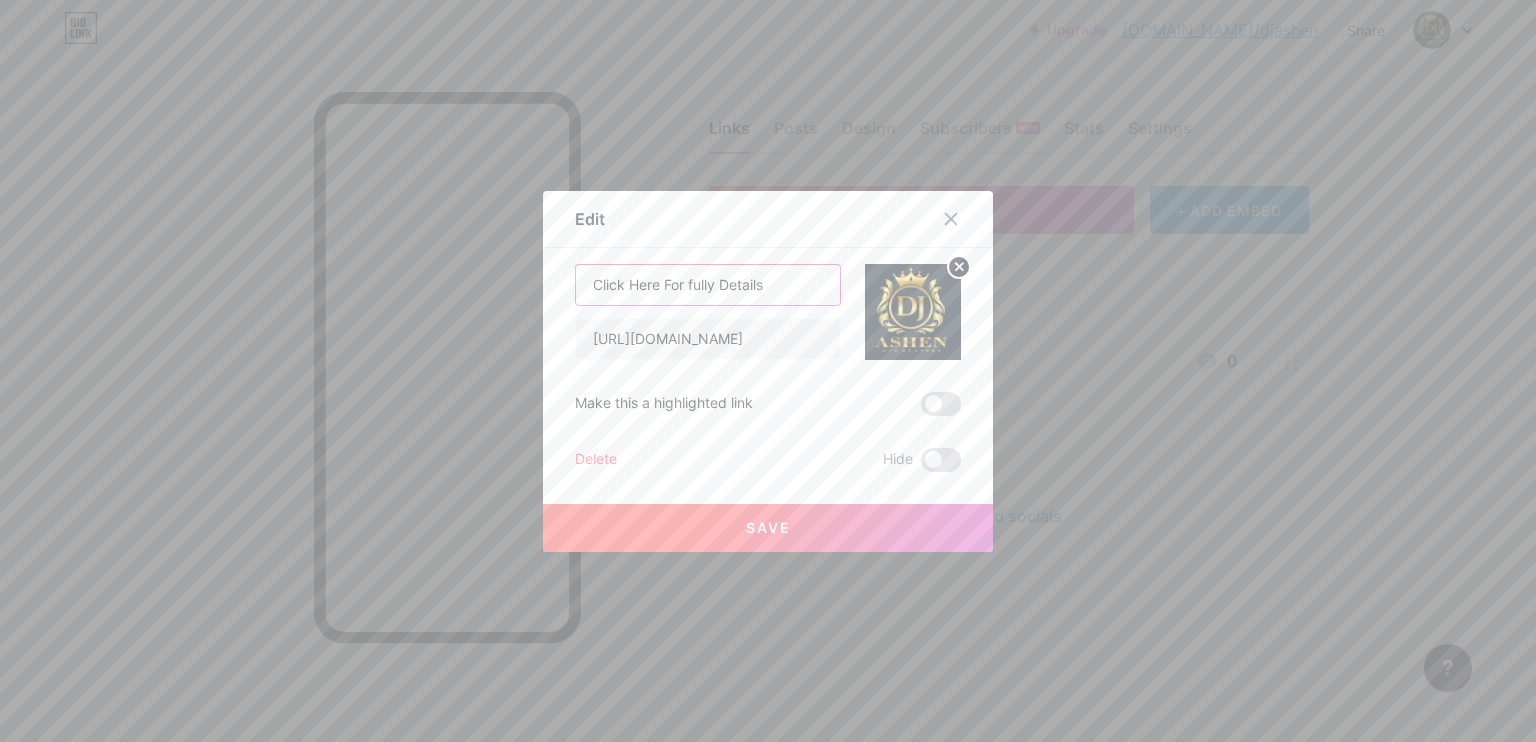 type on "Click Here For fully Details" 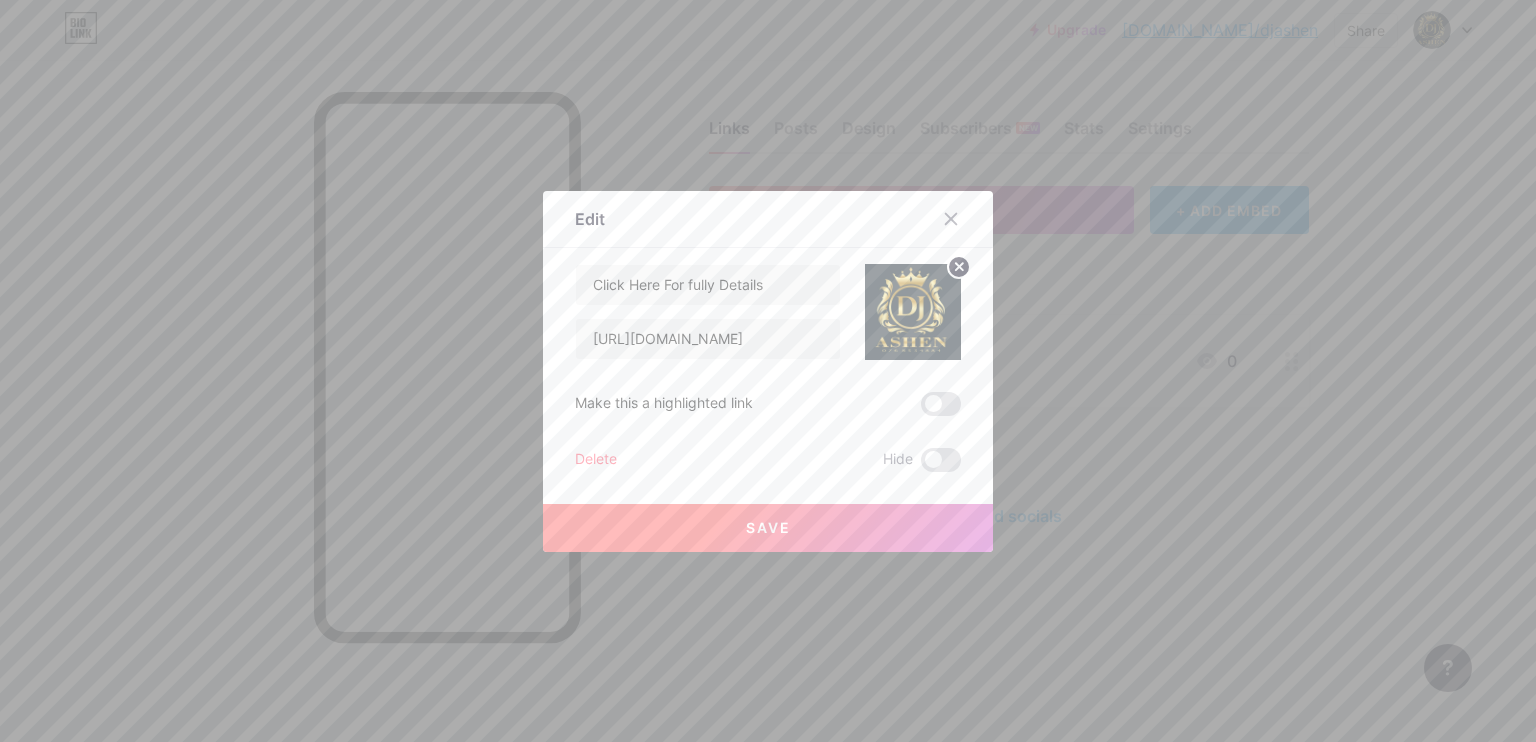 click on "Save" at bounding box center (768, 528) 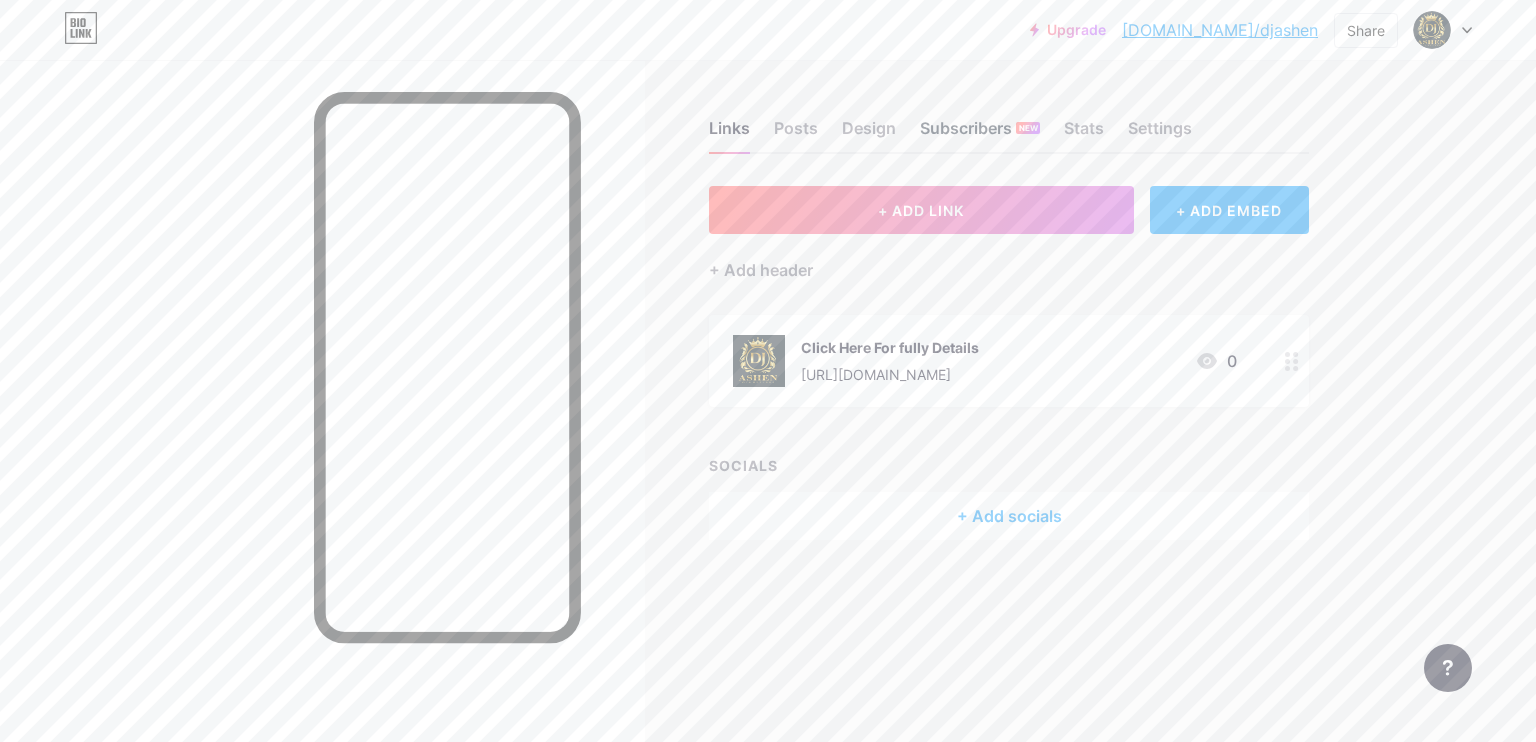 click on "Subscribers
NEW" at bounding box center (980, 134) 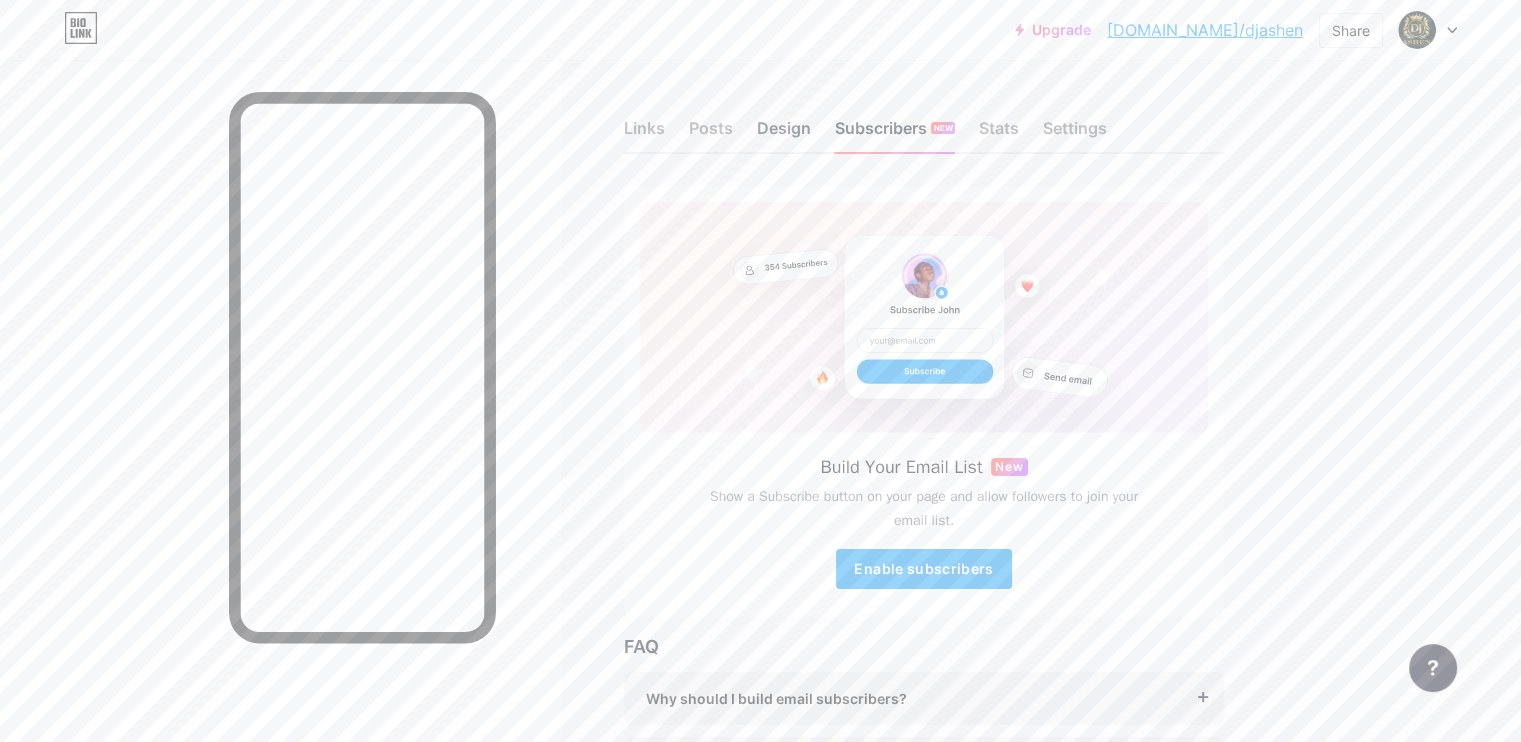click on "Design" at bounding box center [784, 134] 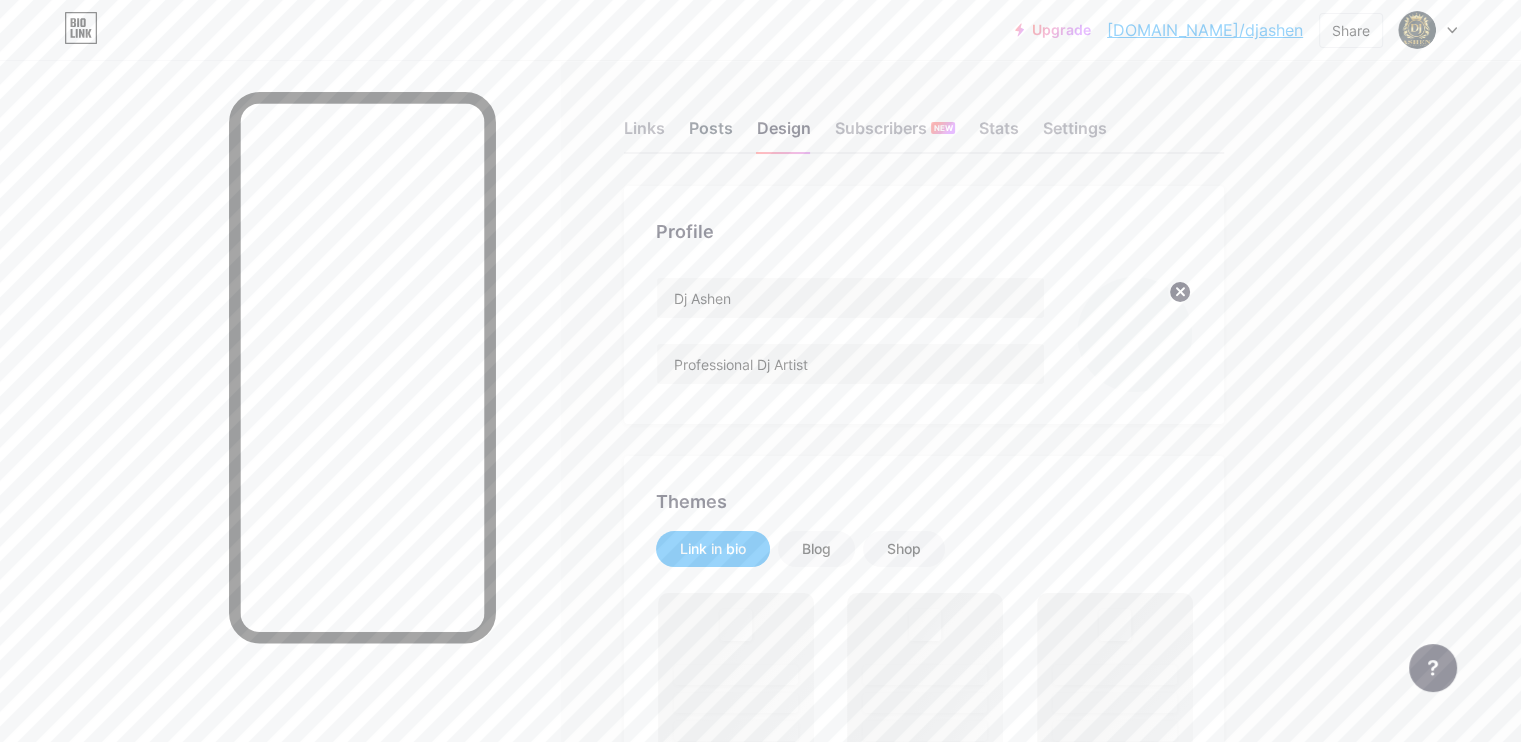 click on "Posts" at bounding box center [711, 134] 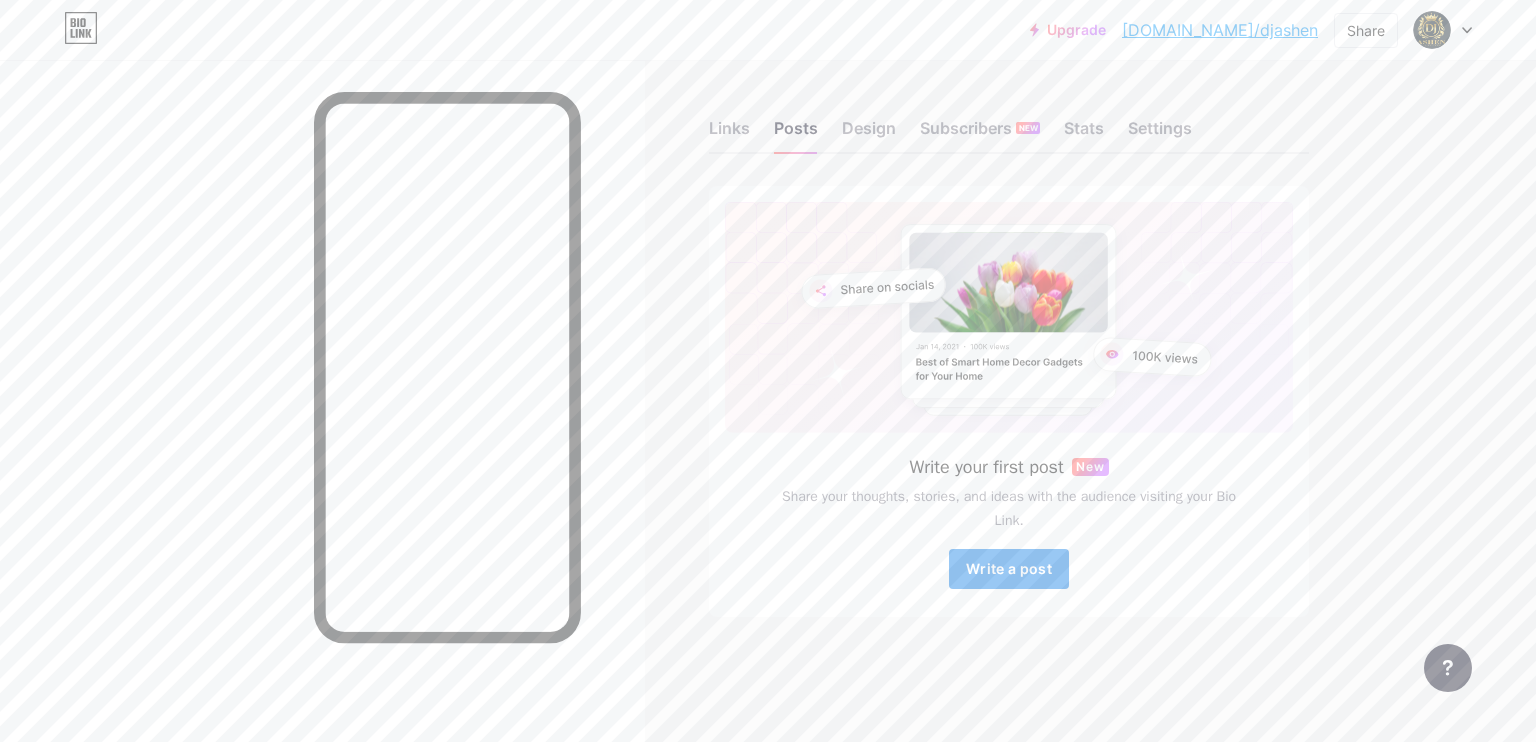 click on "Write a post" at bounding box center [1009, 568] 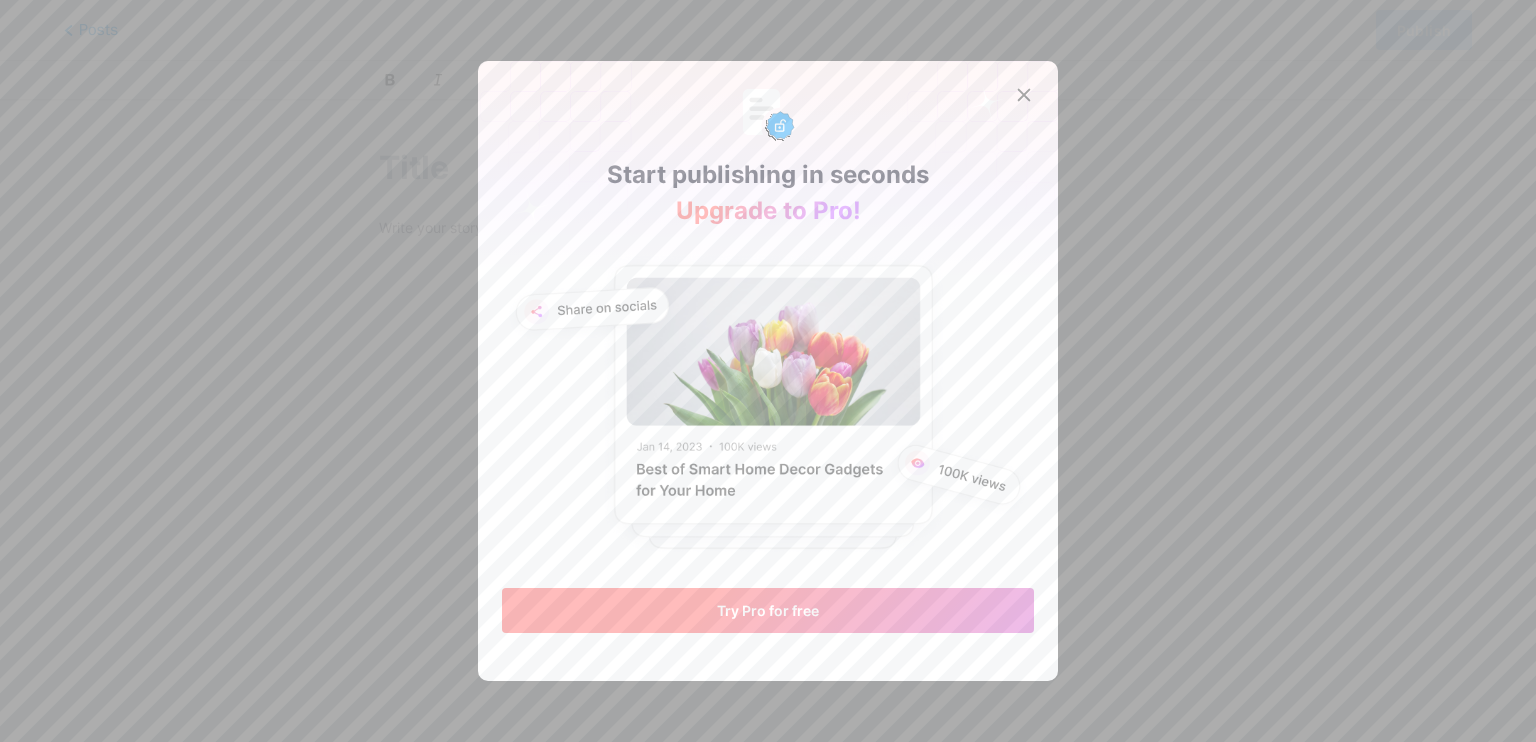 click on "Try Pro for free" at bounding box center (768, 610) 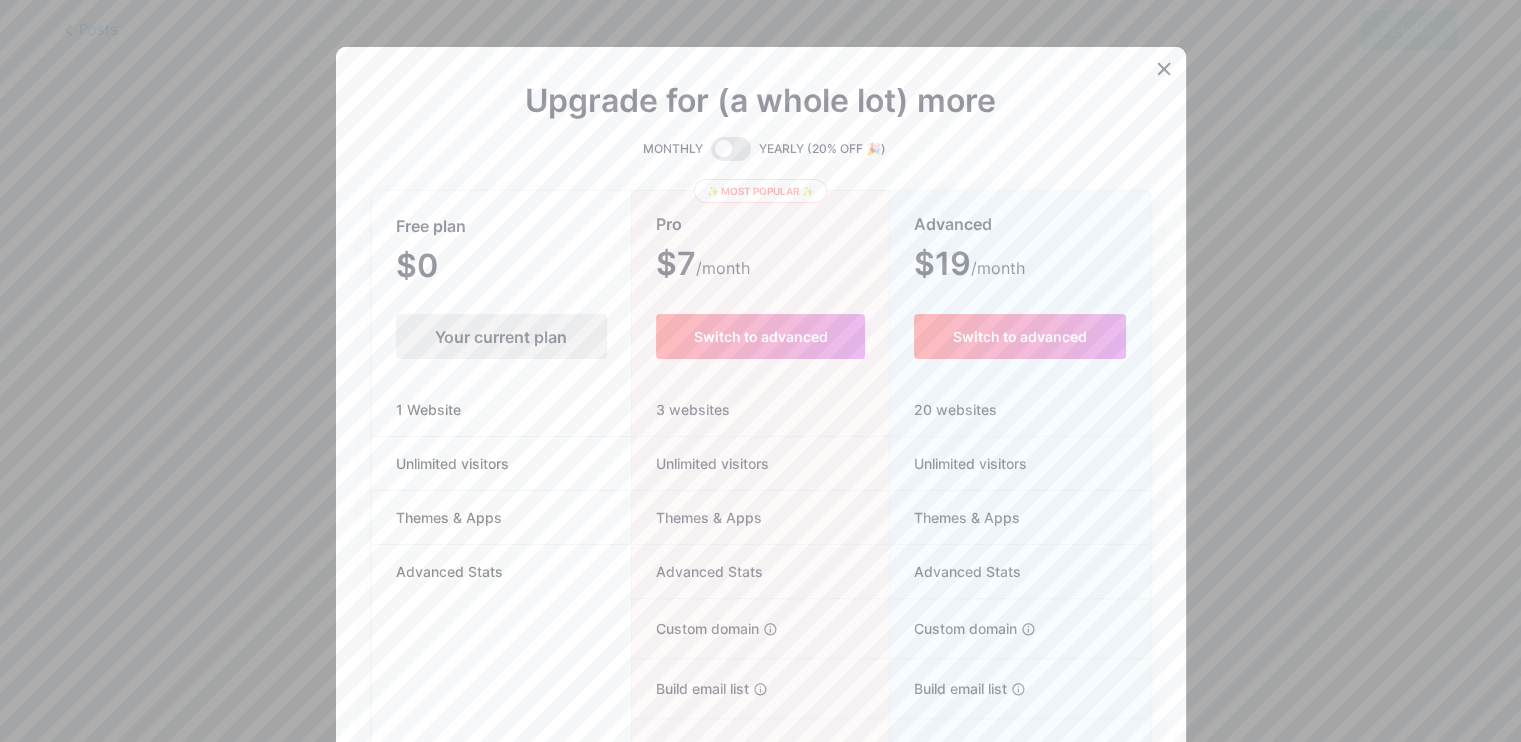 click on "Your current plan" at bounding box center [501, 336] 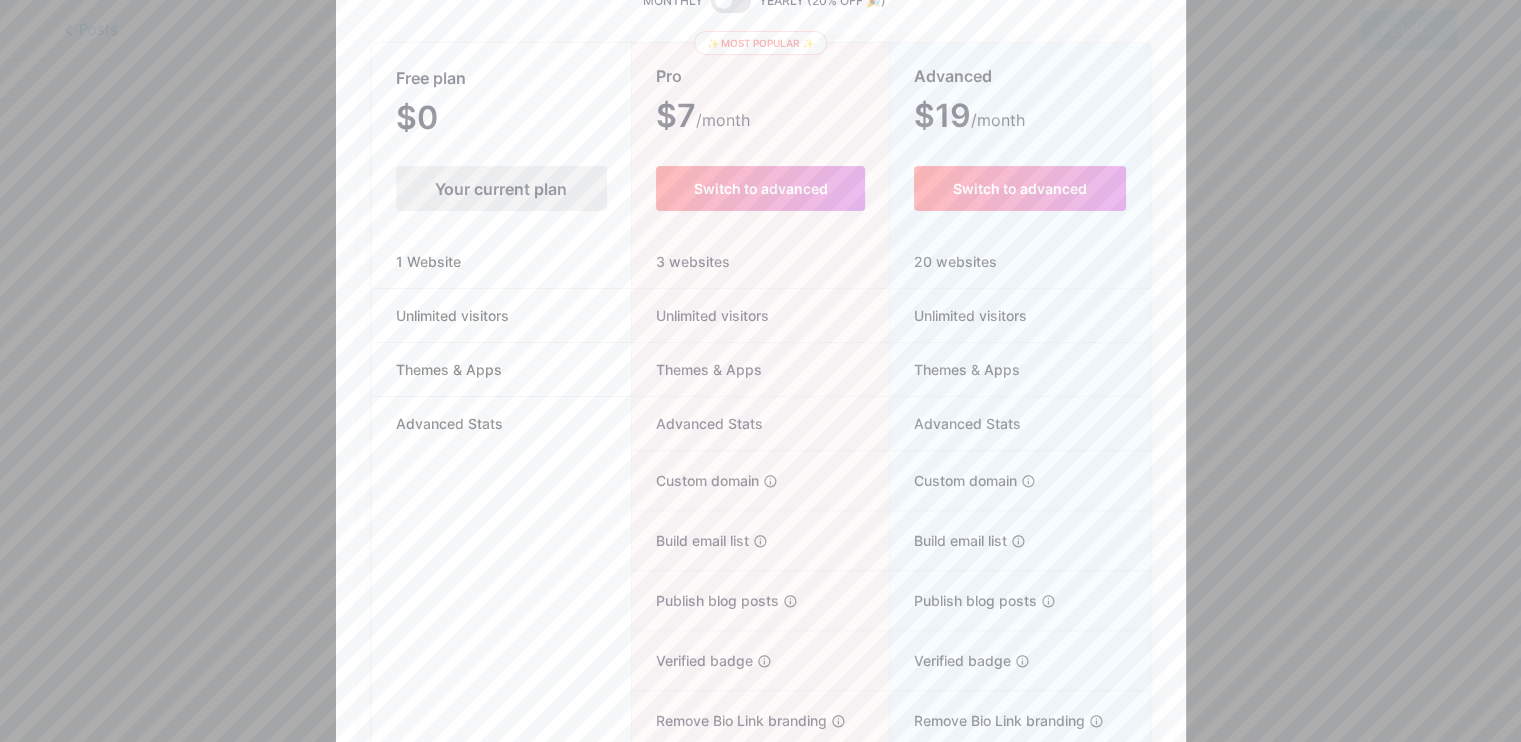 scroll, scrollTop: 192, scrollLeft: 0, axis: vertical 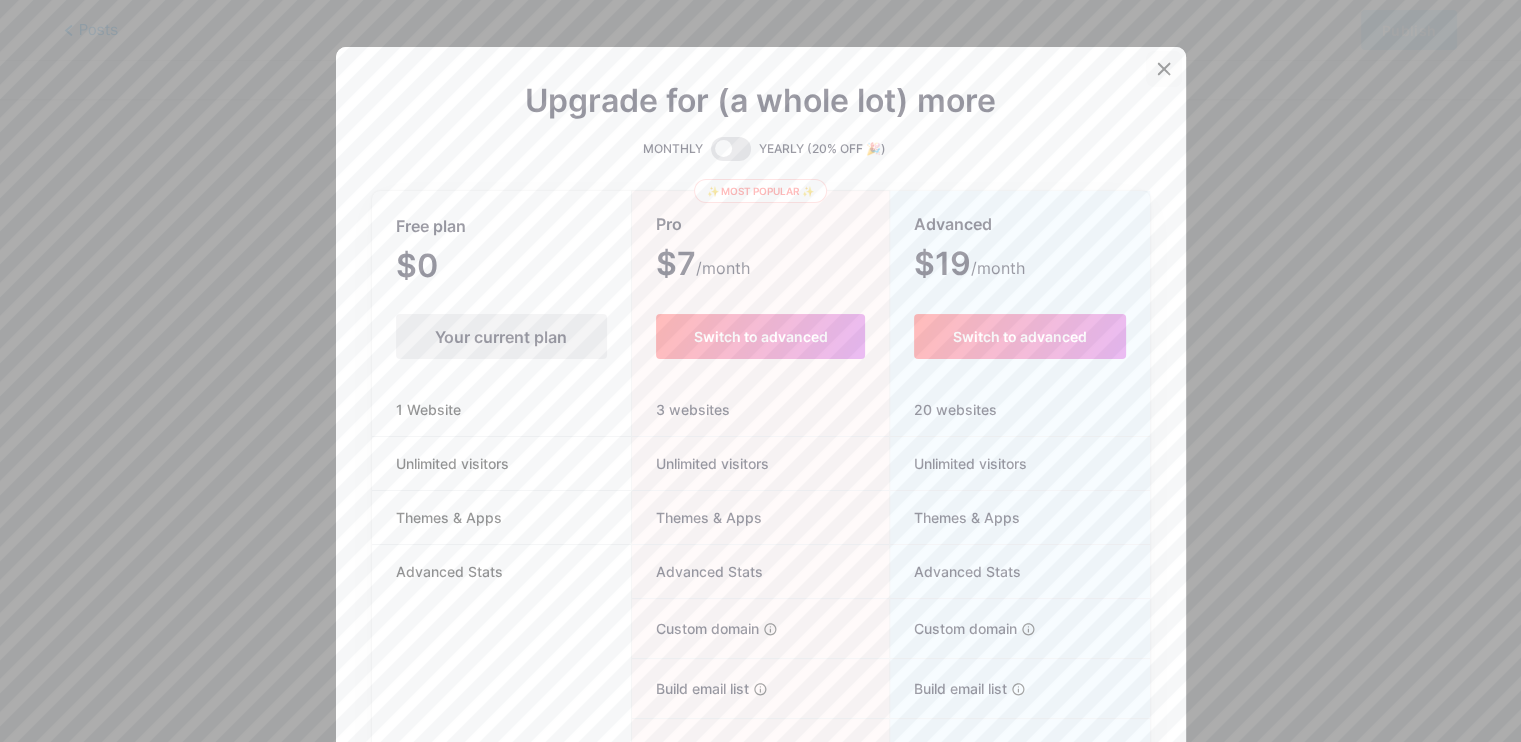 click 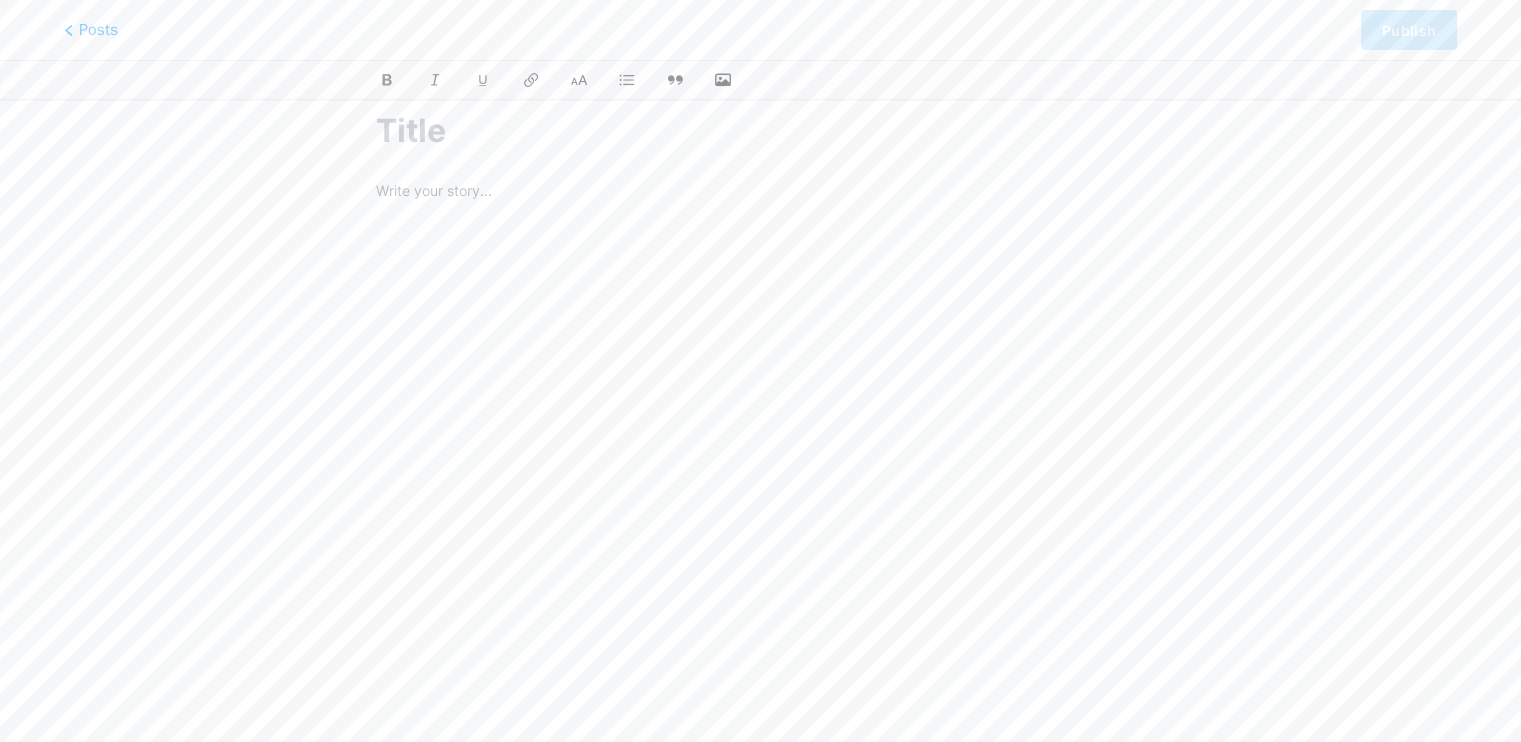 click at bounding box center [760, 429] 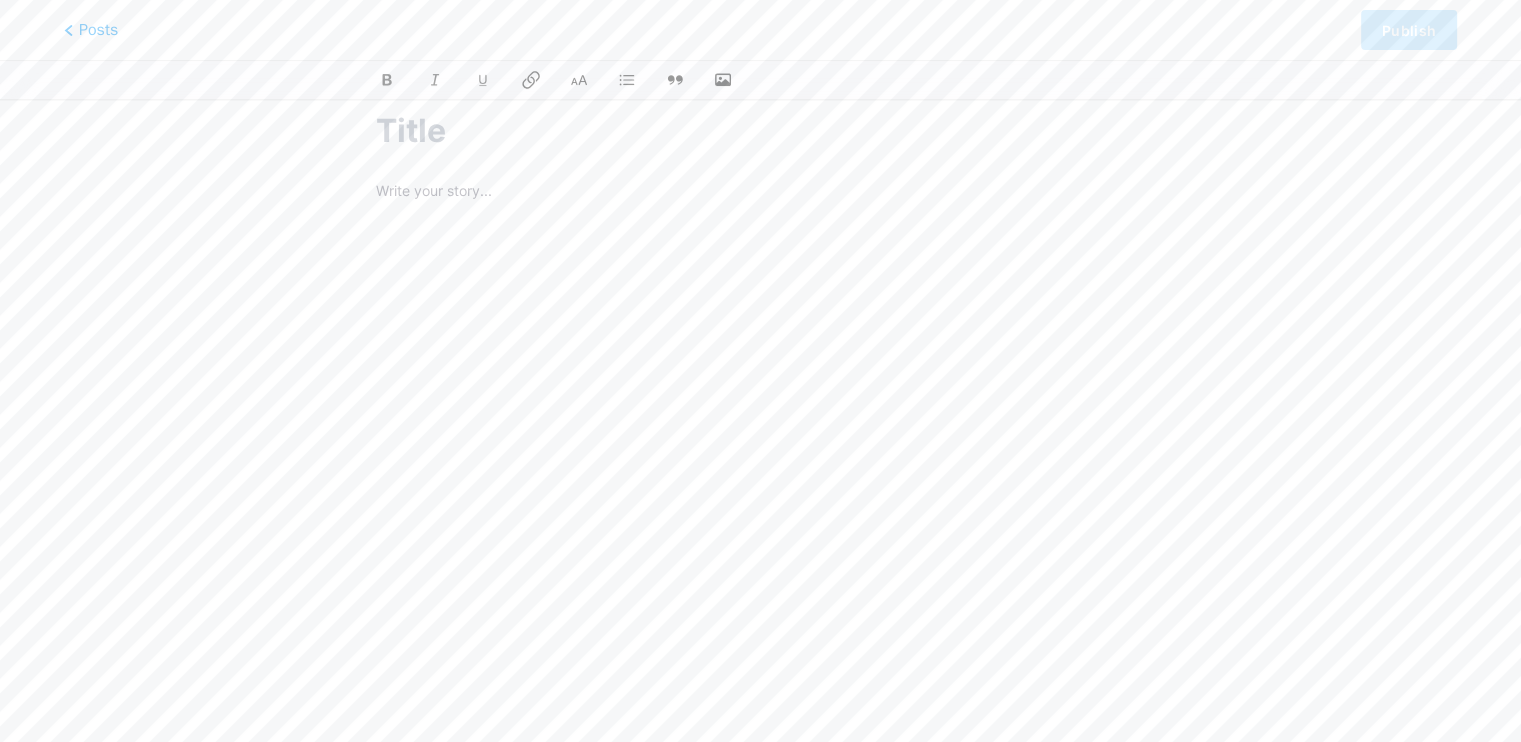 click 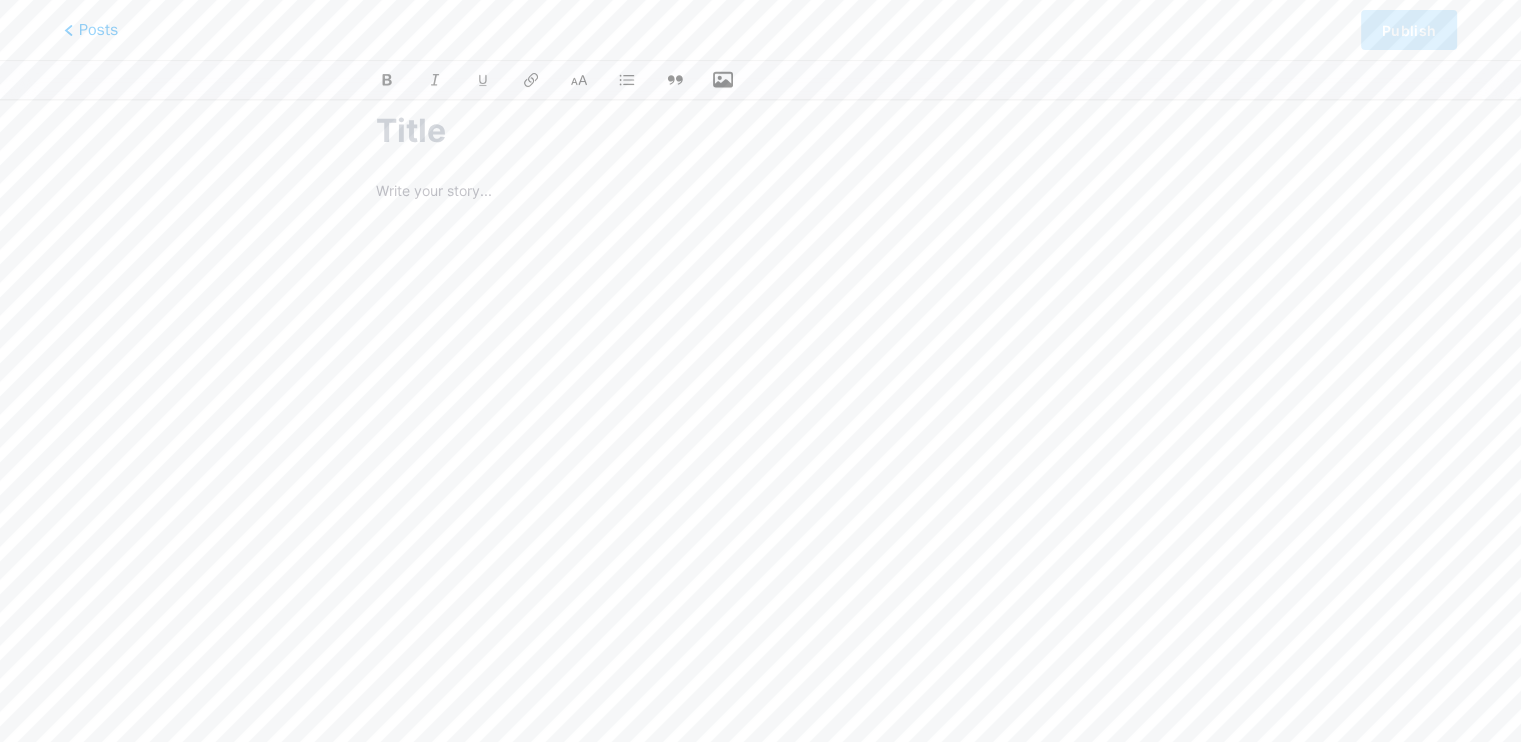 click at bounding box center [723, 80] 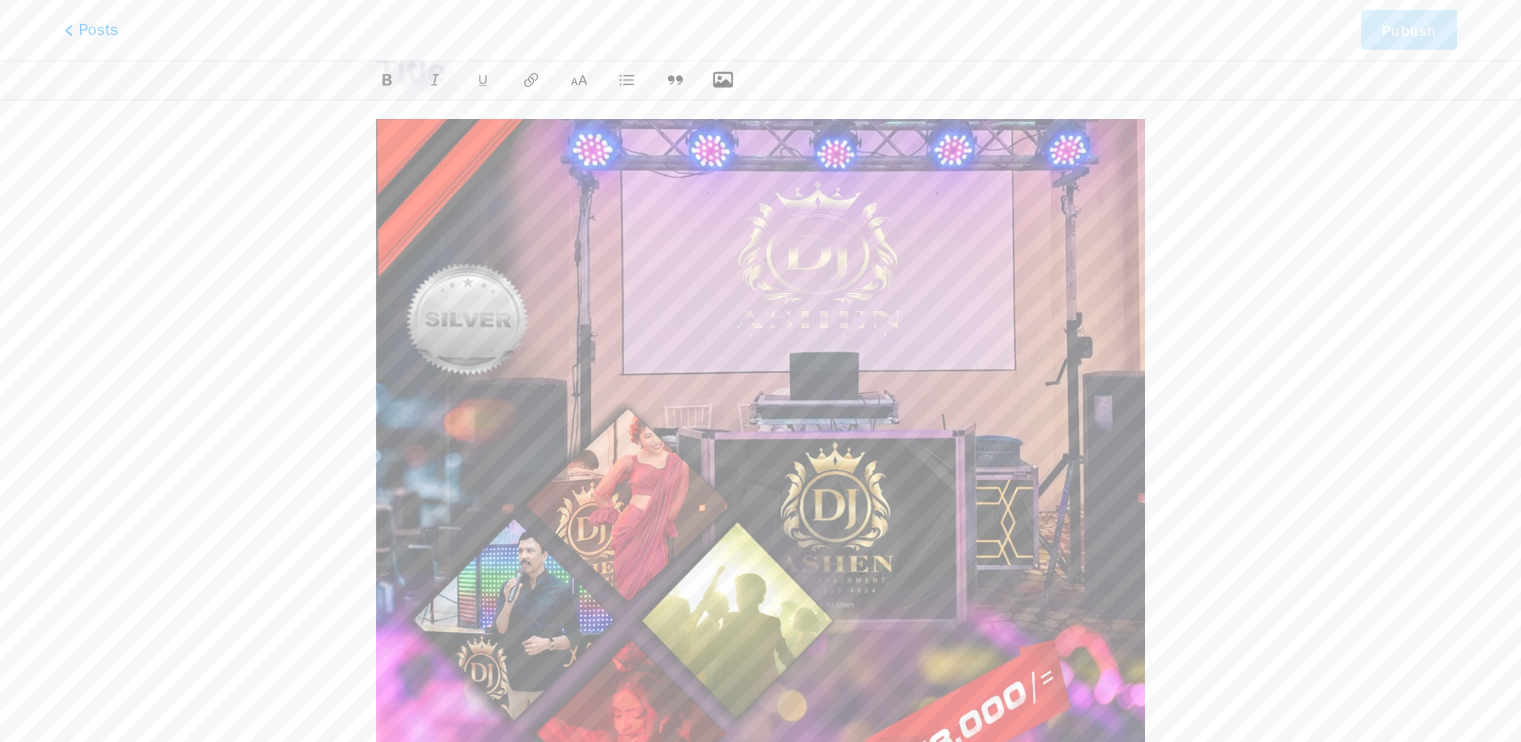 scroll, scrollTop: 52, scrollLeft: 0, axis: vertical 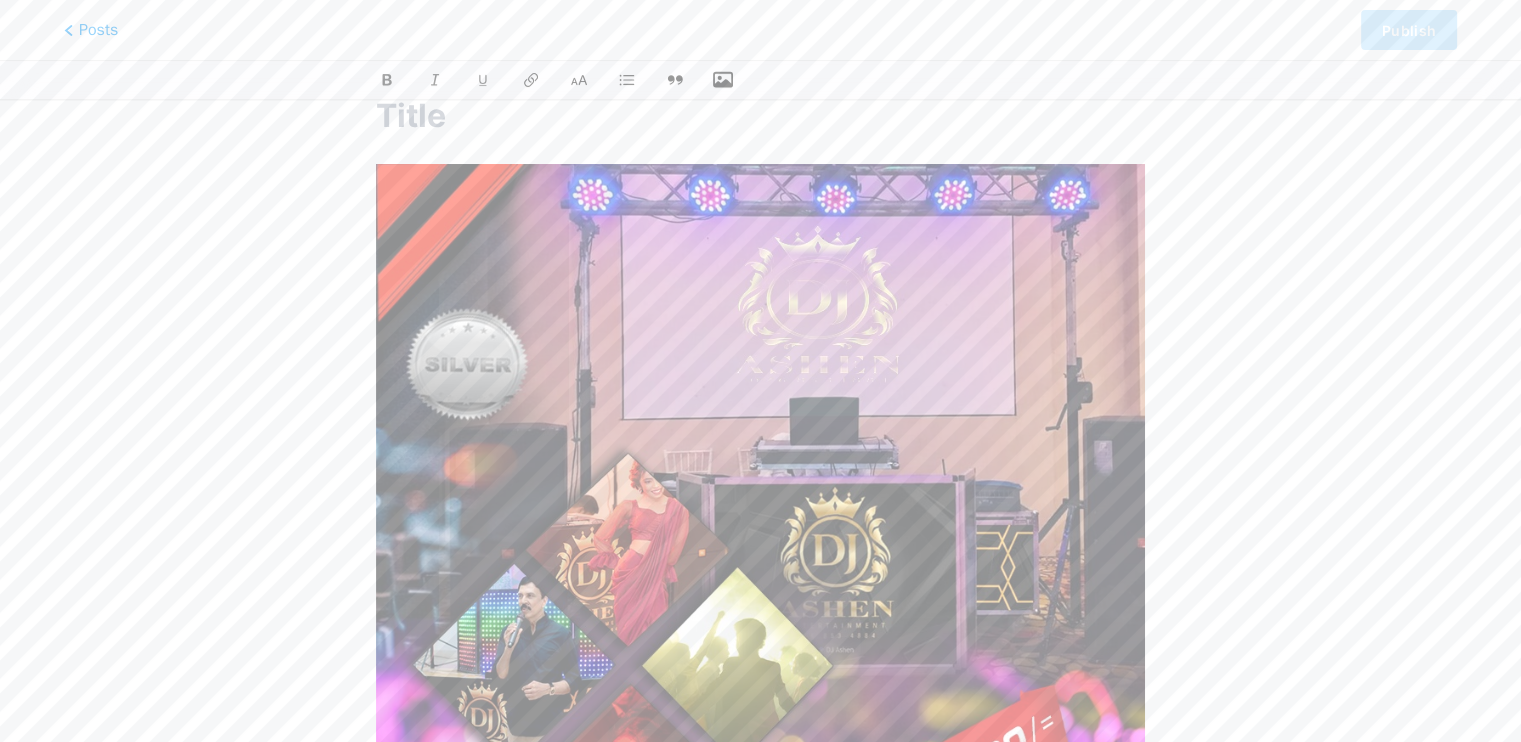 click at bounding box center [760, 116] 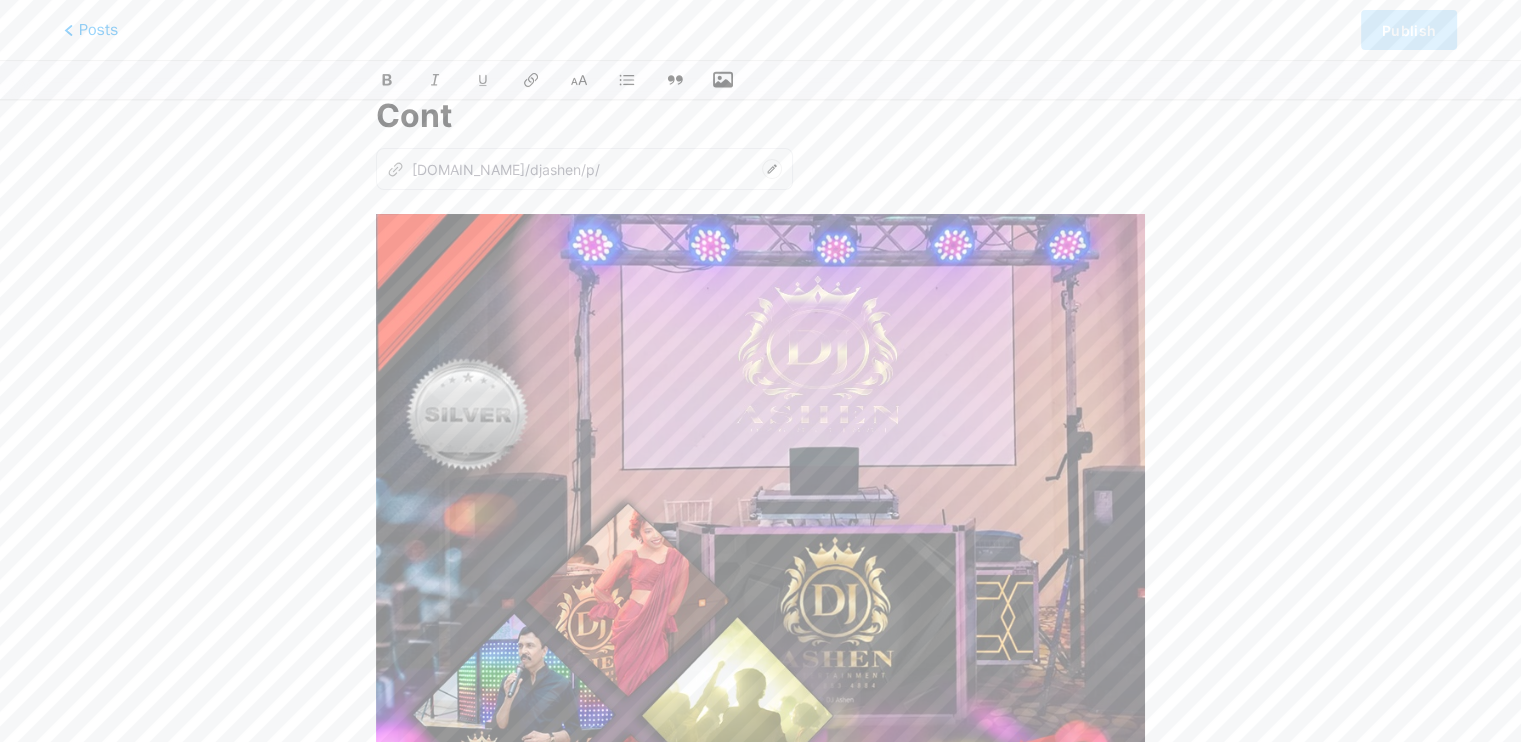 type on "Conta" 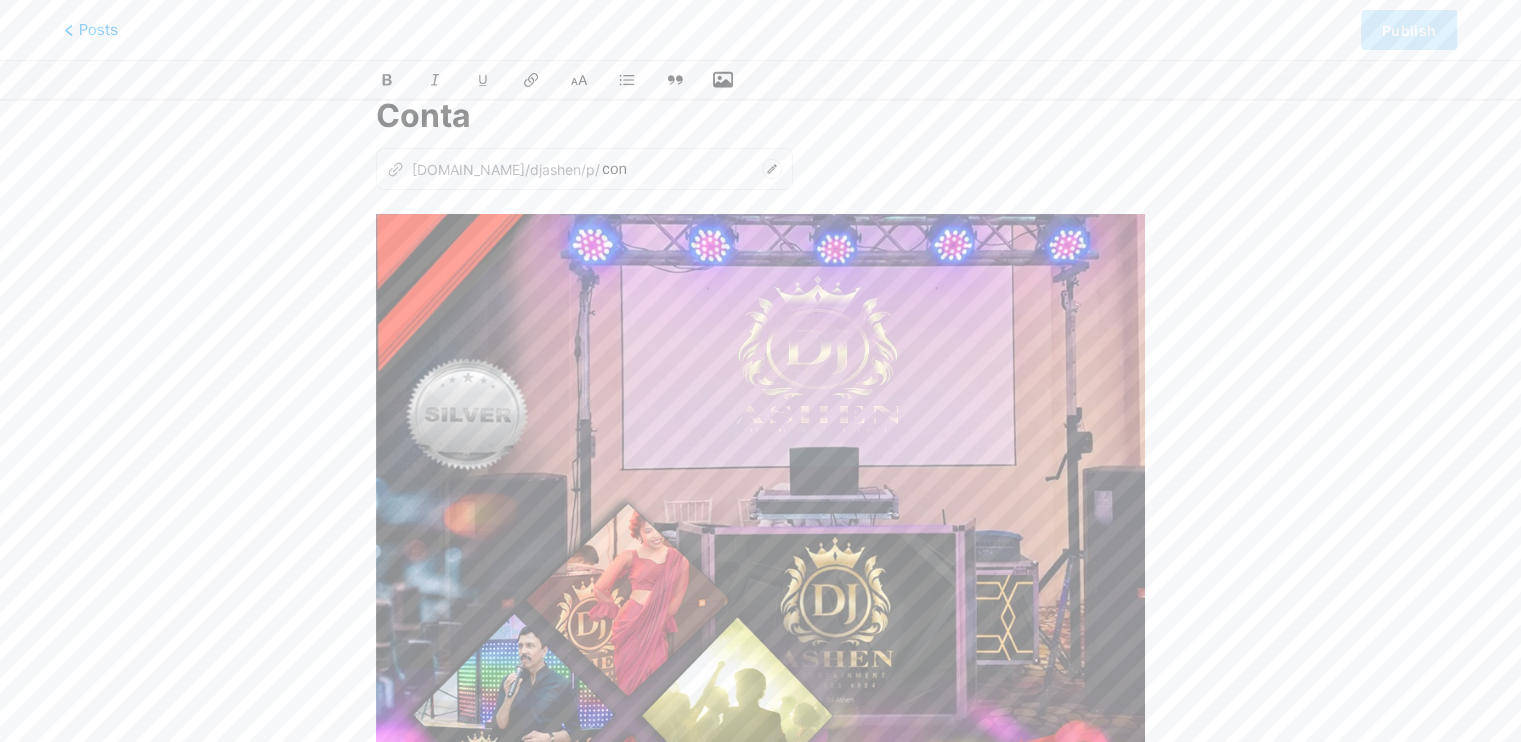 type on "conta" 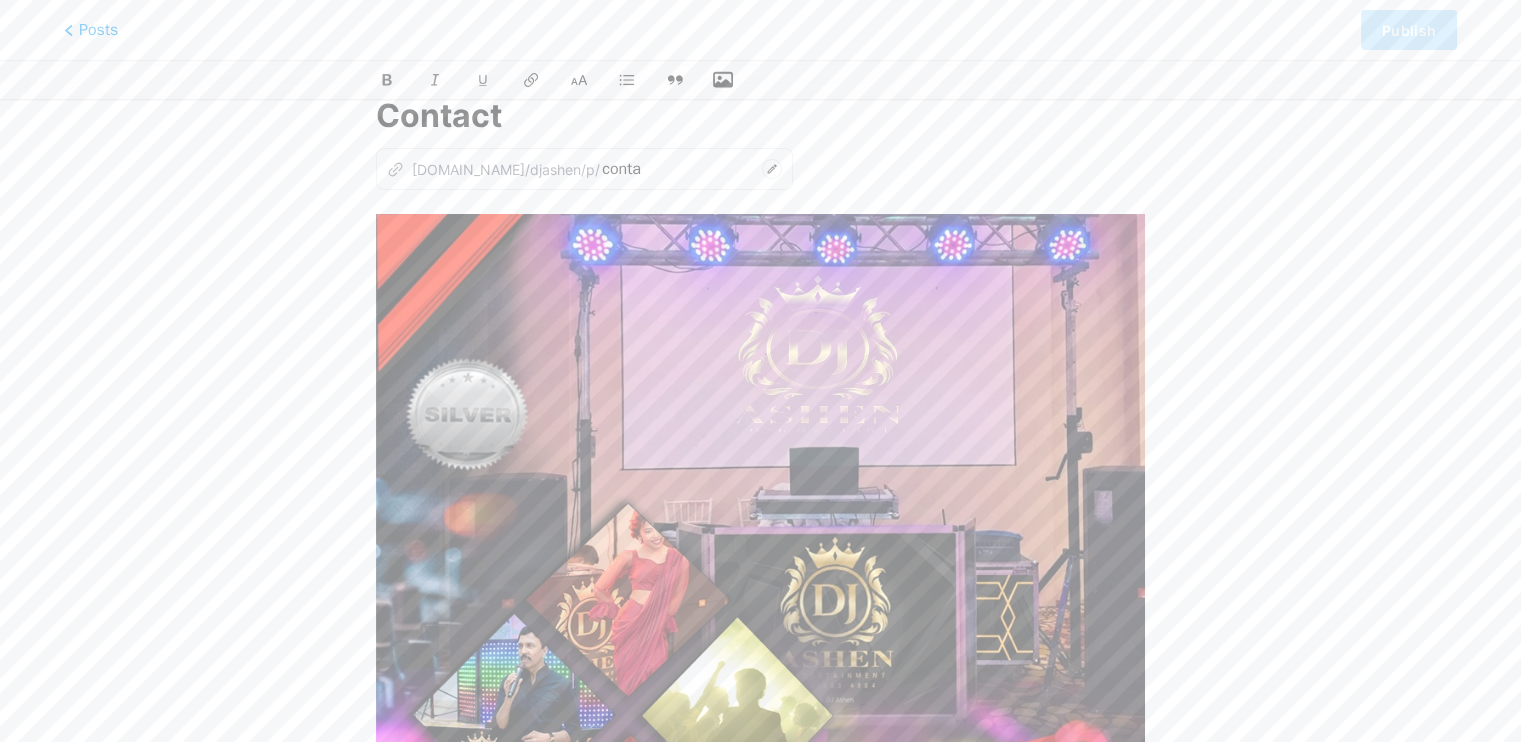 type on "Contact u" 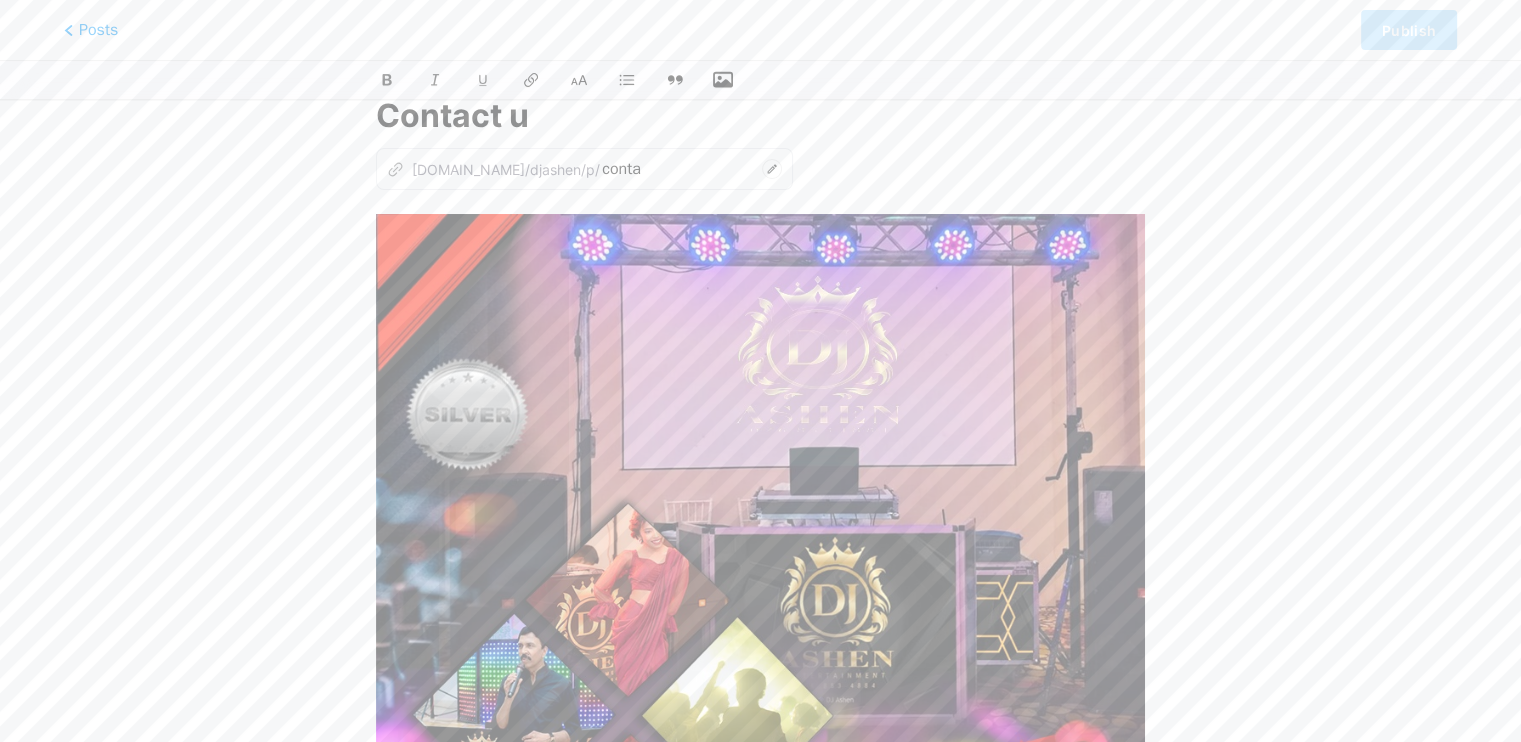 type on "contact" 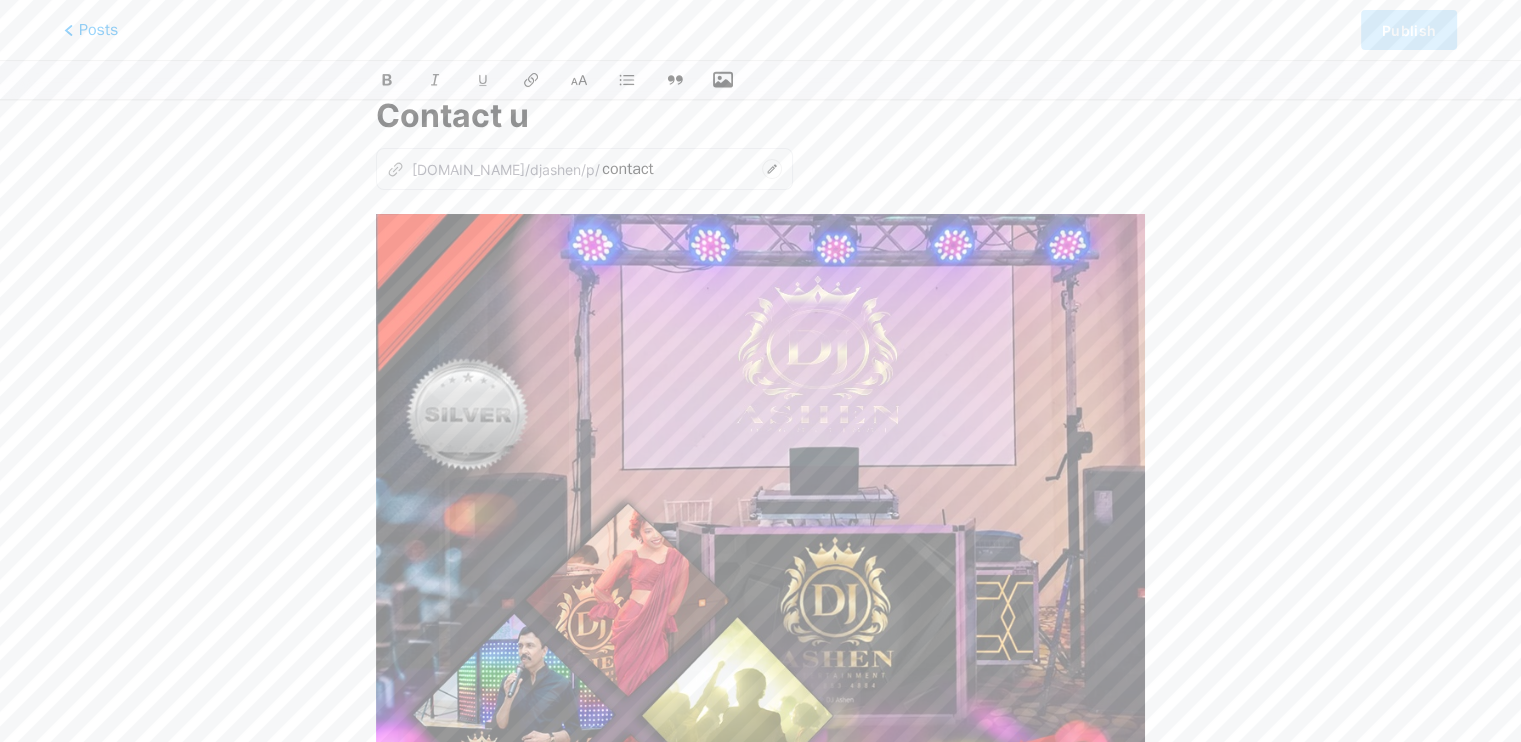type on "Contact us" 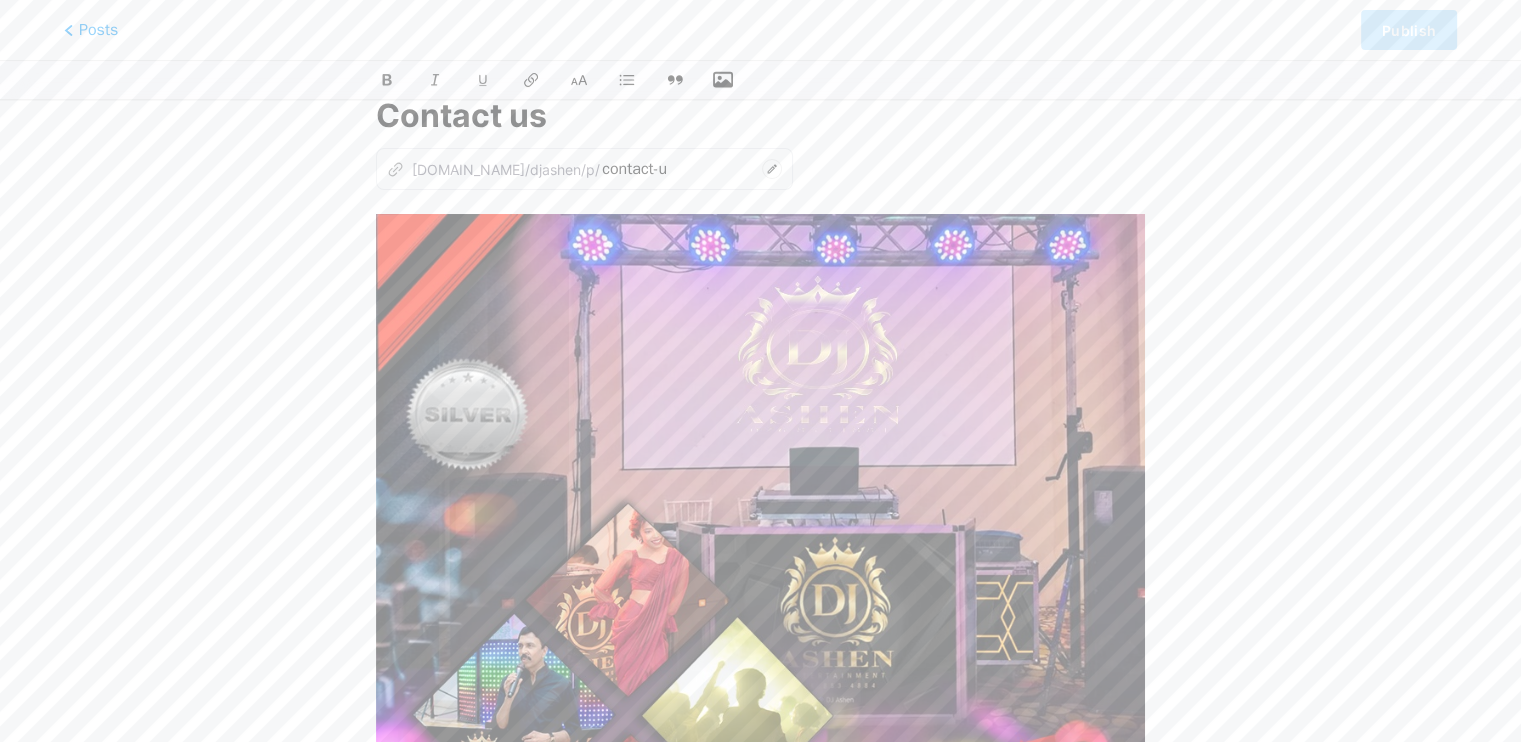 type on "contact-us" 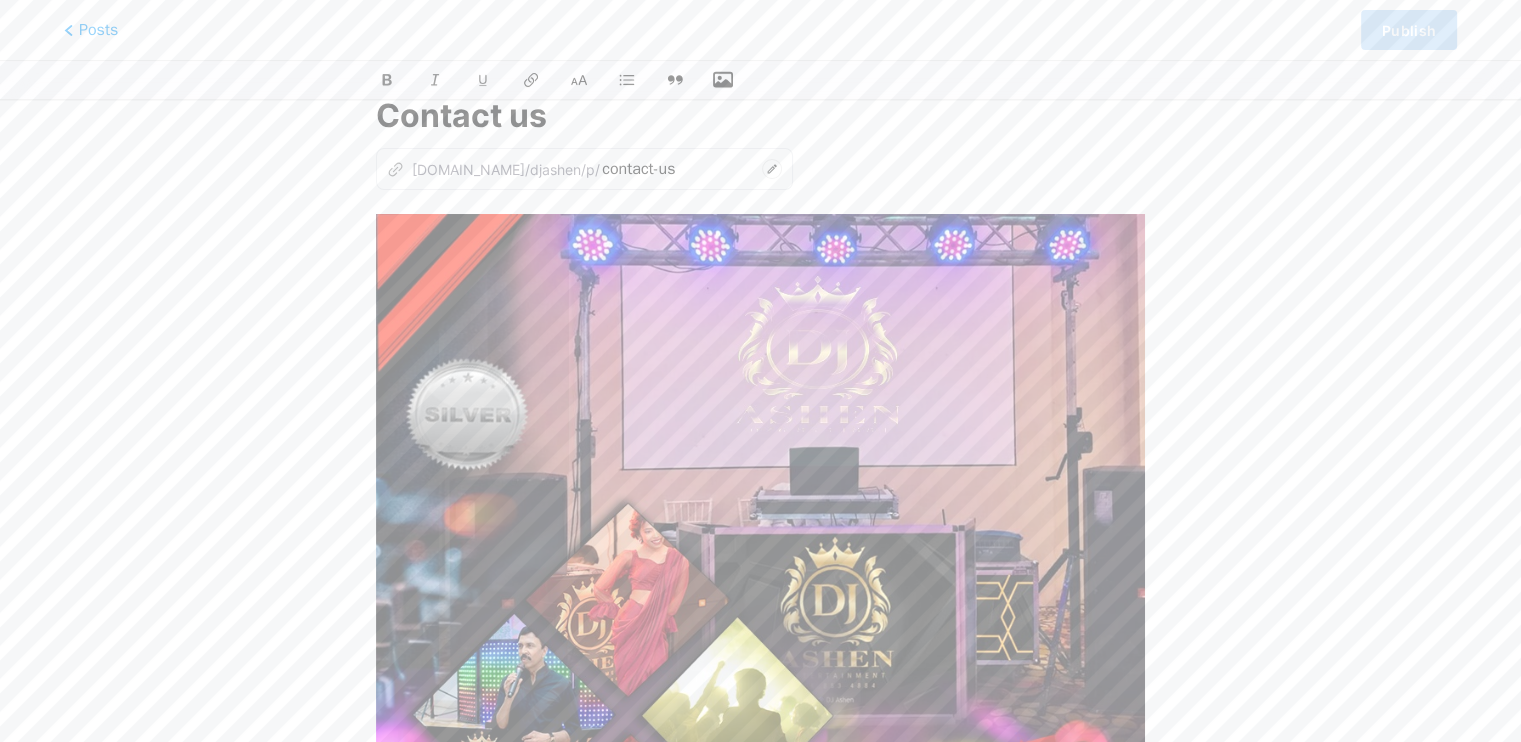 type on "Contact us" 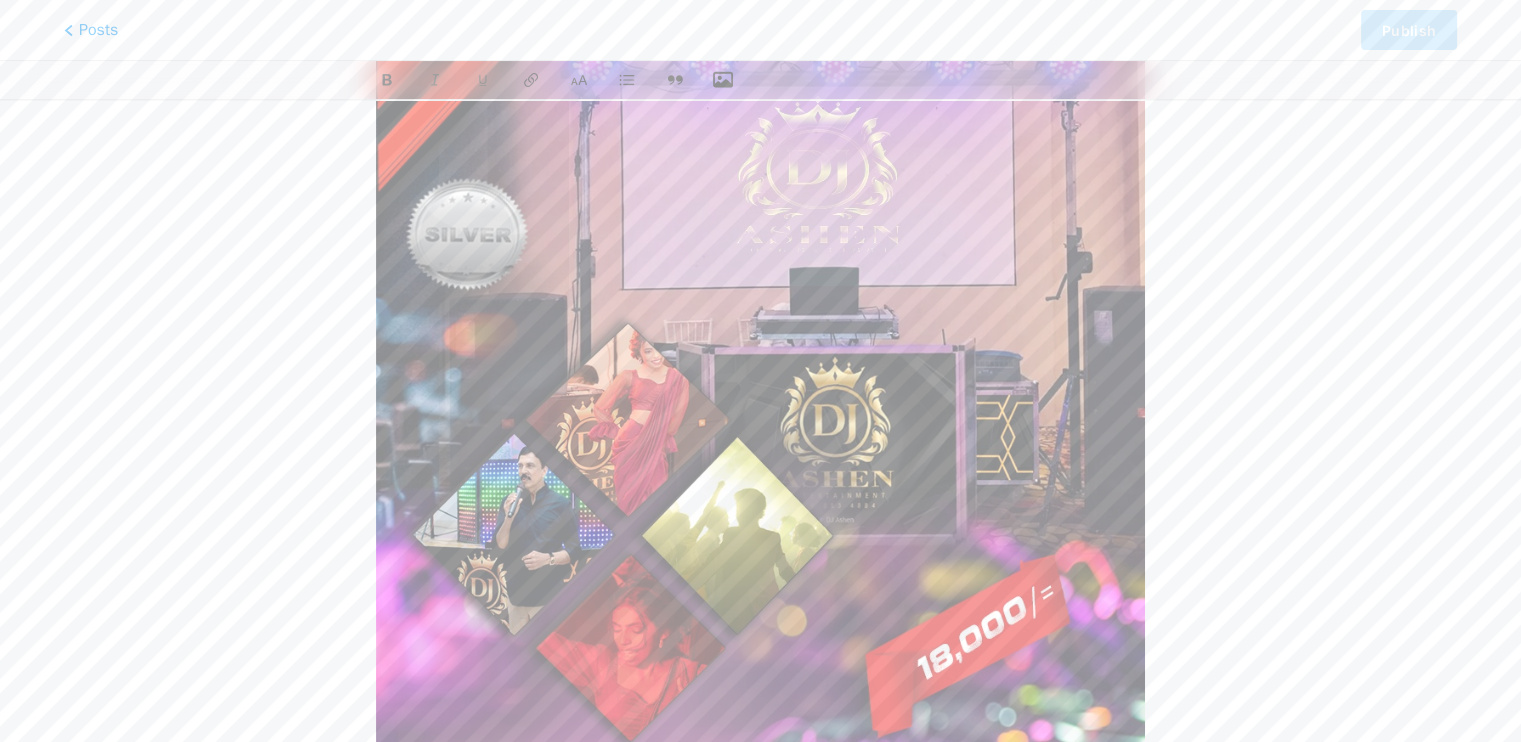 scroll, scrollTop: 0, scrollLeft: 0, axis: both 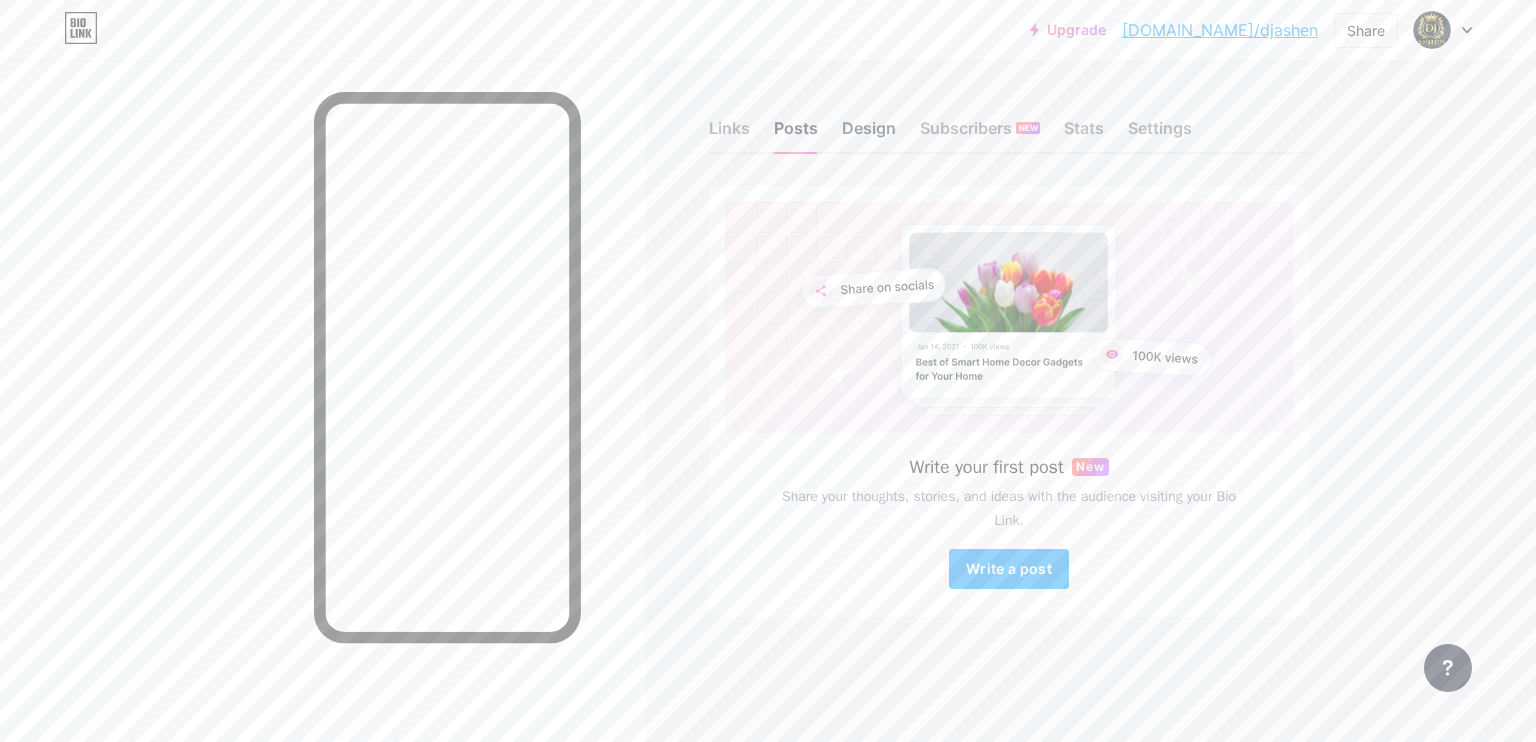 click on "Design" at bounding box center (869, 134) 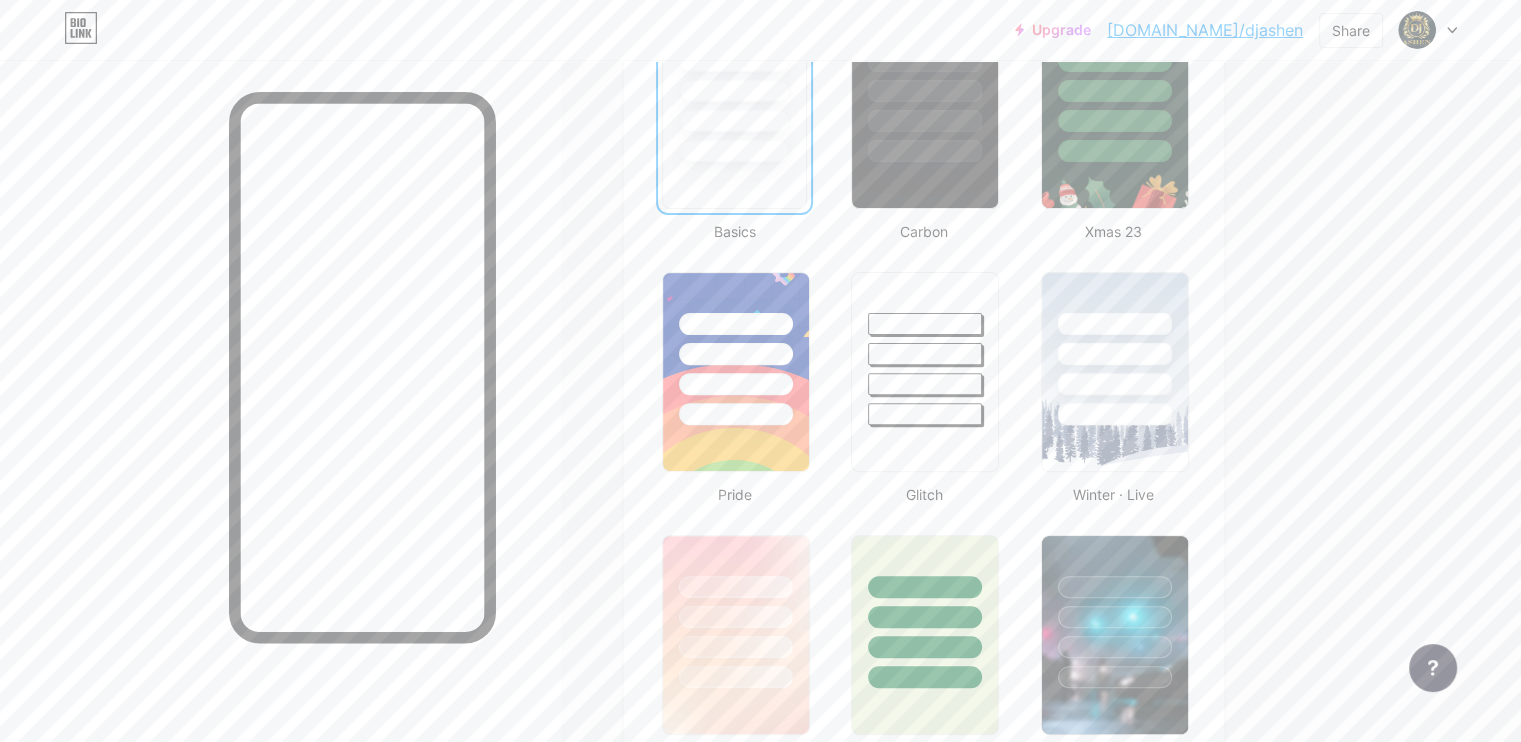 scroll, scrollTop: 503, scrollLeft: 0, axis: vertical 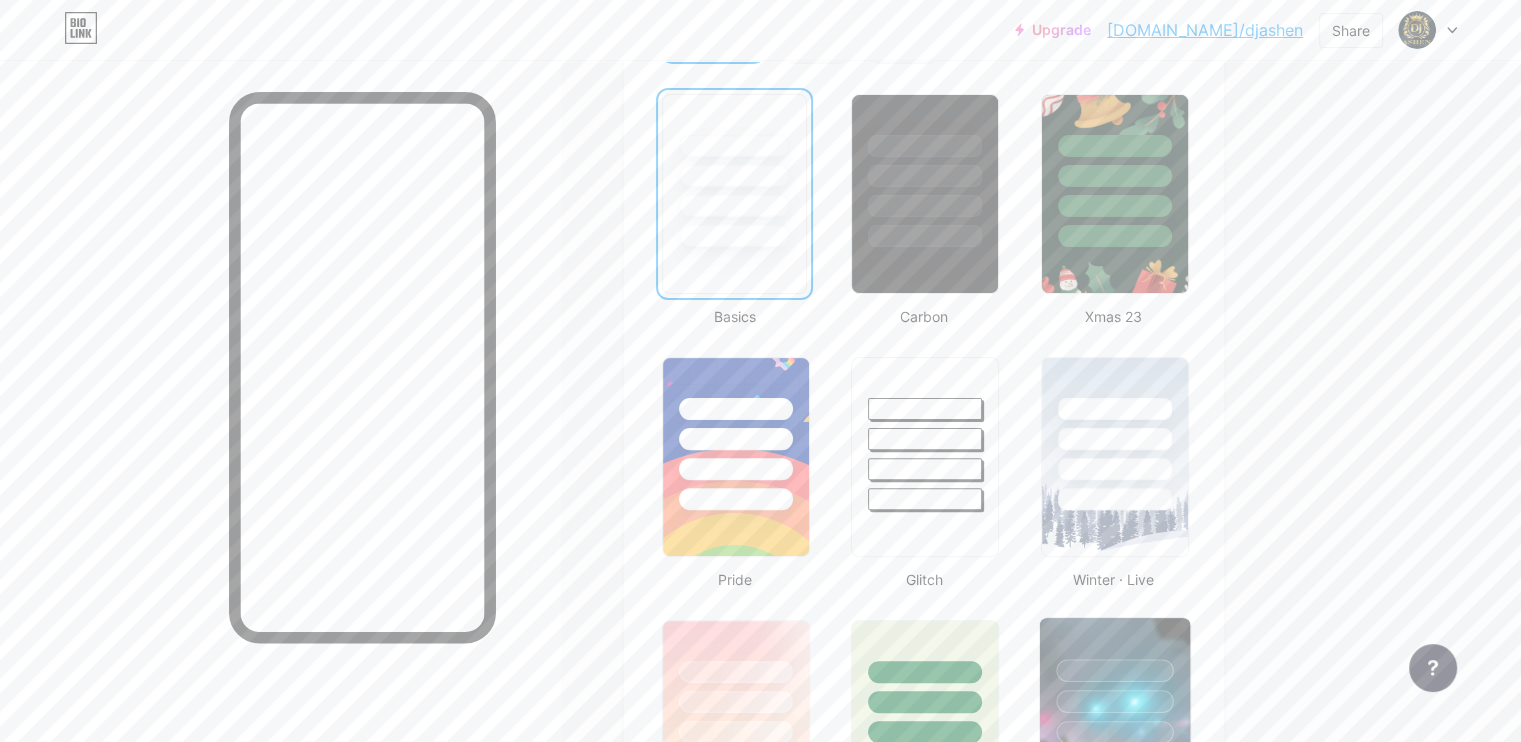 click at bounding box center [1114, 701] 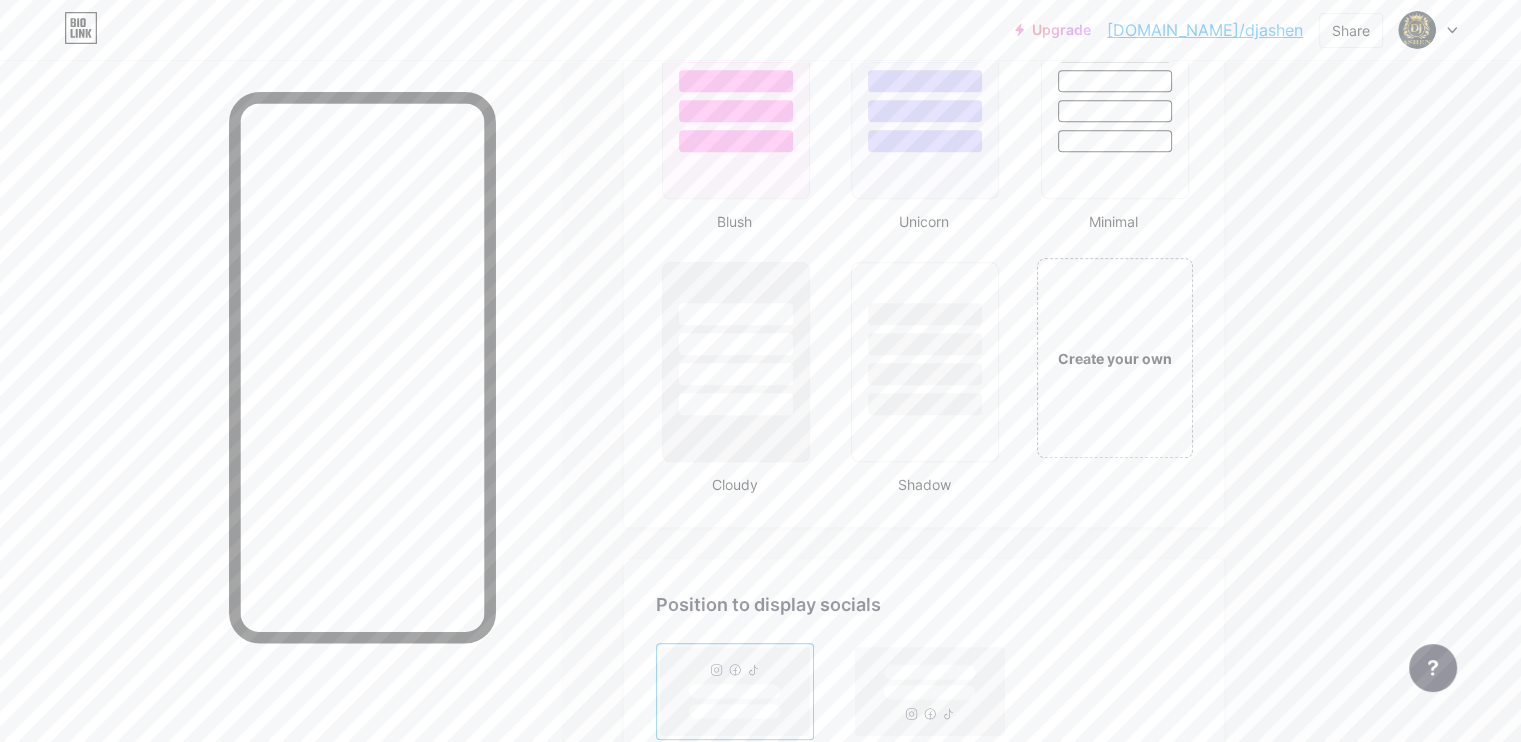 scroll, scrollTop: 2647, scrollLeft: 0, axis: vertical 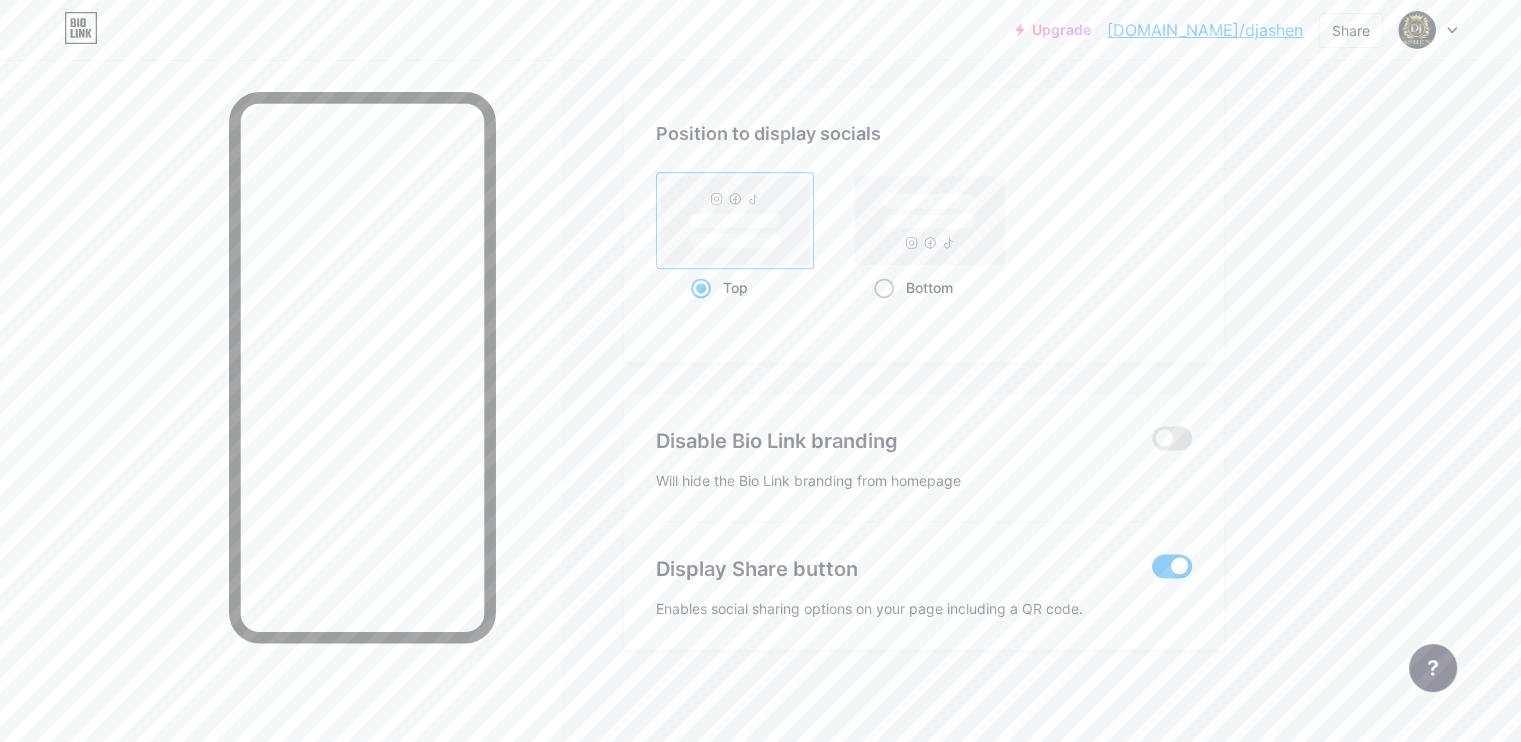 click at bounding box center [884, 288] 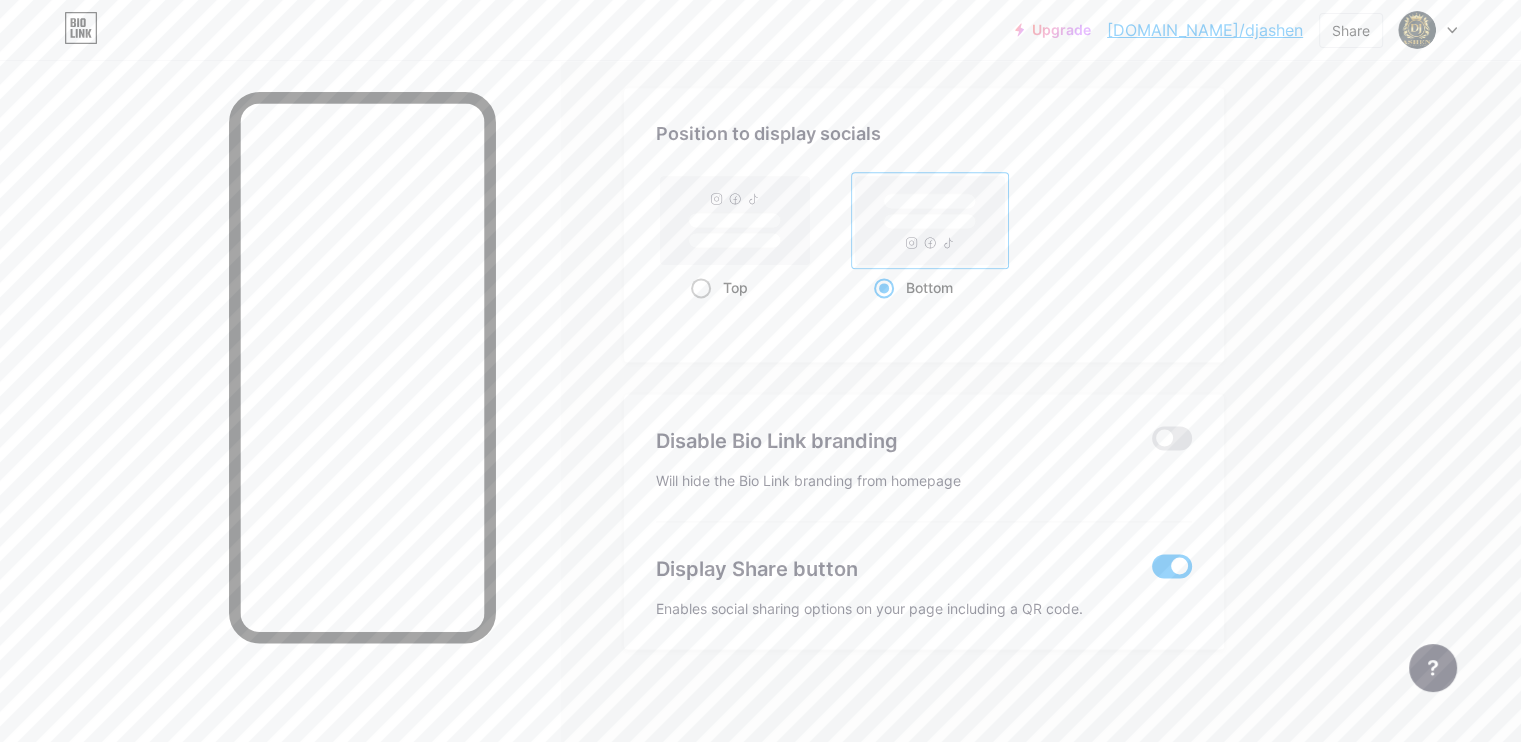 click on "Top" at bounding box center (735, 287) 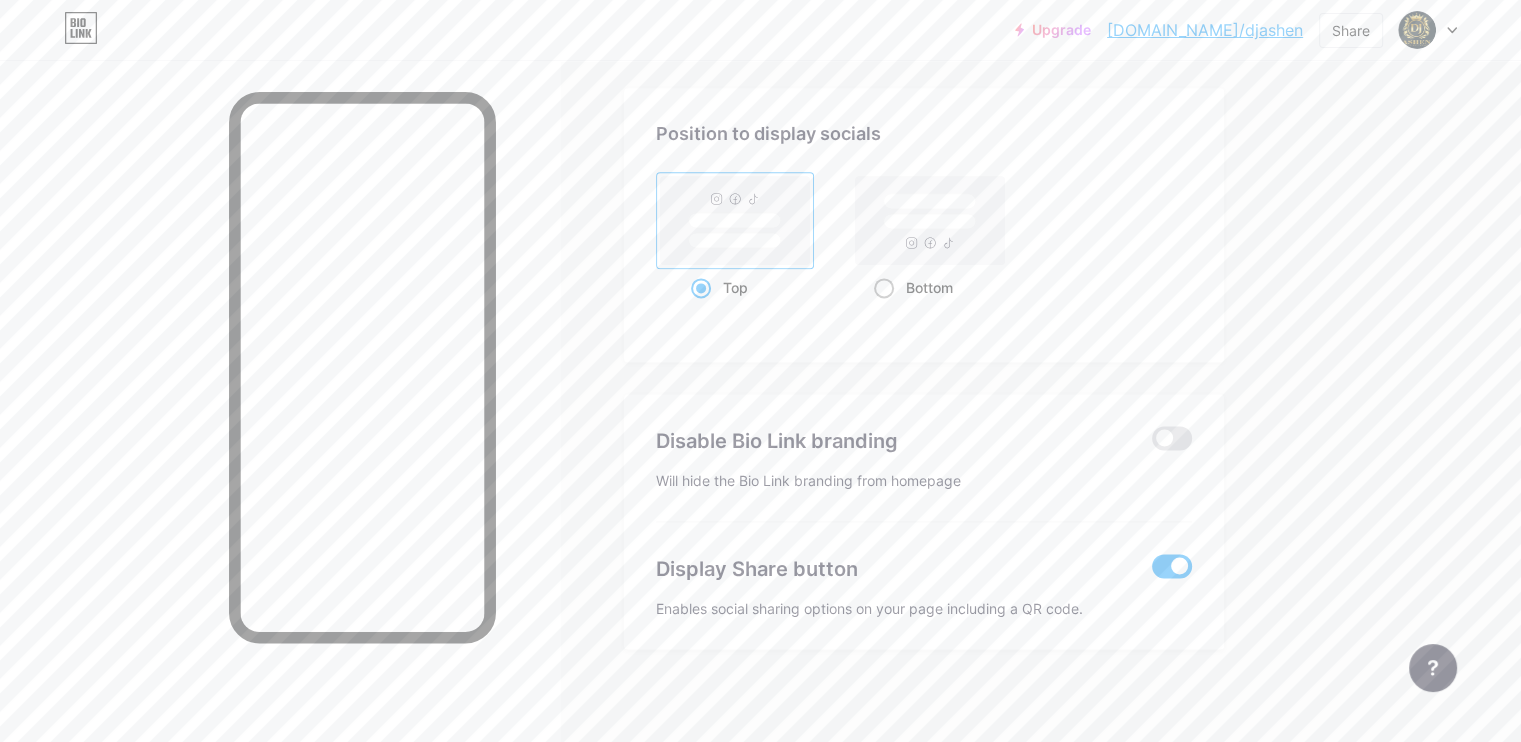 click at bounding box center (884, 288) 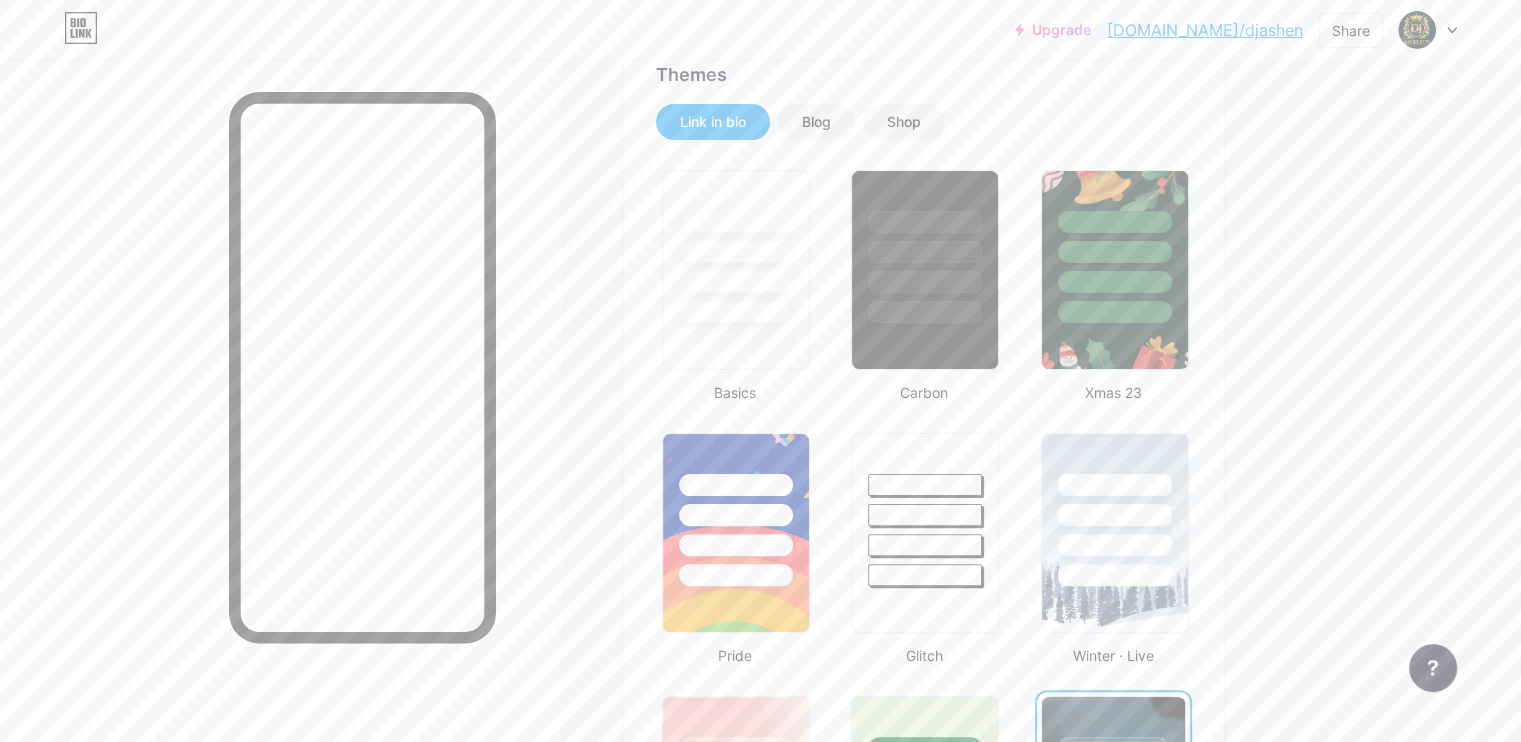 scroll, scrollTop: 403, scrollLeft: 0, axis: vertical 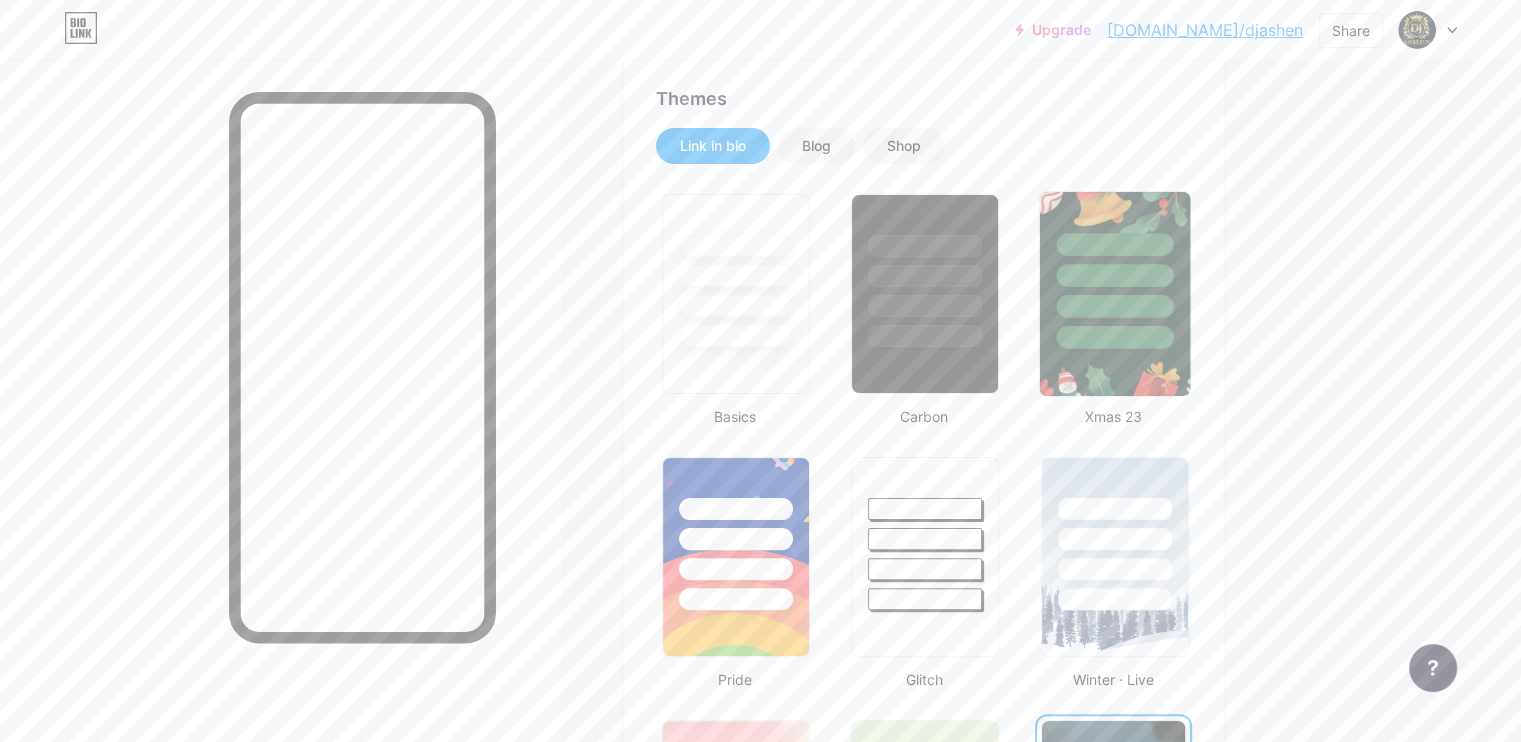 click at bounding box center (1114, 337) 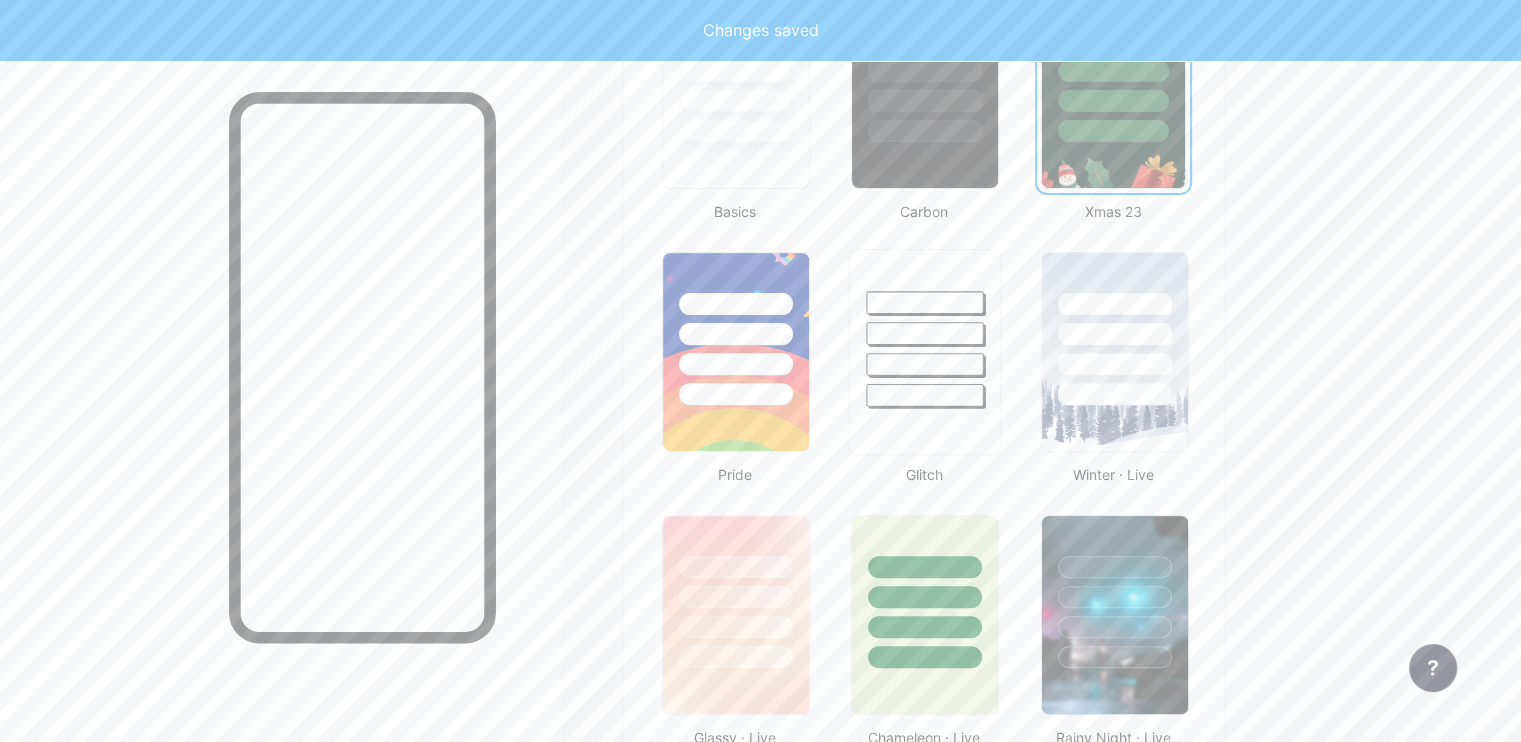 scroll, scrollTop: 613, scrollLeft: 0, axis: vertical 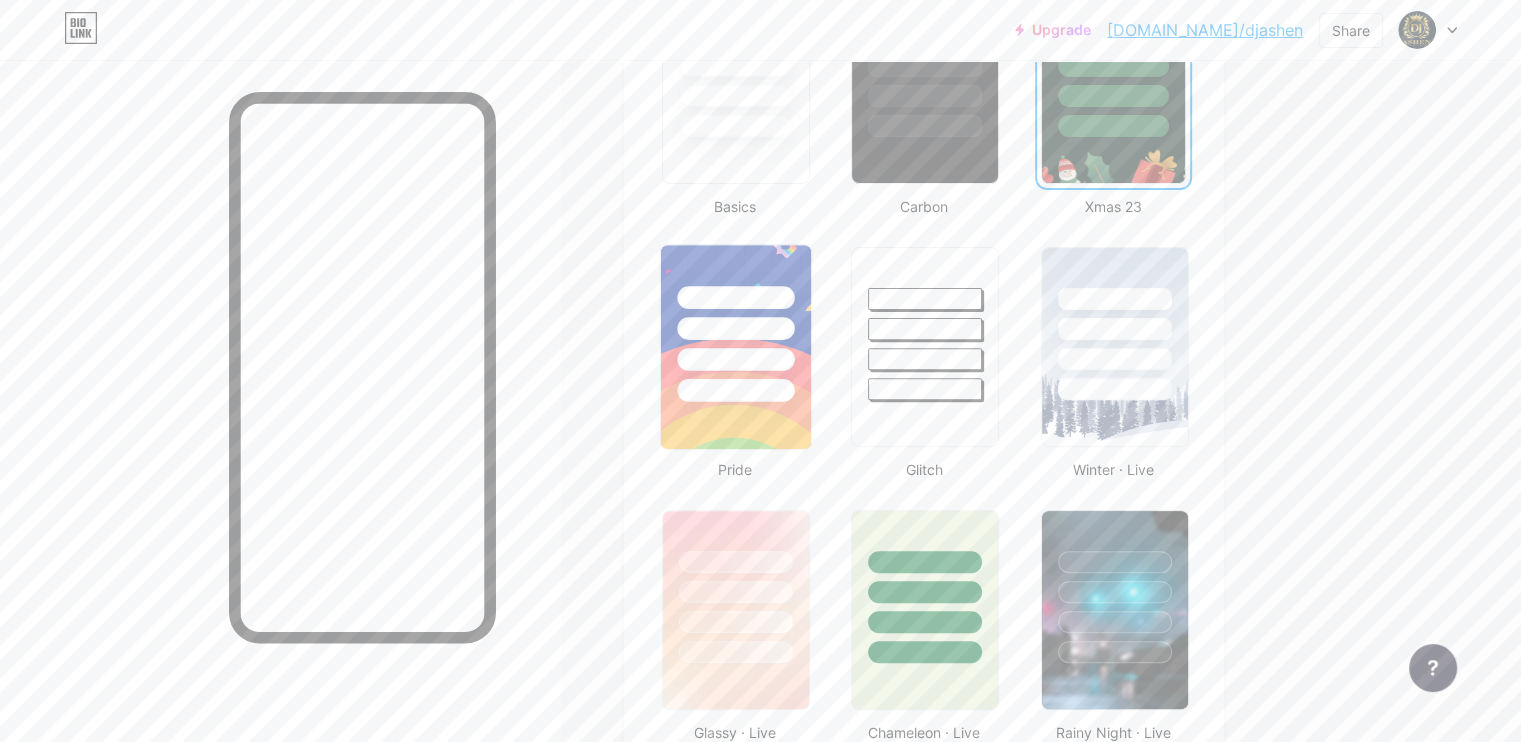 click at bounding box center (736, 347) 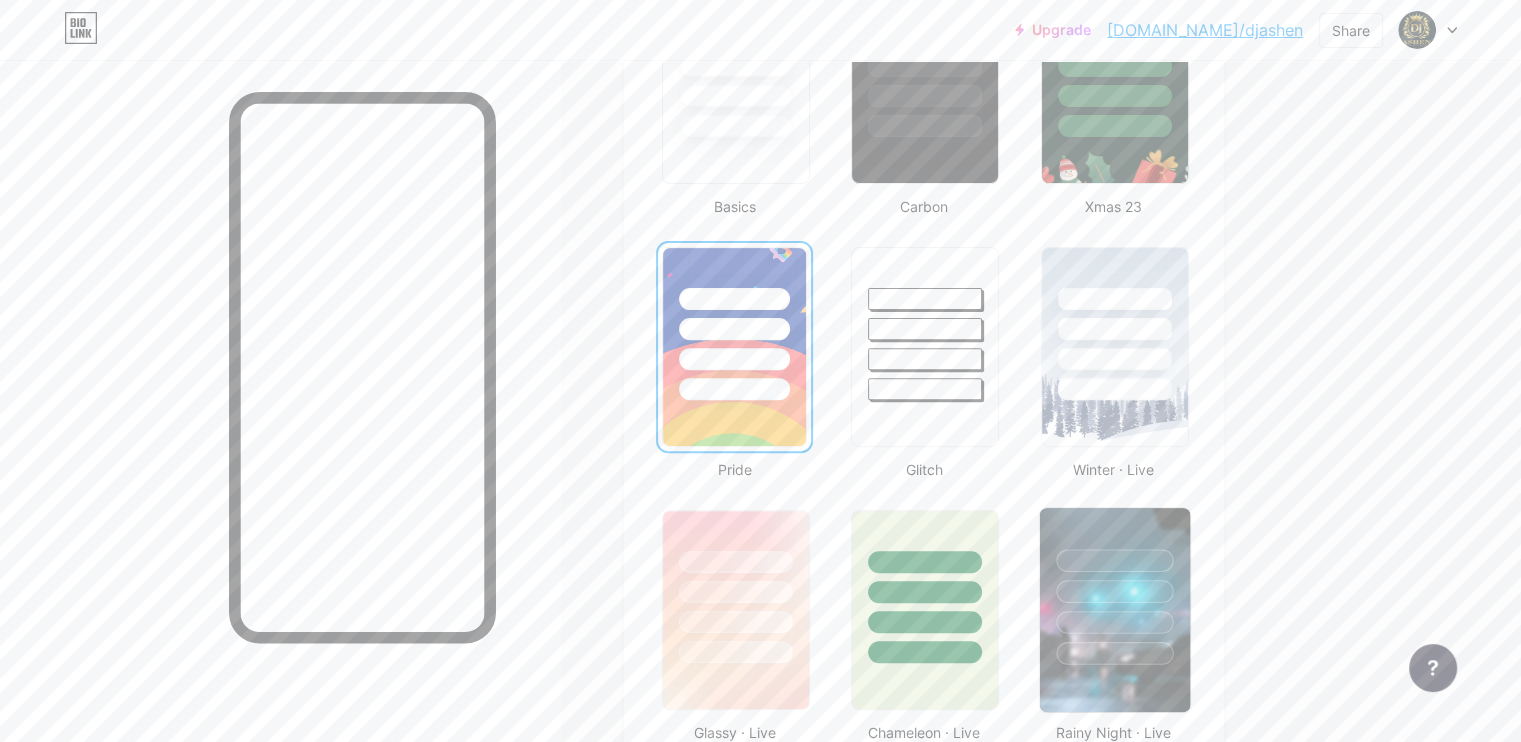 click at bounding box center (1114, 586) 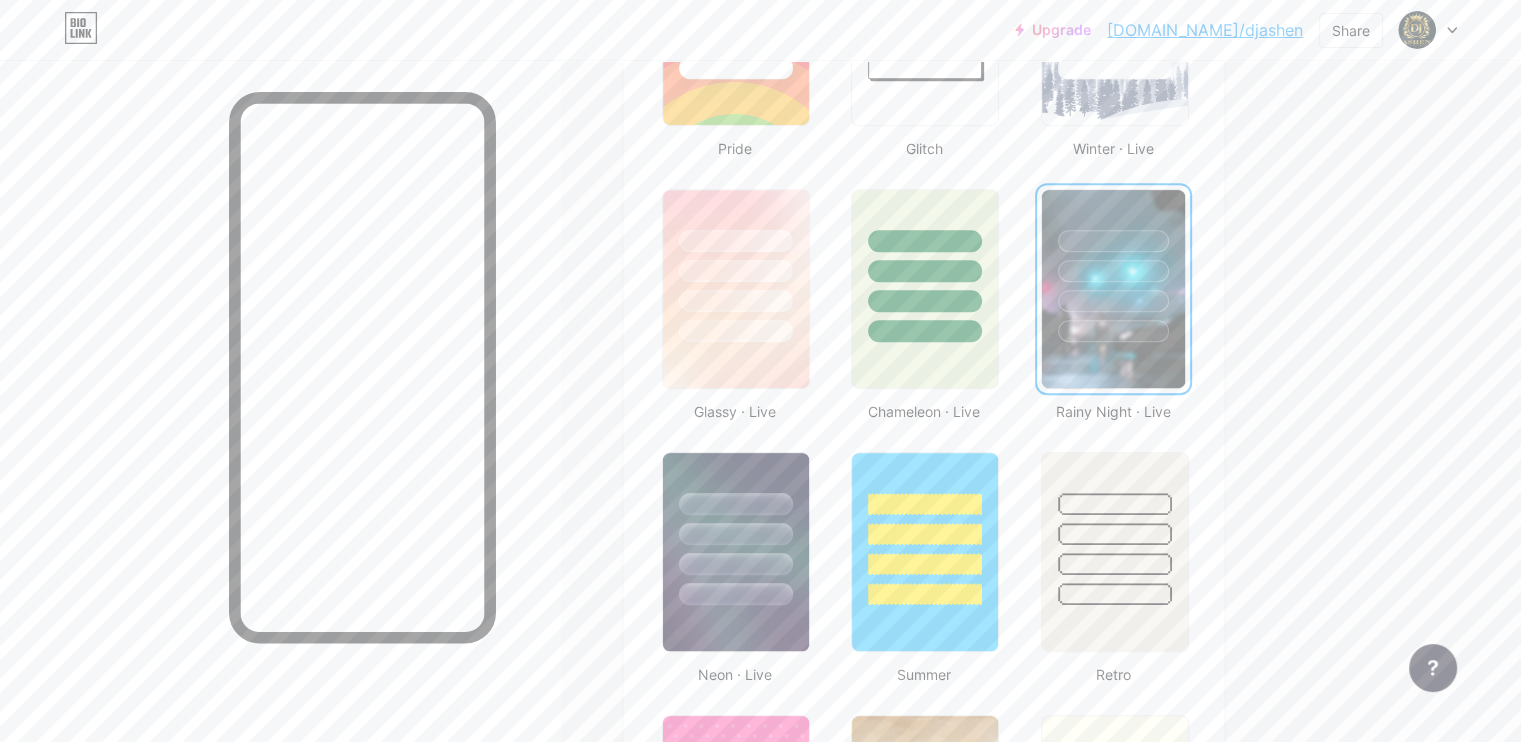 scroll, scrollTop: 991, scrollLeft: 0, axis: vertical 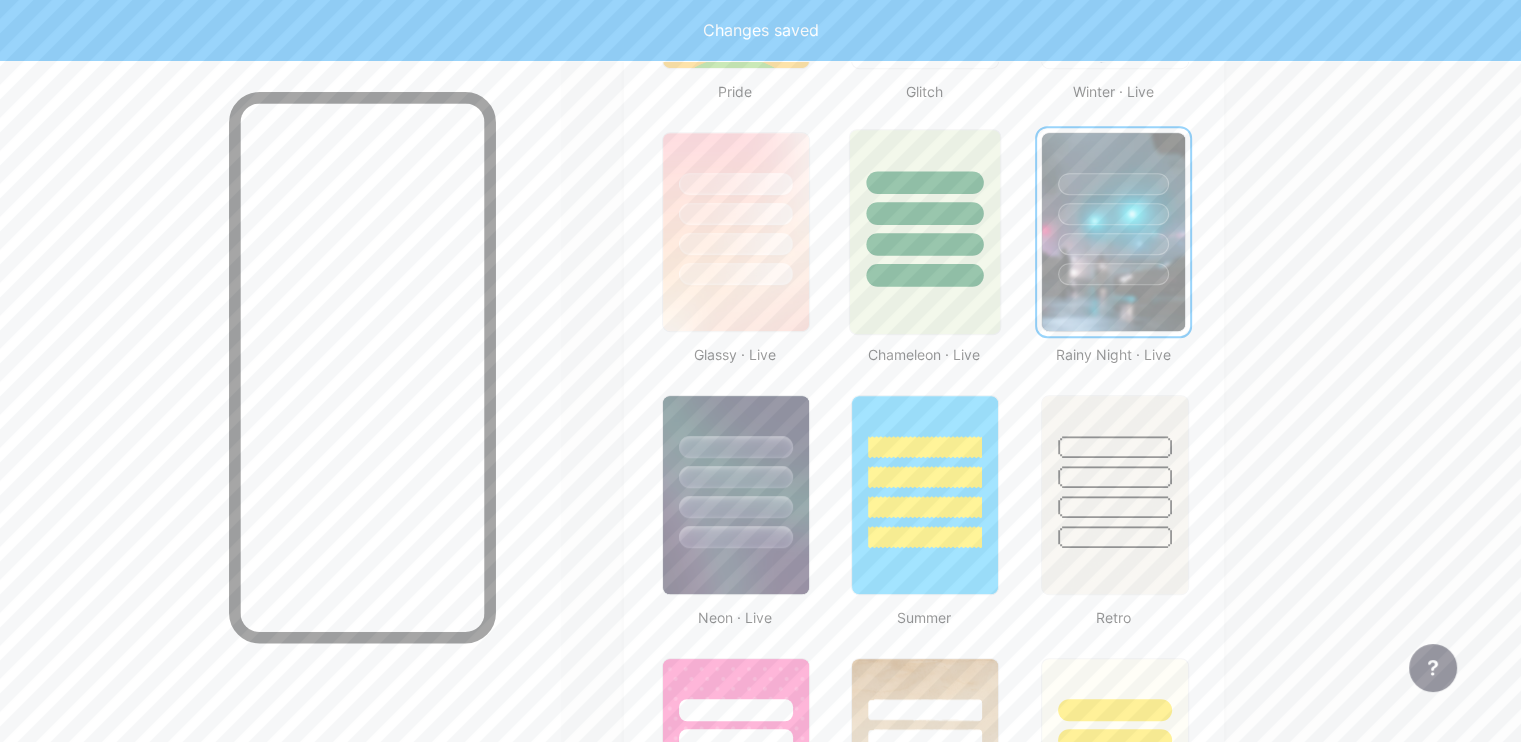click at bounding box center (925, 275) 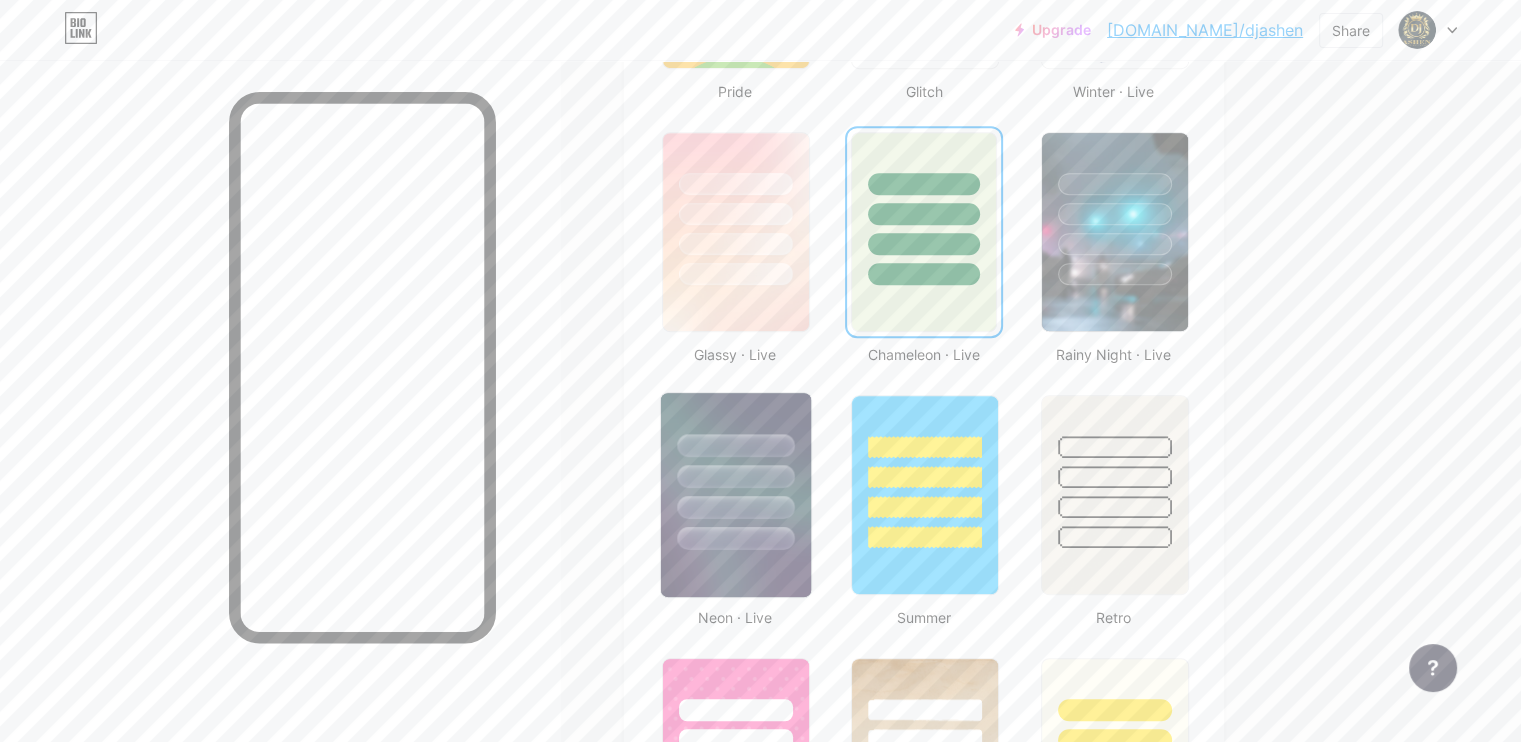 click at bounding box center (736, 471) 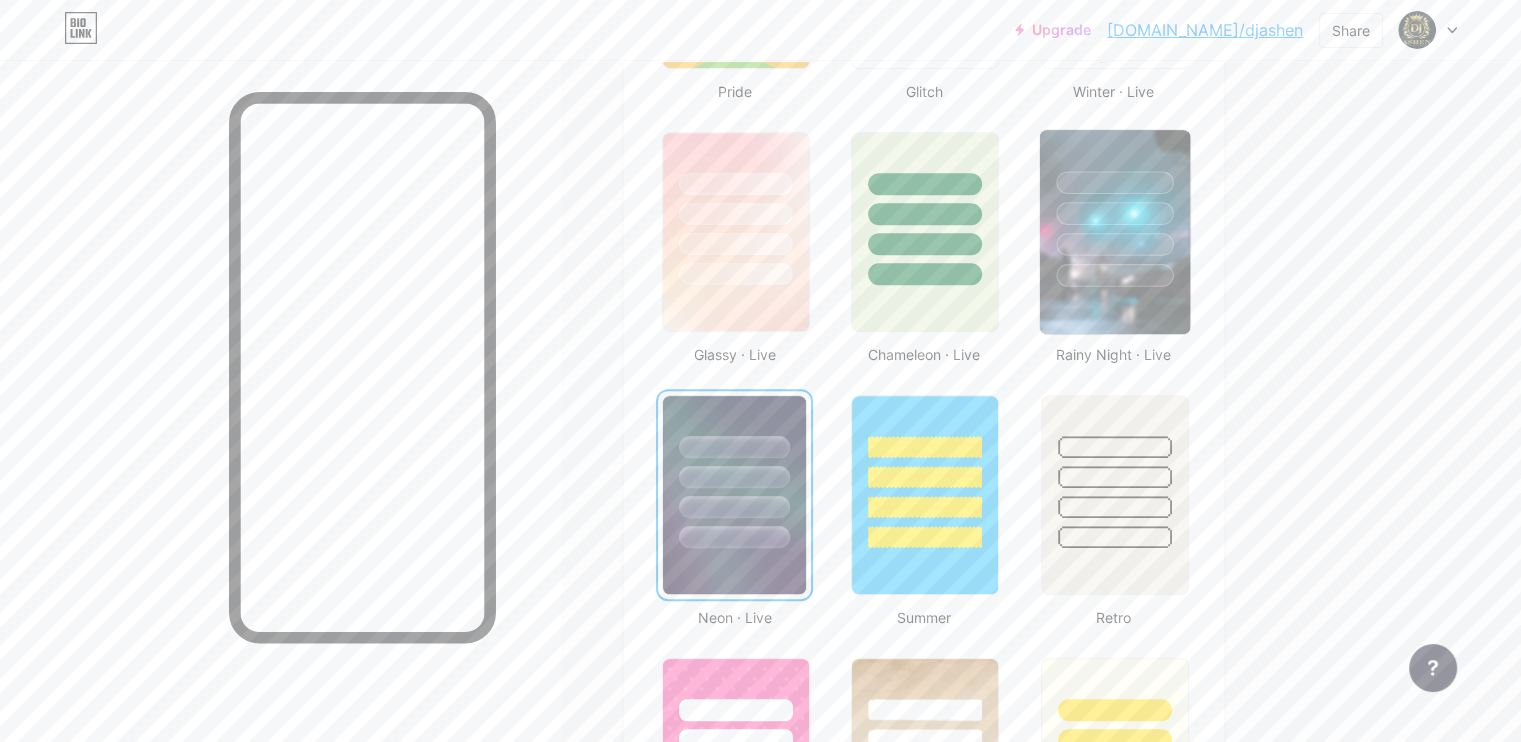 click at bounding box center (1114, 232) 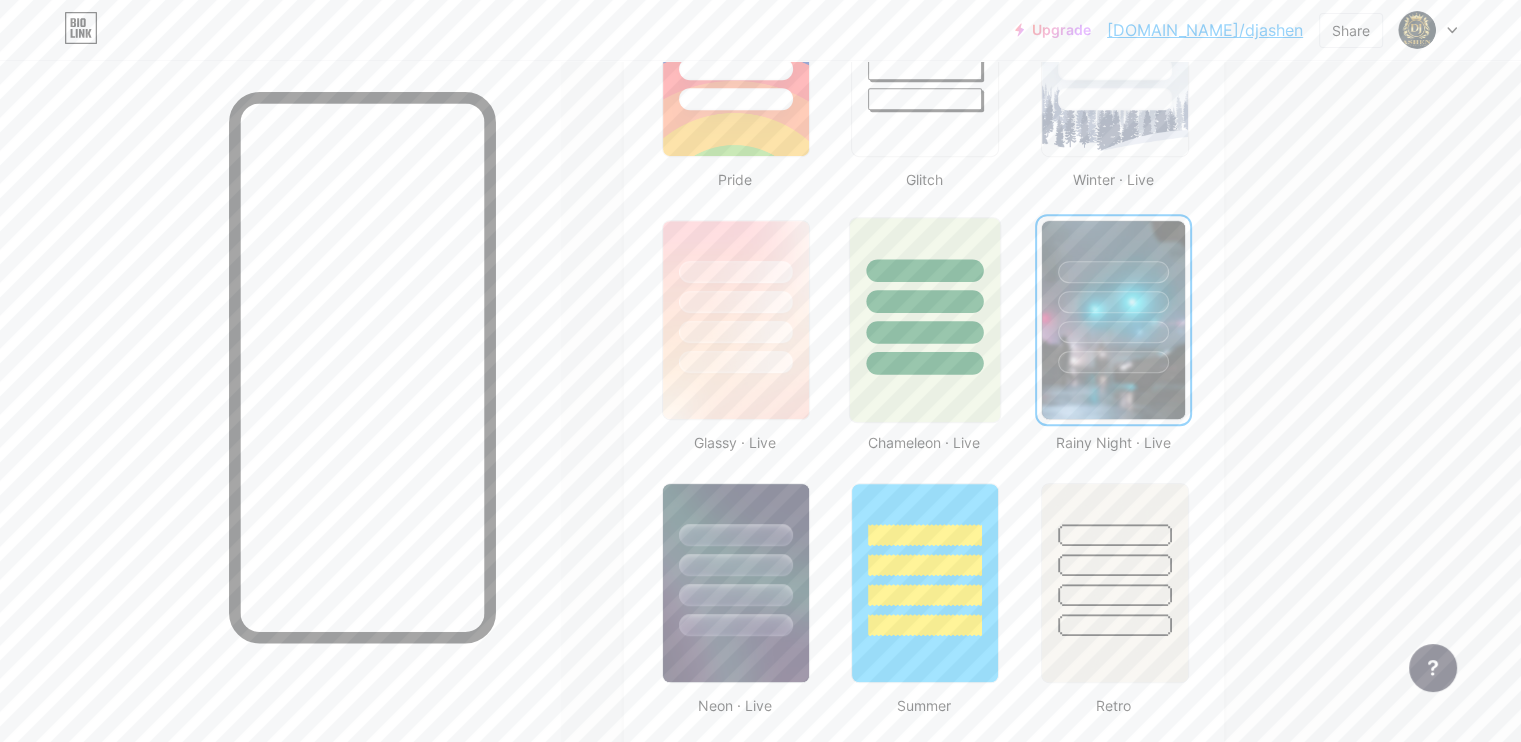 scroll, scrollTop: 906, scrollLeft: 0, axis: vertical 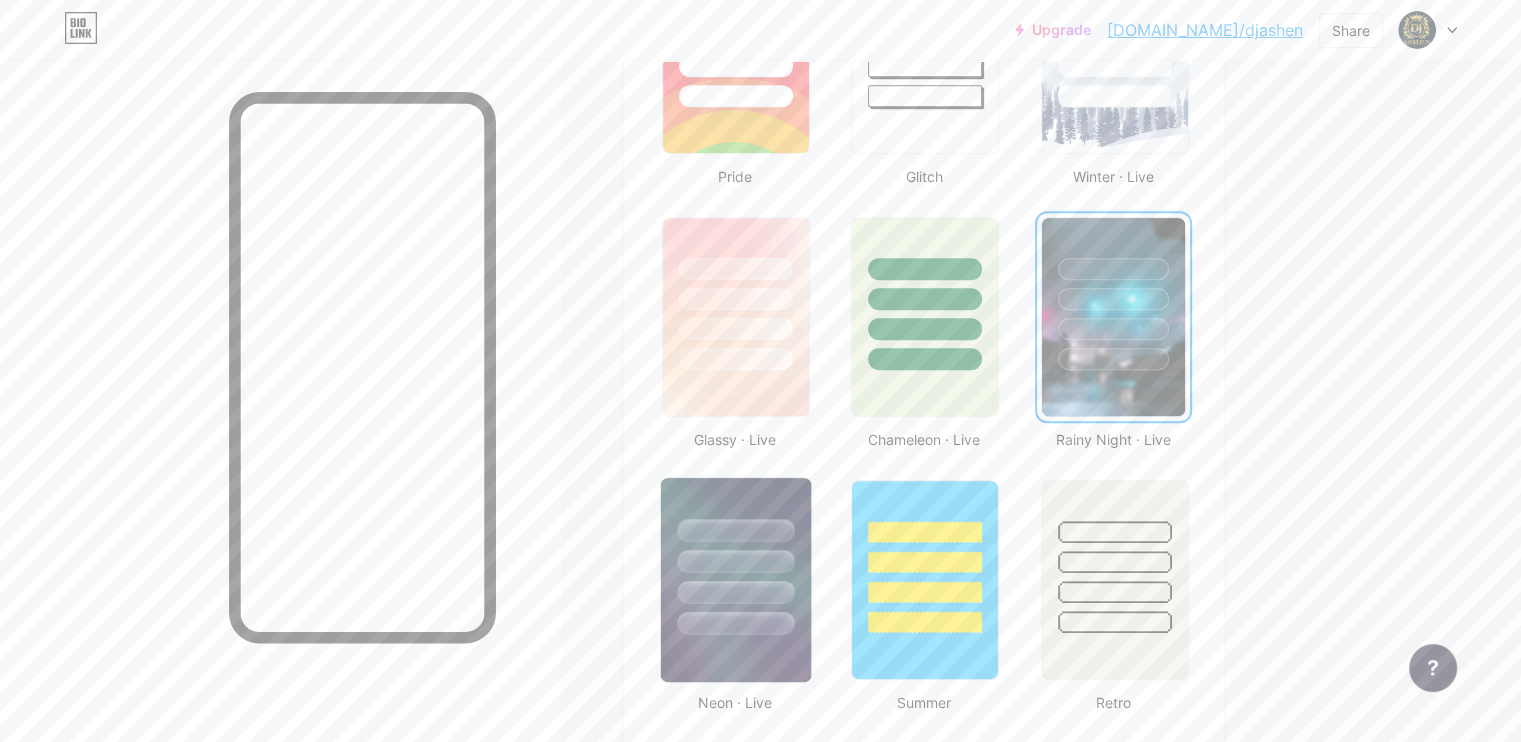 click at bounding box center [736, 556] 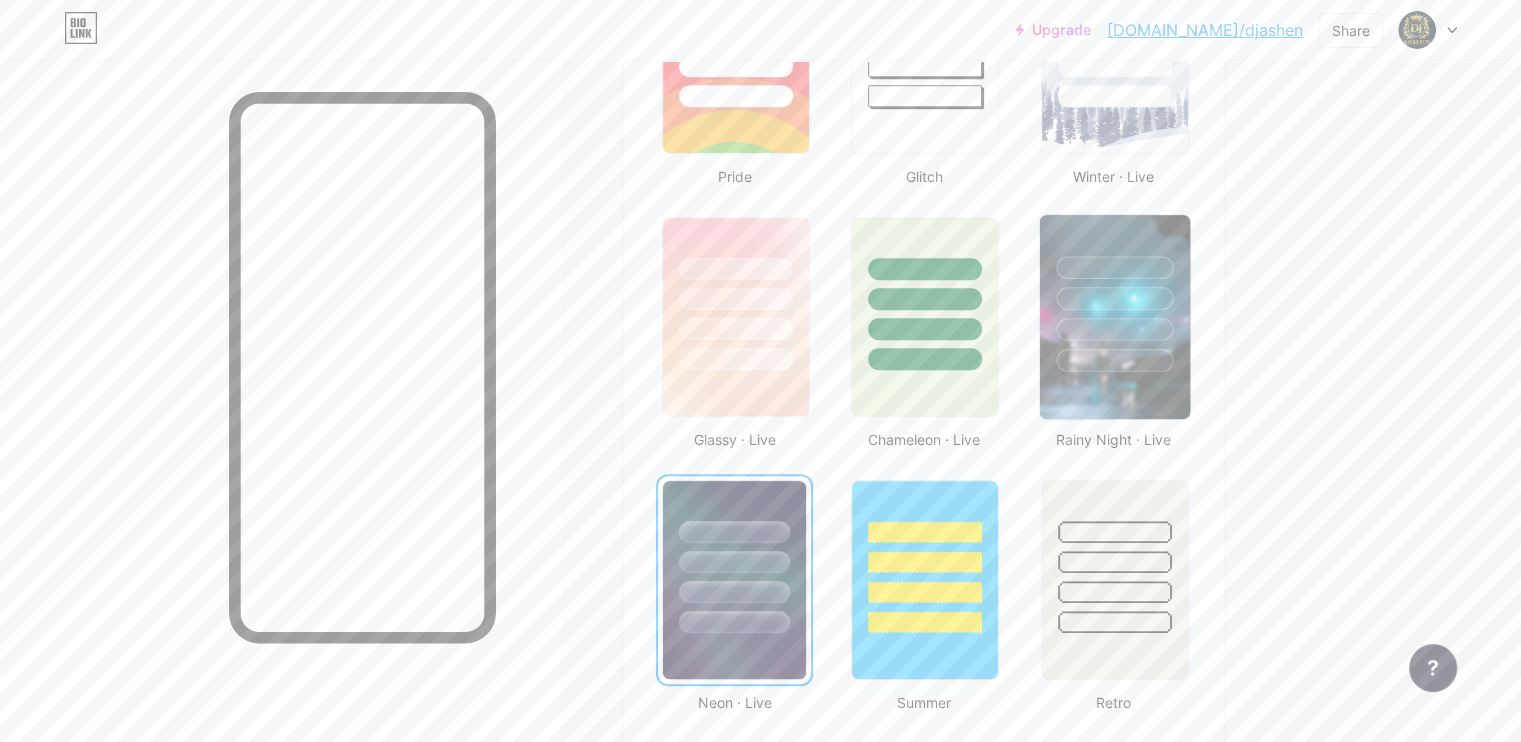 click at bounding box center [1114, 329] 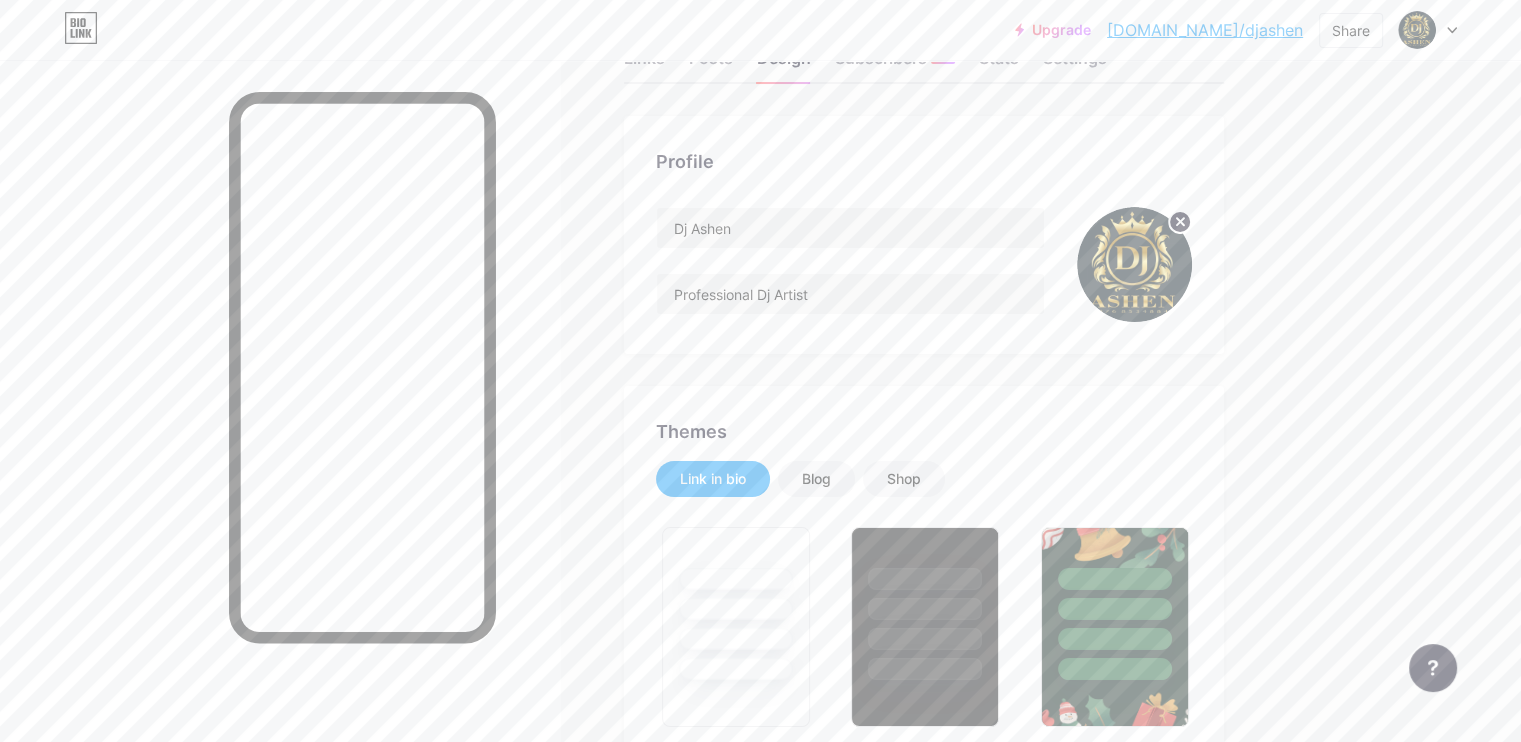 scroll, scrollTop: 0, scrollLeft: 0, axis: both 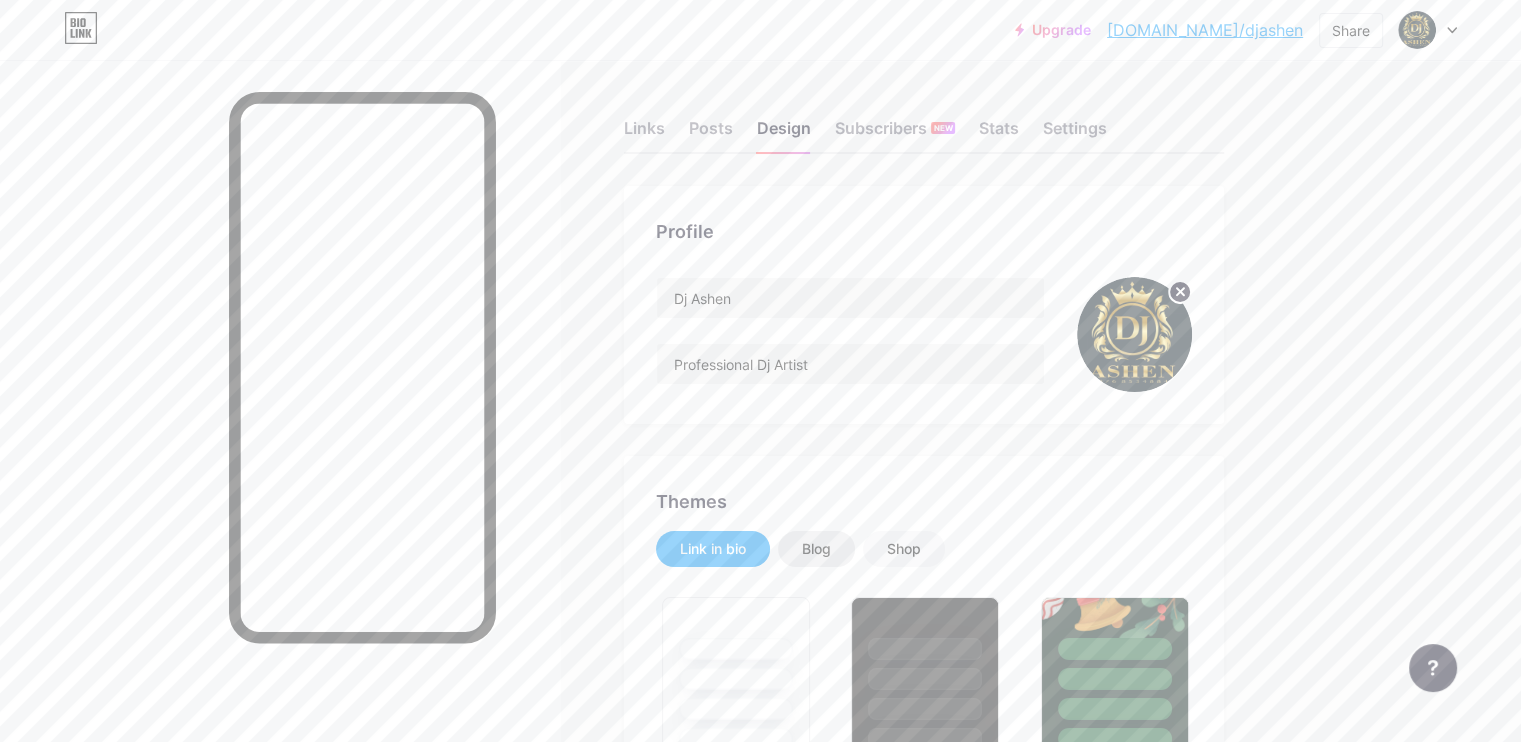 click on "Blog" at bounding box center (816, 549) 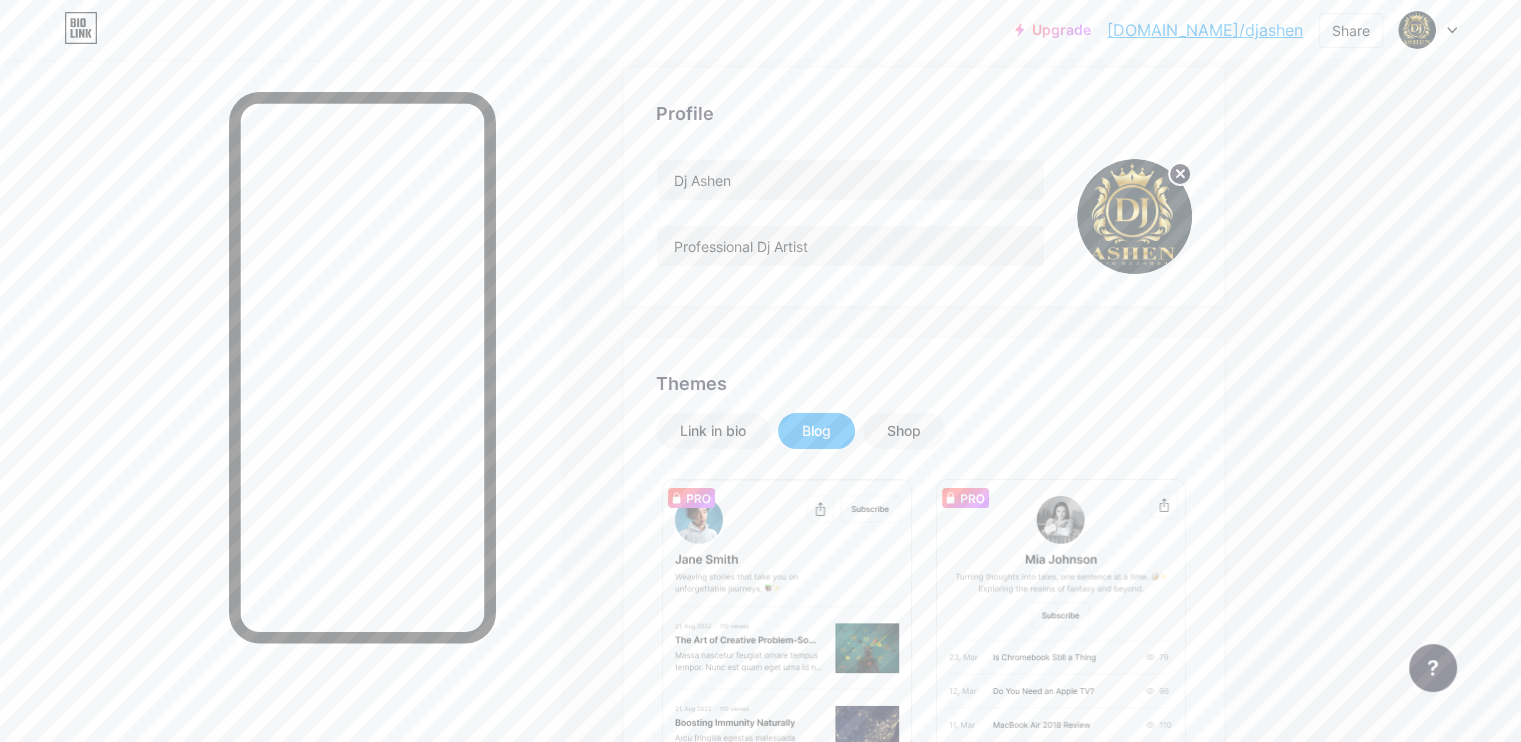 scroll, scrollTop: 116, scrollLeft: 0, axis: vertical 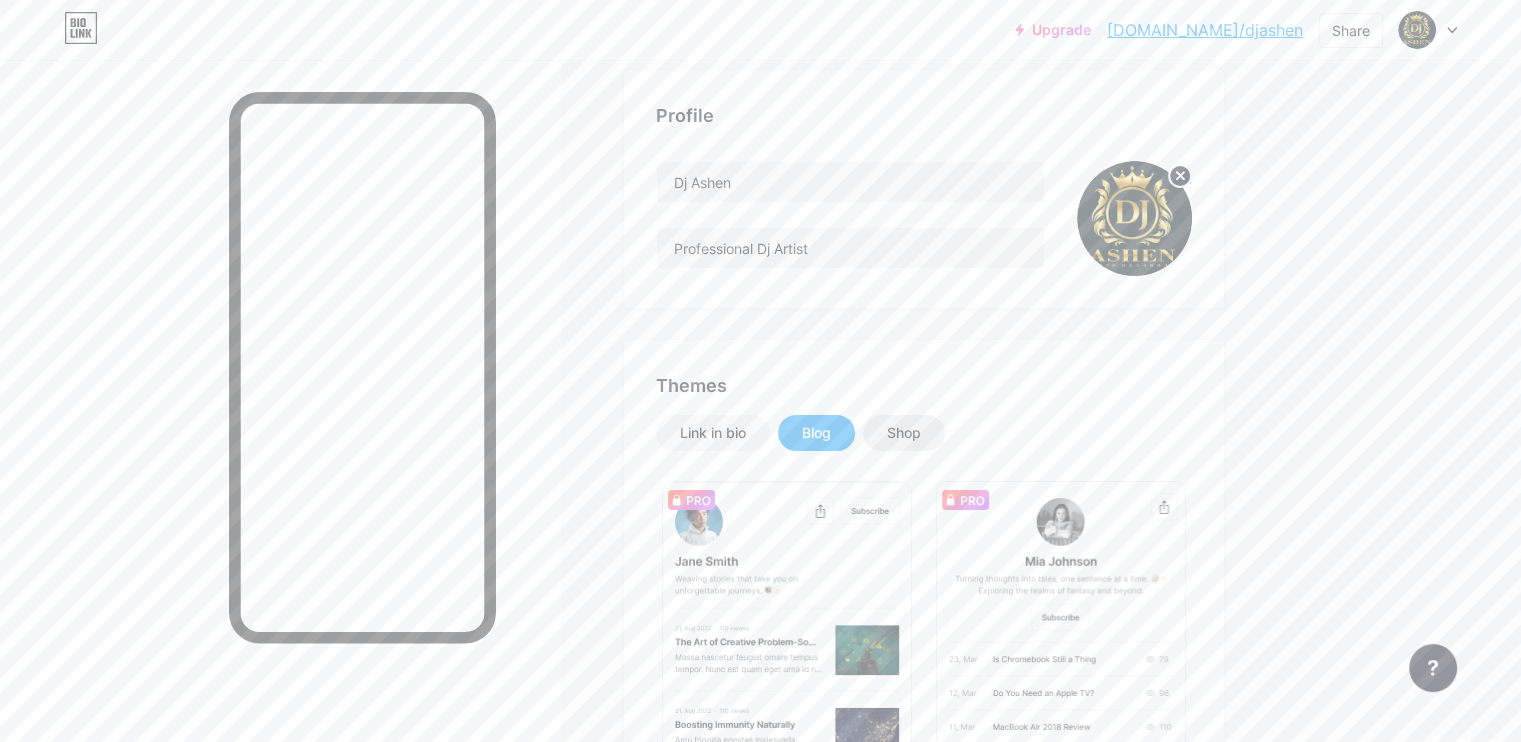 click on "Shop" at bounding box center [904, 433] 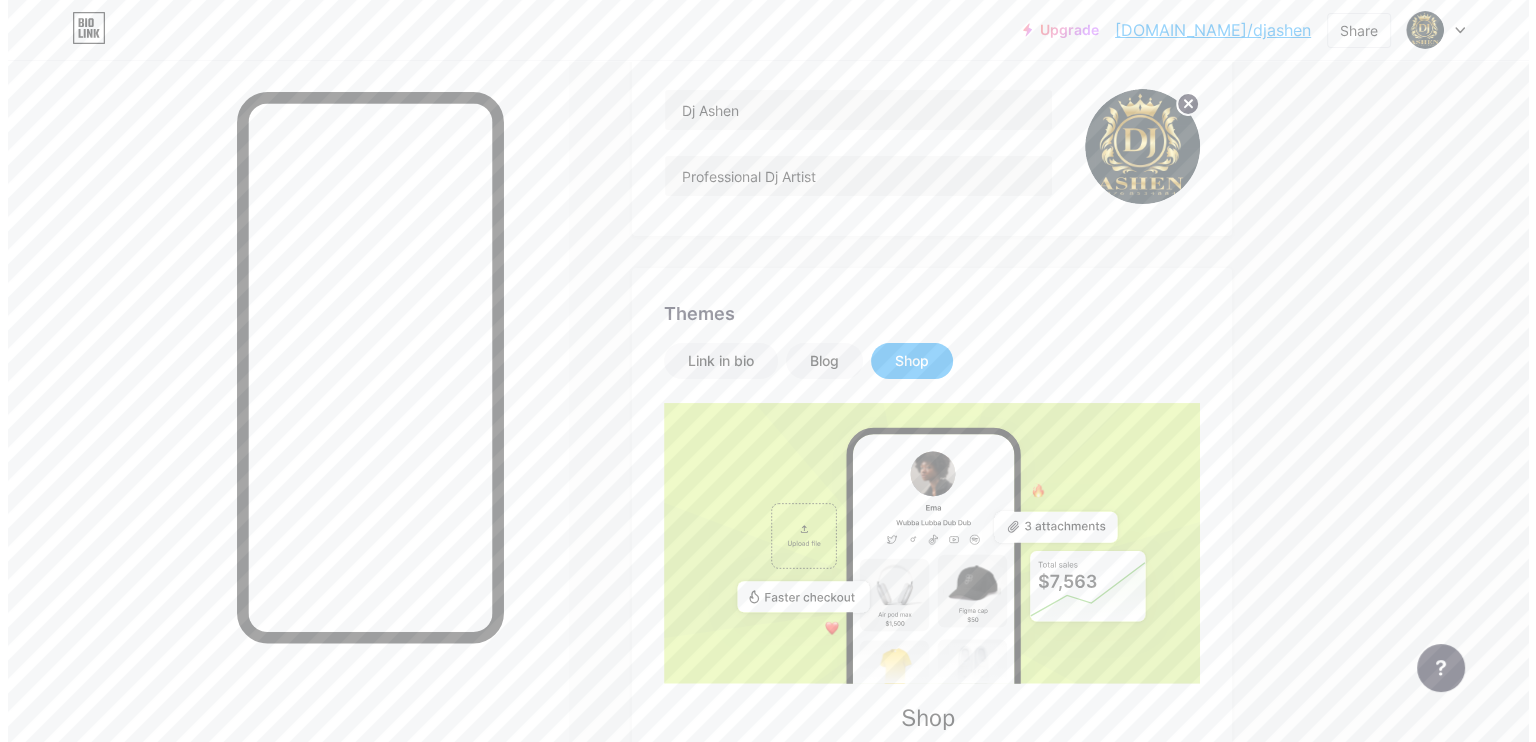 scroll, scrollTop: 0, scrollLeft: 0, axis: both 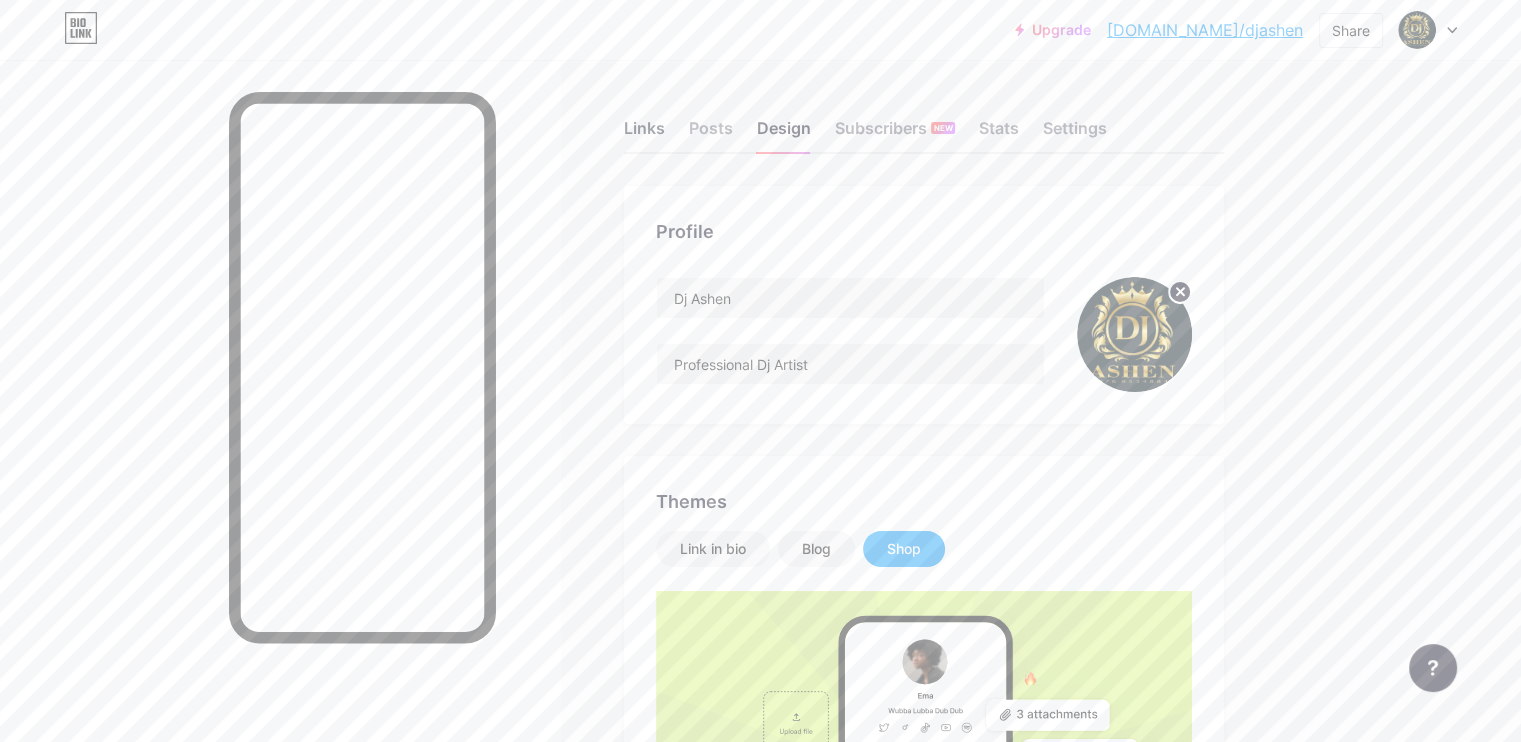 click on "Links" at bounding box center [644, 134] 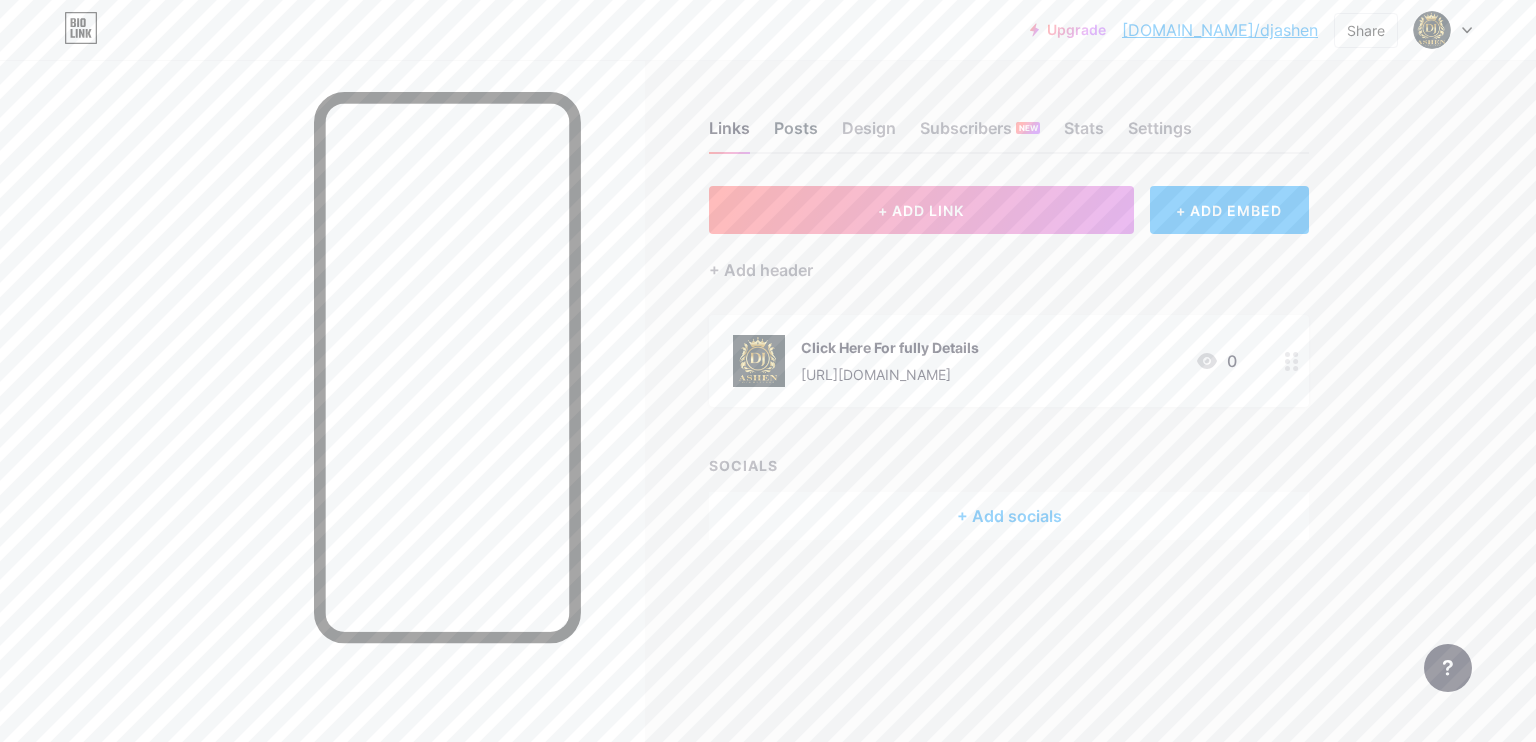 click on "Posts" at bounding box center [796, 134] 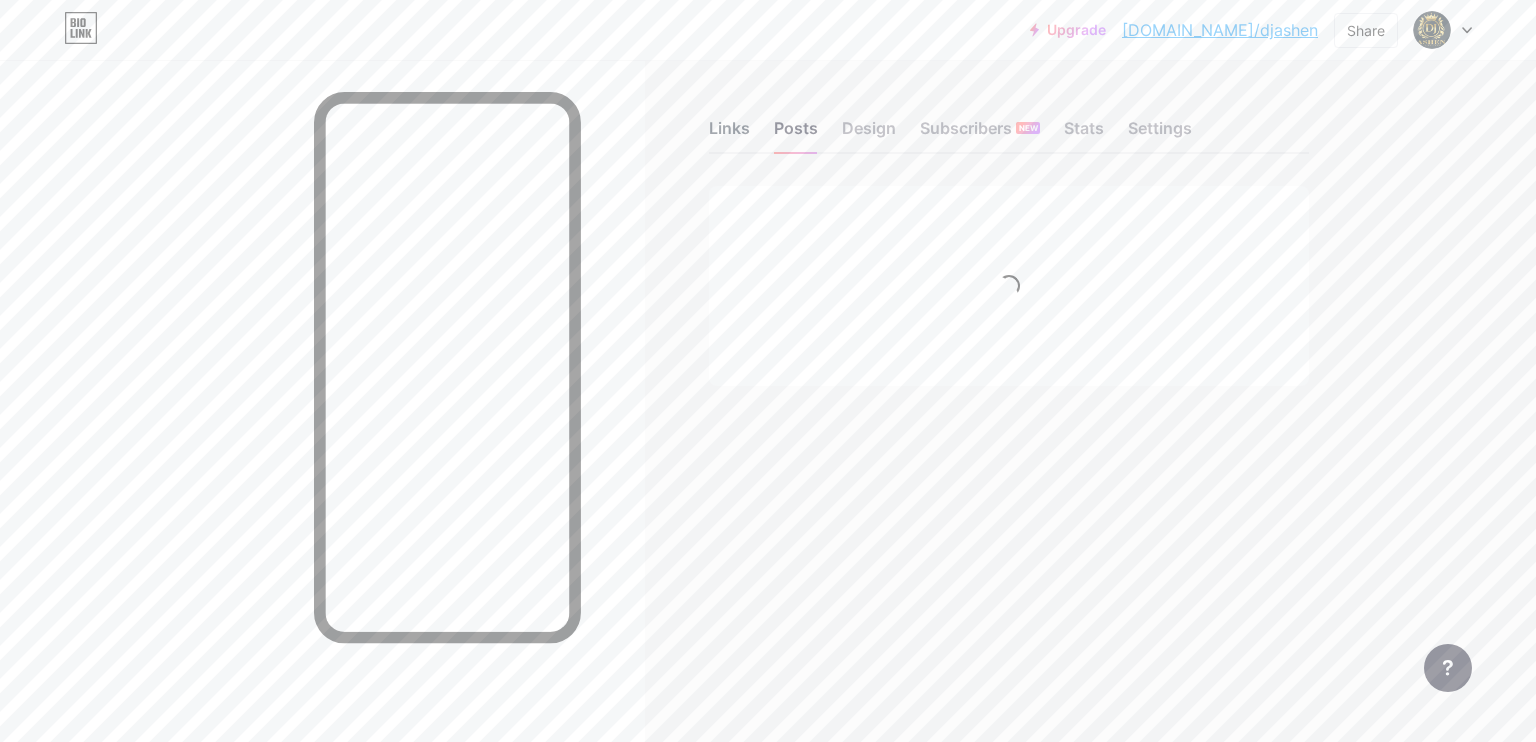 click on "Links" at bounding box center (729, 134) 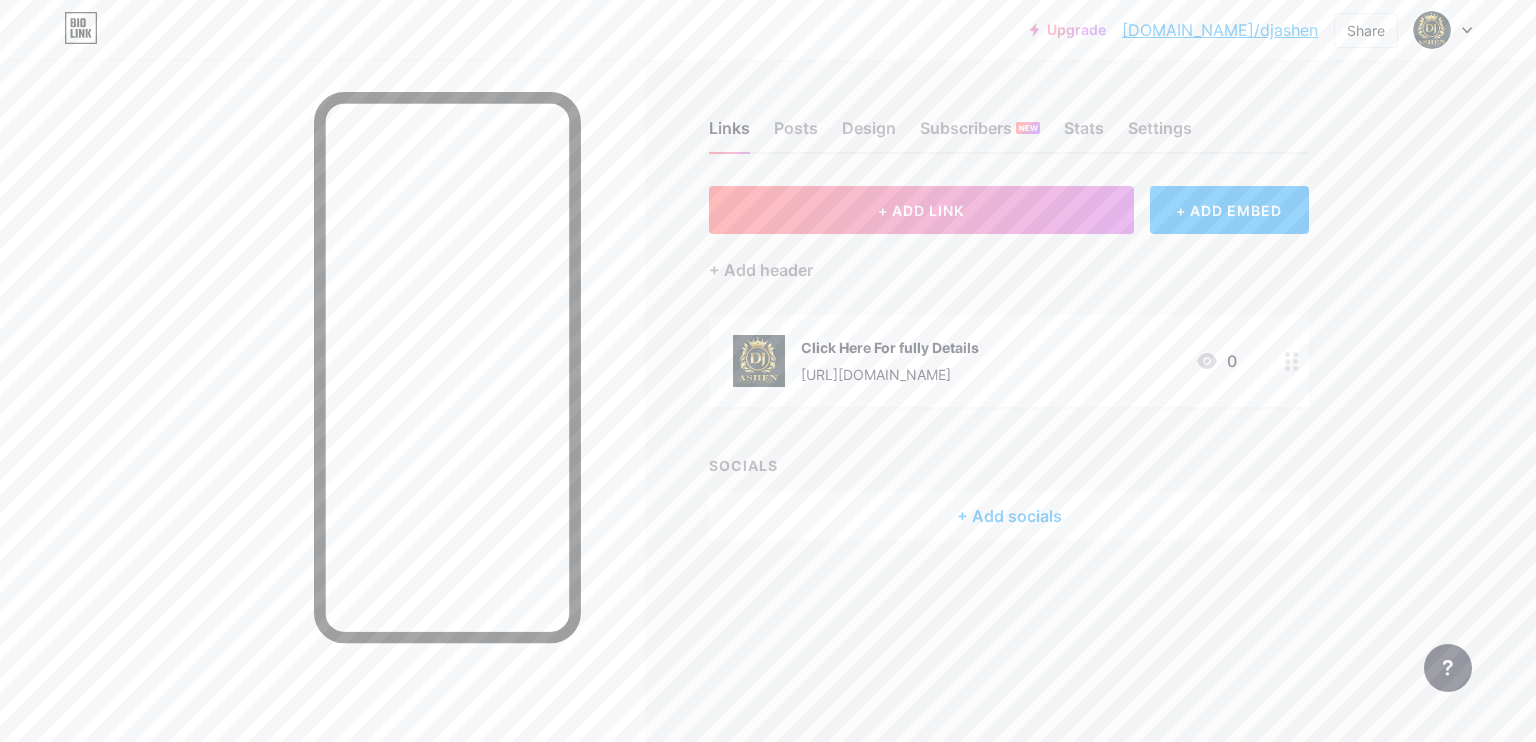 click on "Click Here For fully Details
[URL][DOMAIN_NAME]" at bounding box center [890, 361] 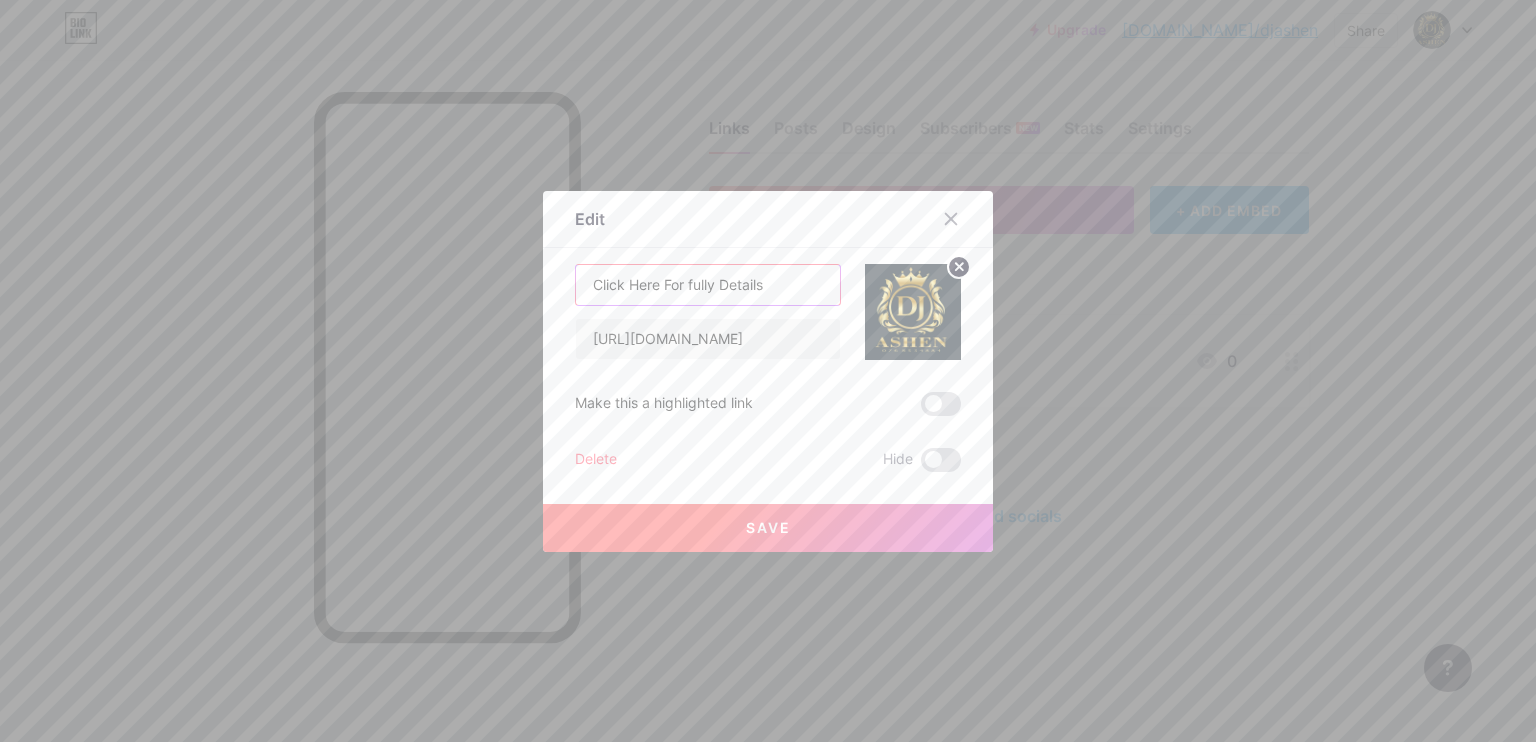 click on "Click Here For fully Details" at bounding box center (708, 285) 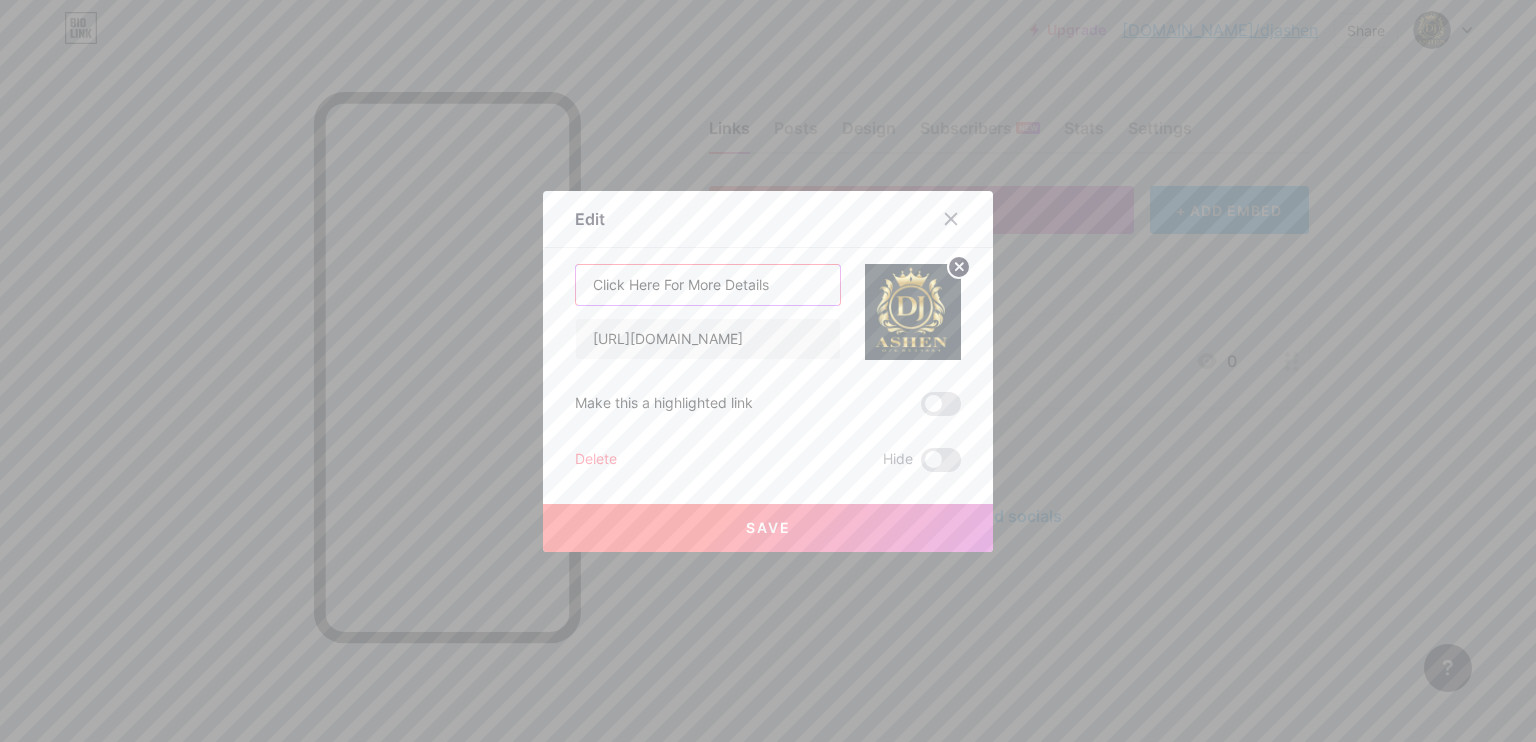 drag, startPoint x: 778, startPoint y: 287, endPoint x: 657, endPoint y: 287, distance: 121 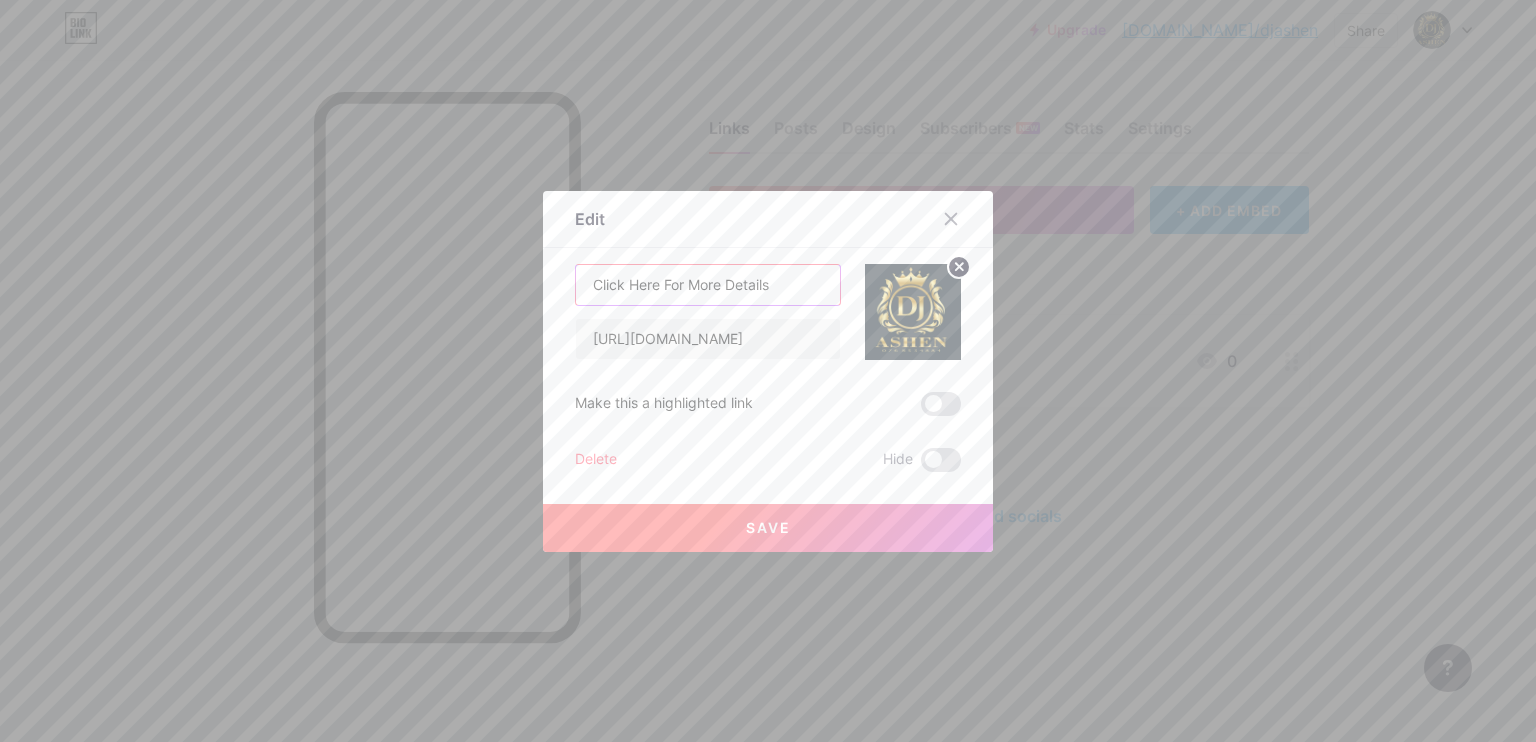 click on "Click Here For More Details" at bounding box center [708, 285] 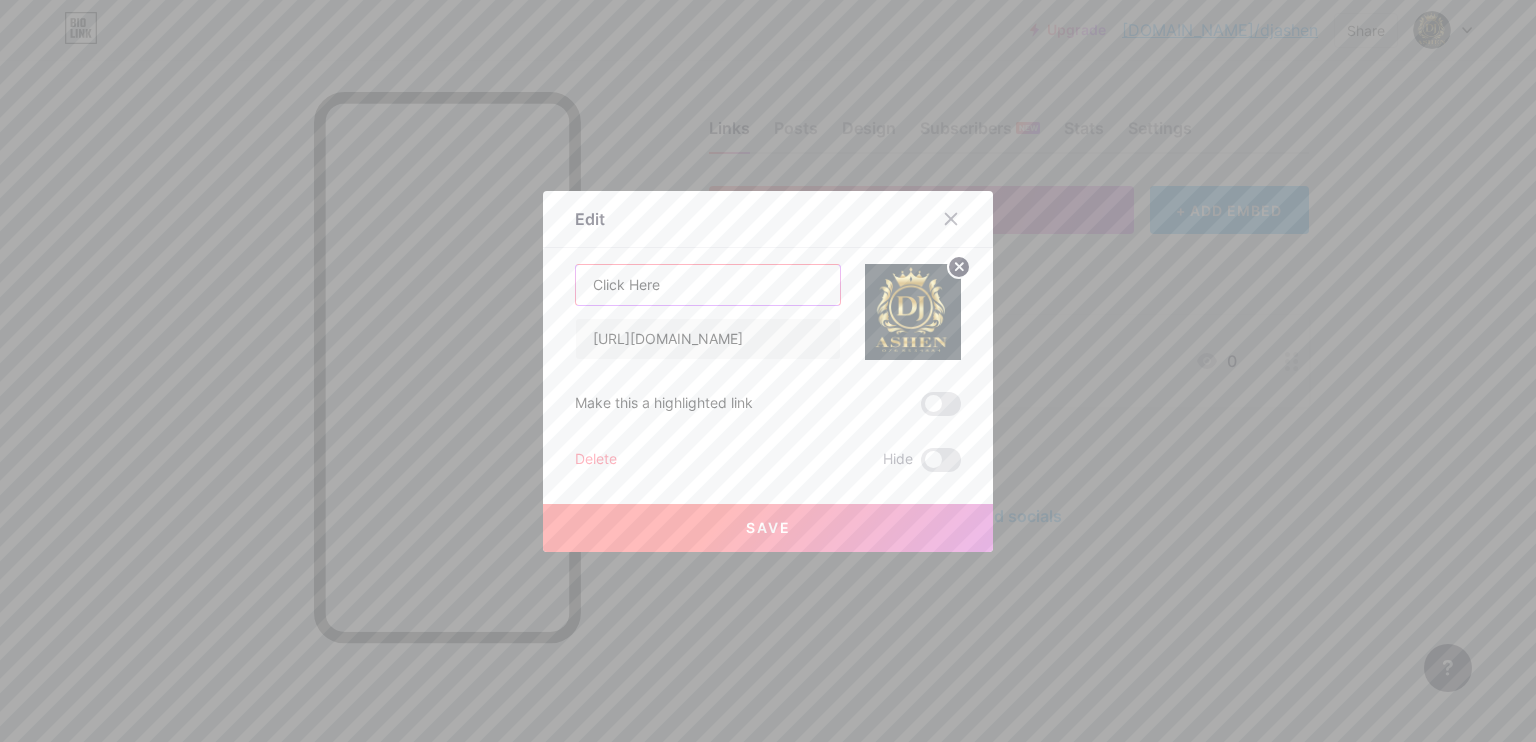 type on "Click Here" 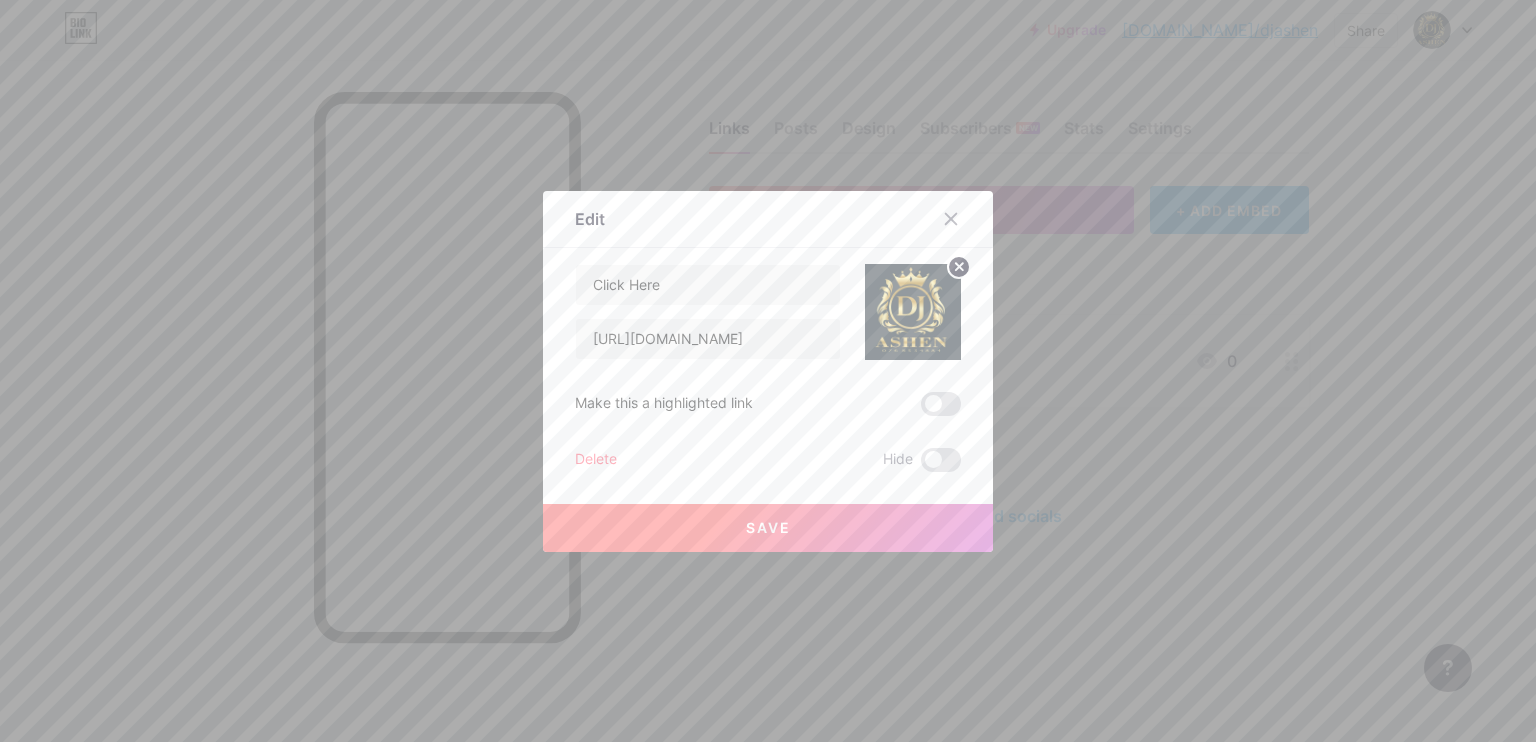 click on "Save" at bounding box center (768, 527) 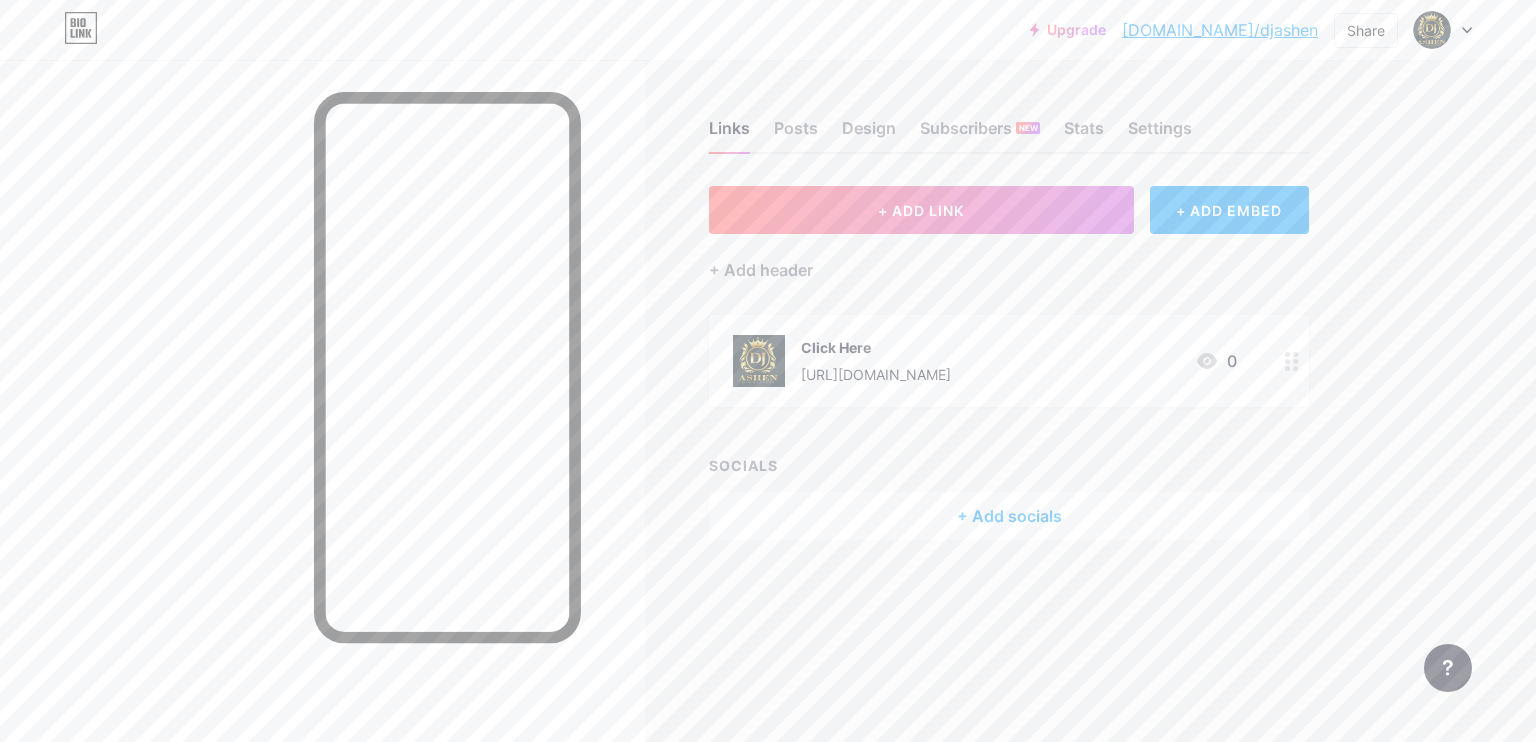 click on "Click Here" at bounding box center (876, 347) 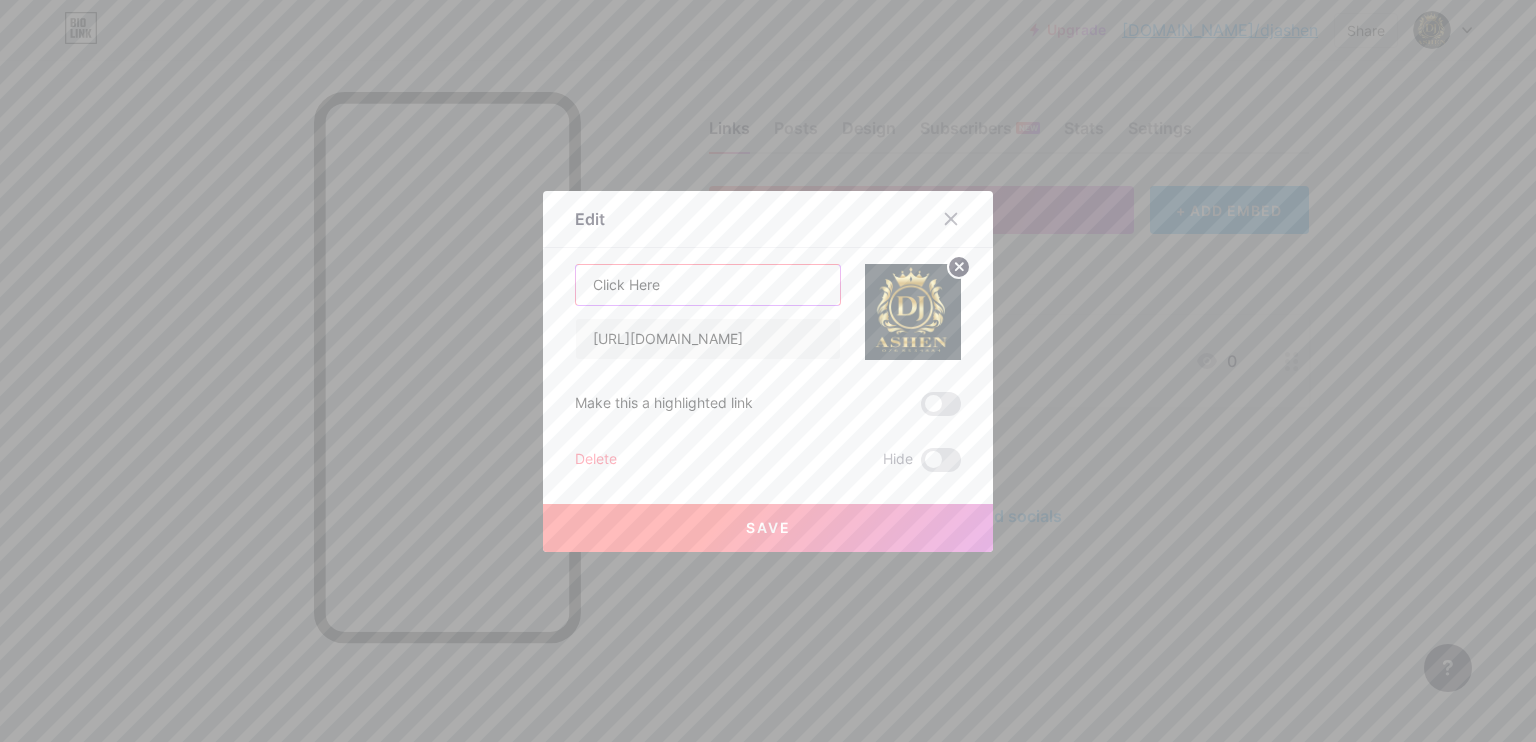 drag, startPoint x: 711, startPoint y: 273, endPoint x: 433, endPoint y: 306, distance: 279.95178 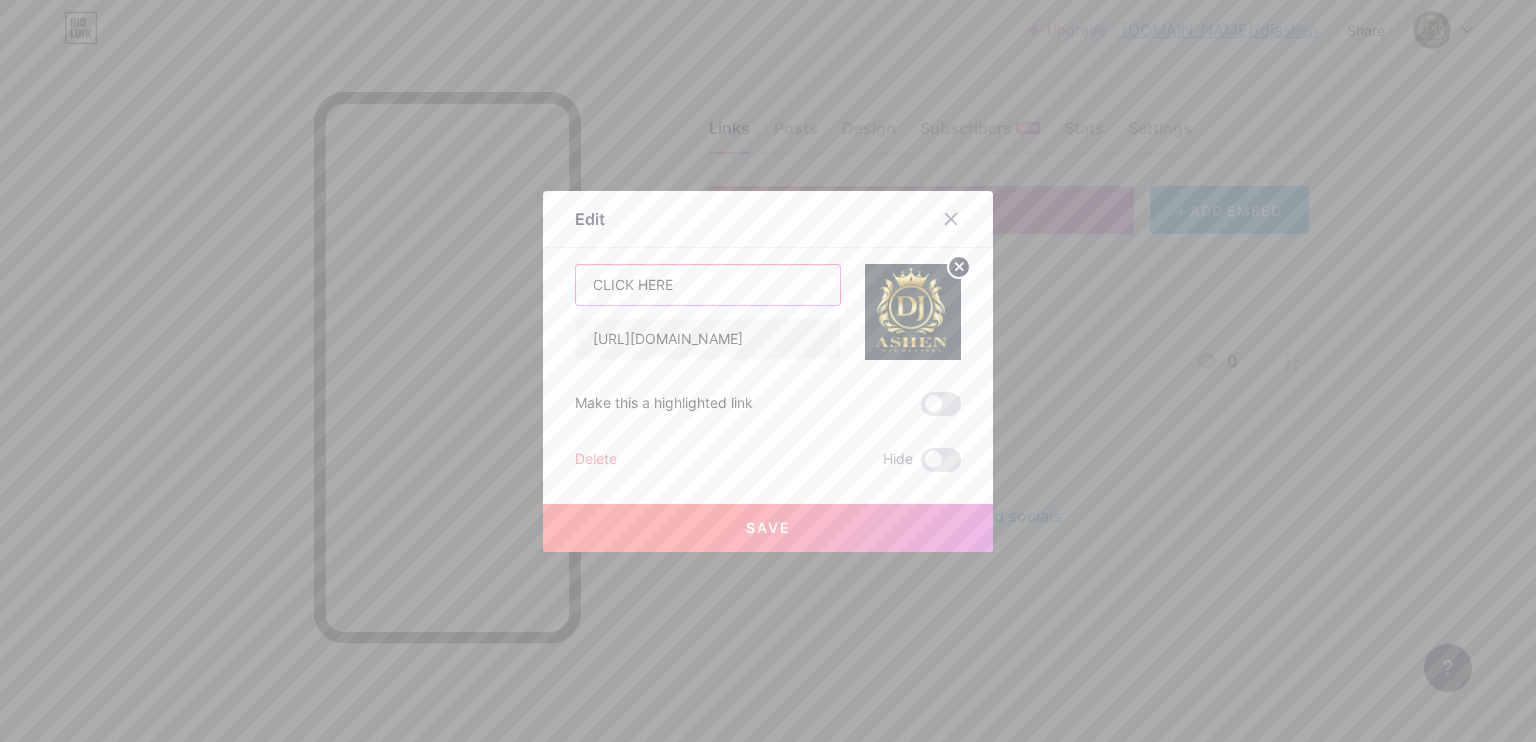 type on "CLICK HERE" 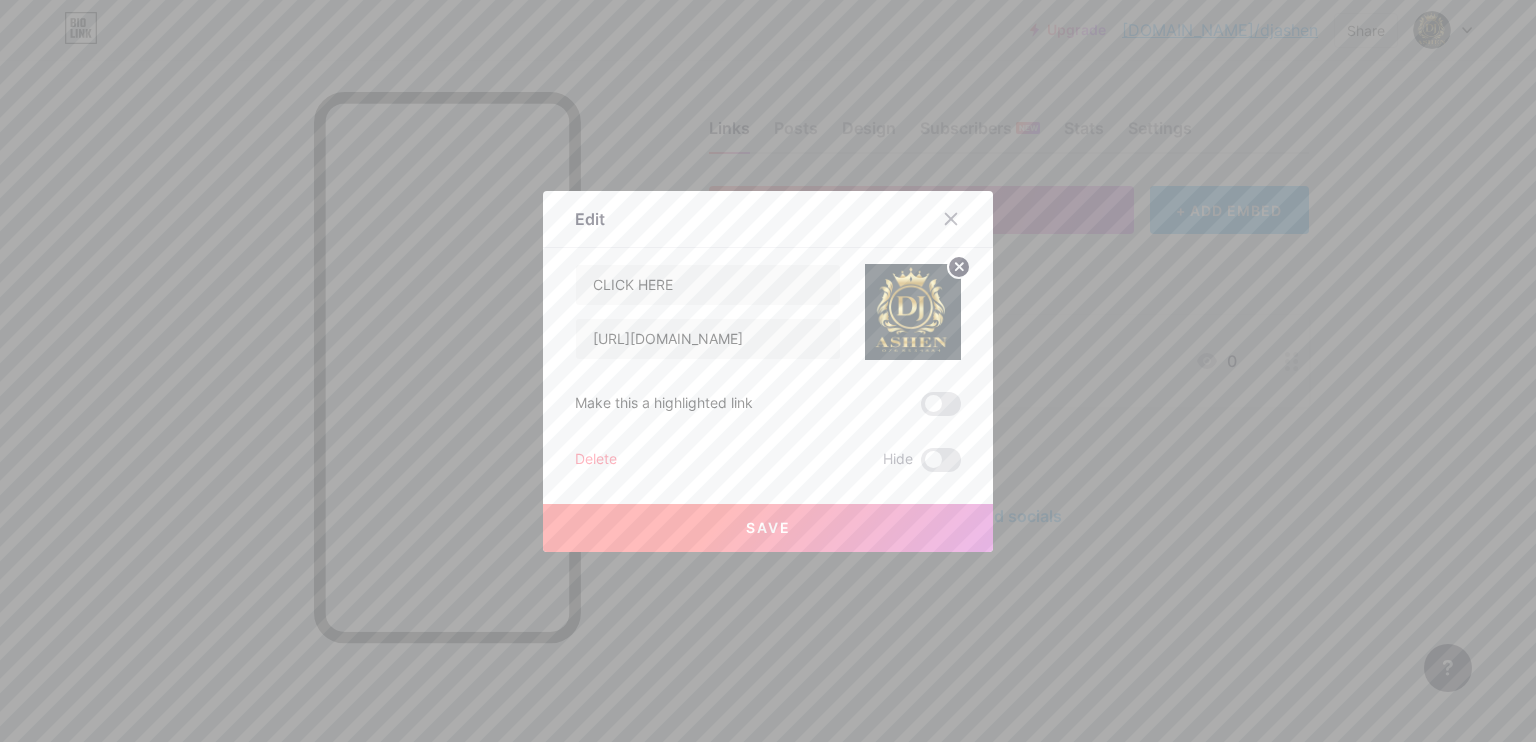 click on "Save" at bounding box center (768, 527) 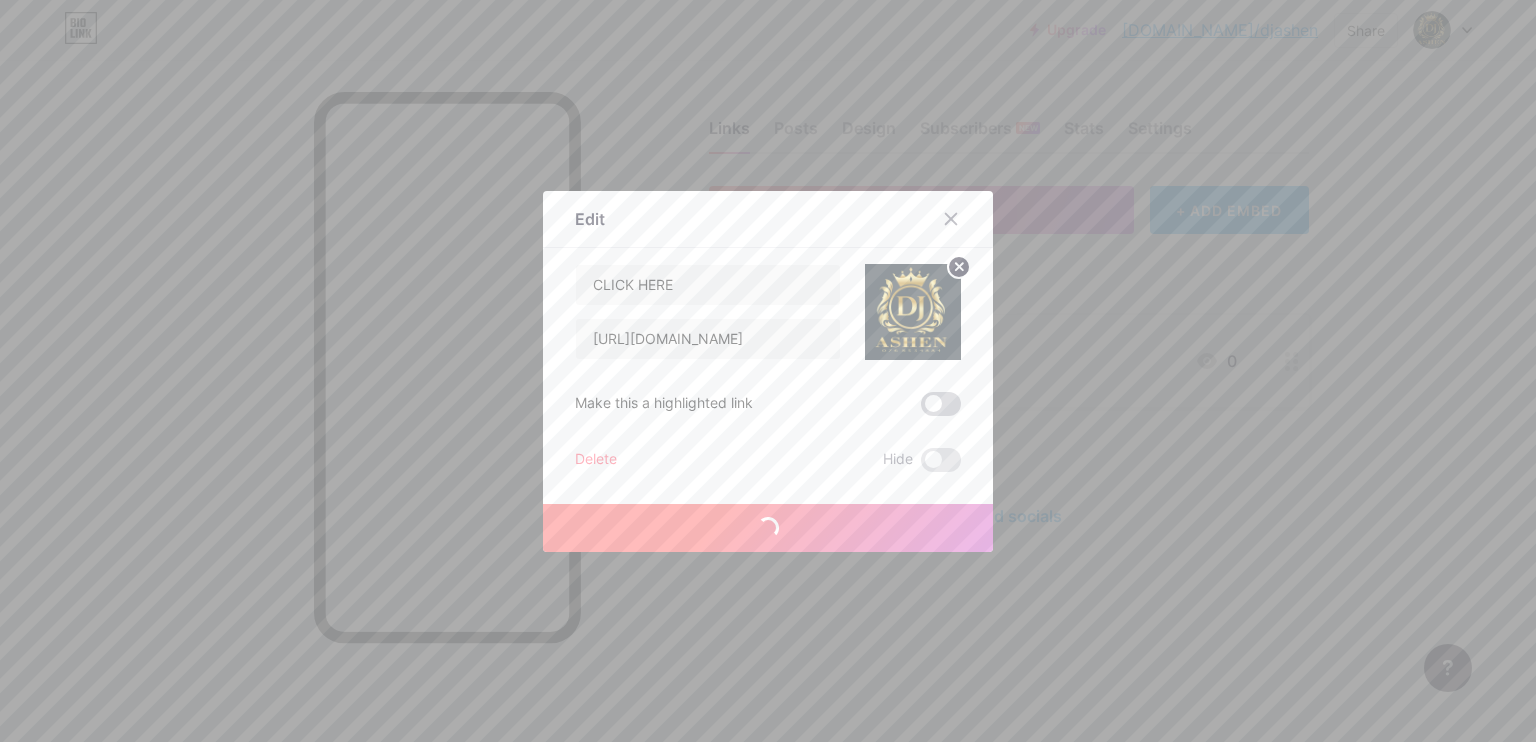 click at bounding box center [941, 404] 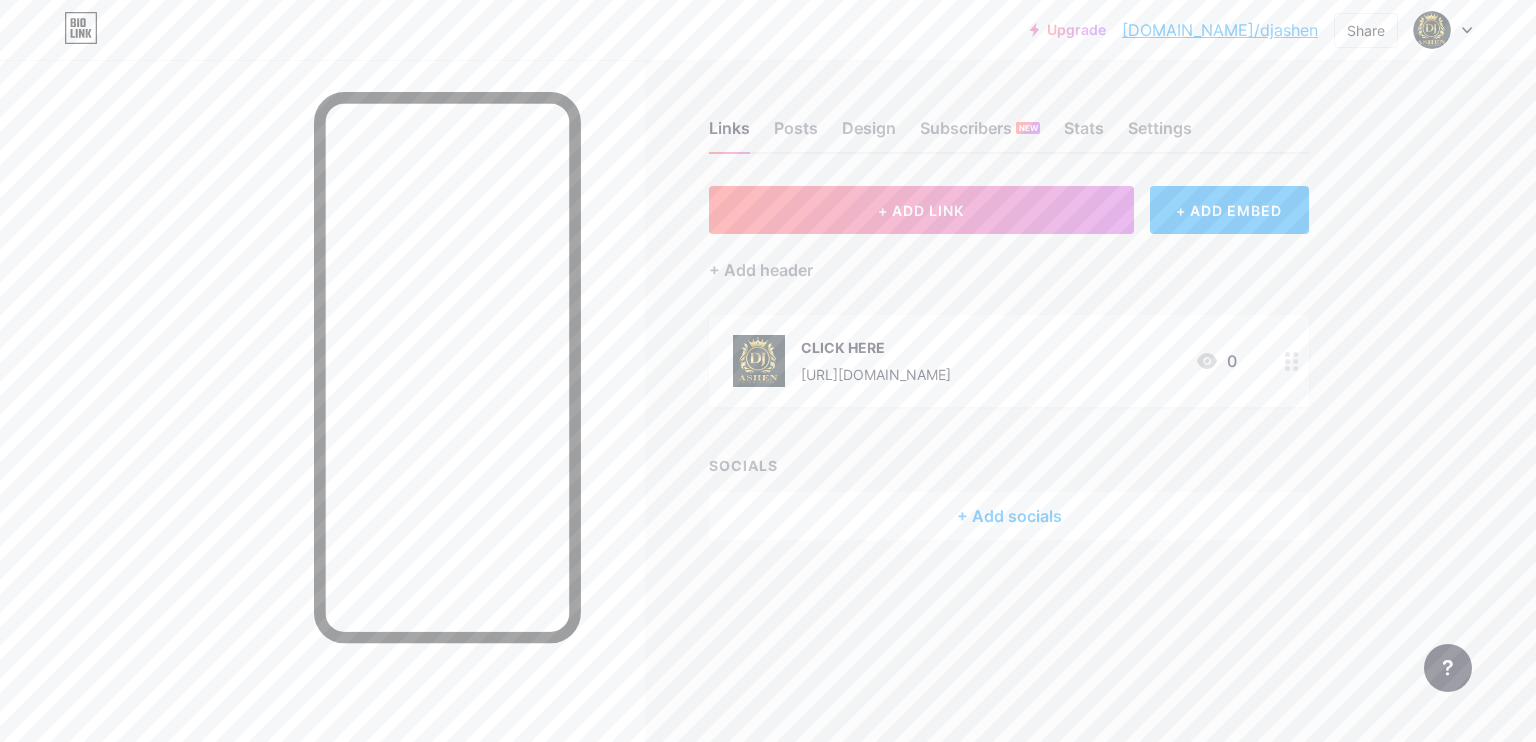 click 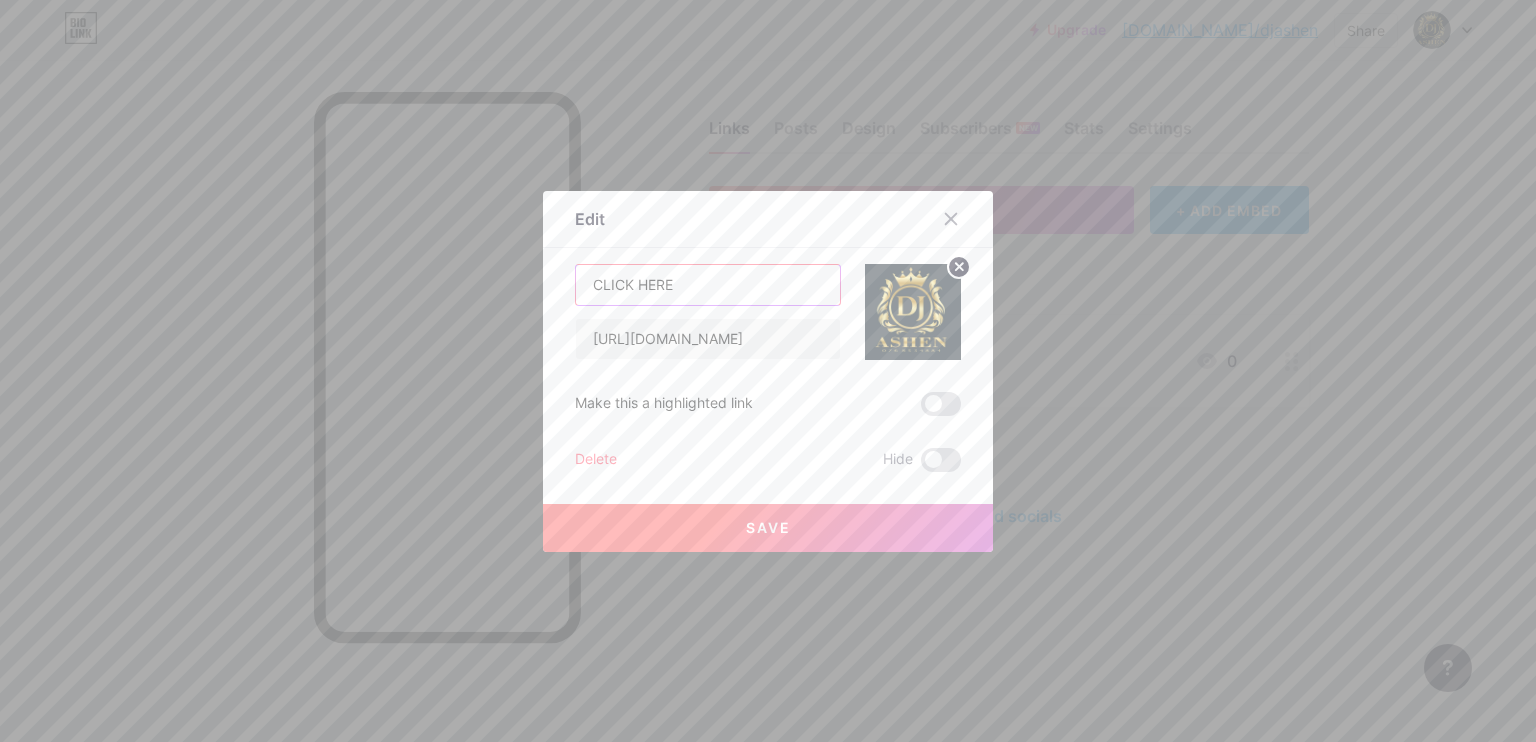 drag, startPoint x: 708, startPoint y: 292, endPoint x: 591, endPoint y: 287, distance: 117.10679 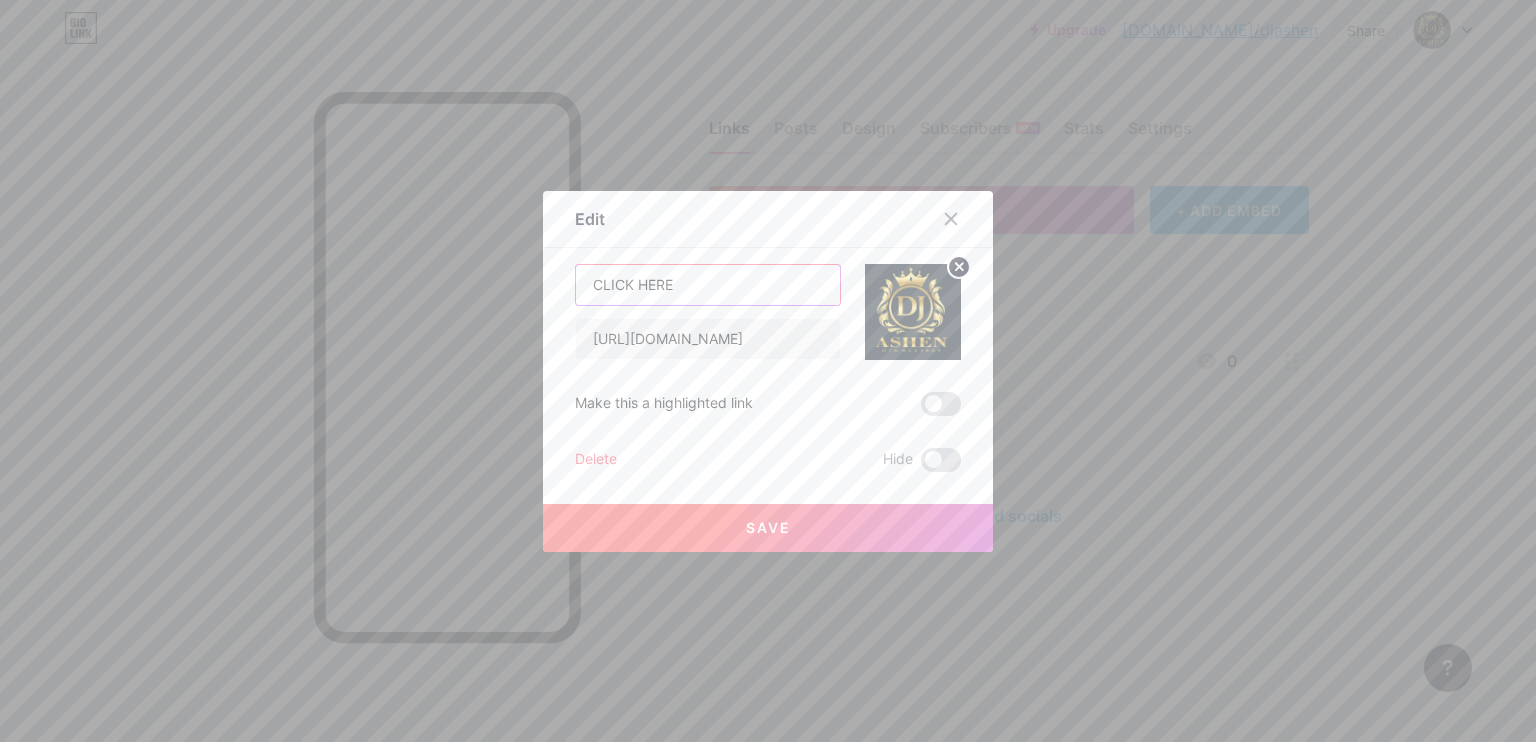 click on "CLICK HERE" at bounding box center [708, 285] 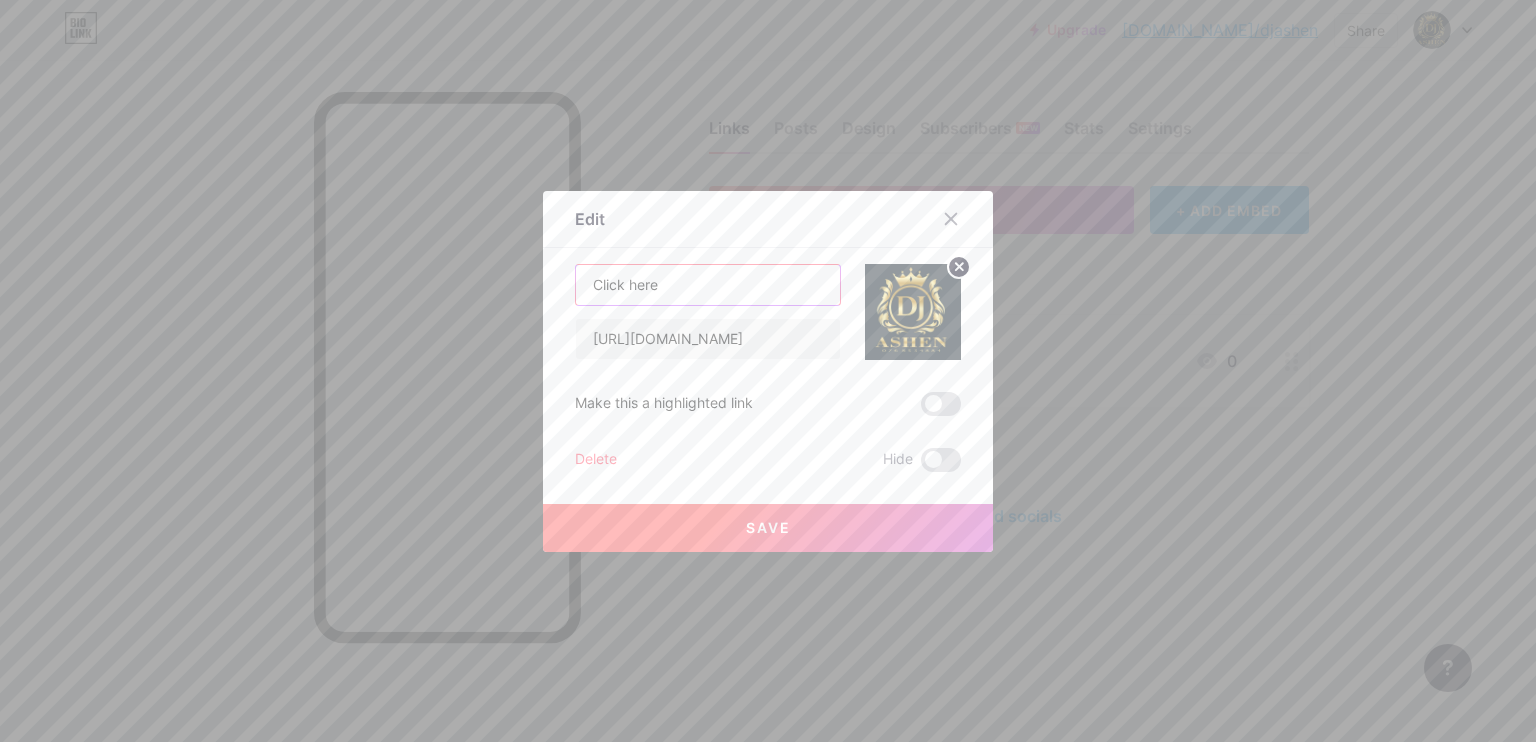 type on "Click here" 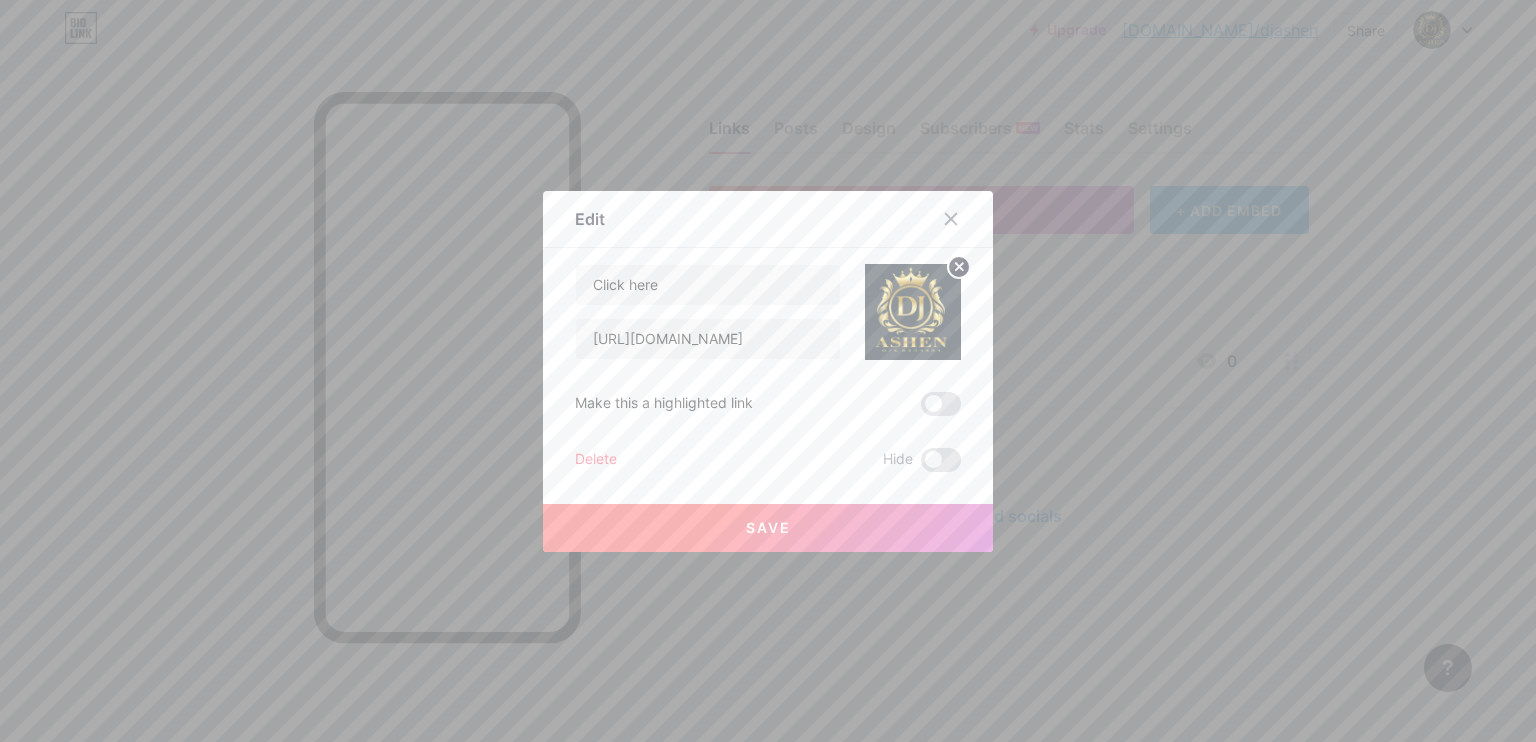 click on "Save" at bounding box center [768, 528] 